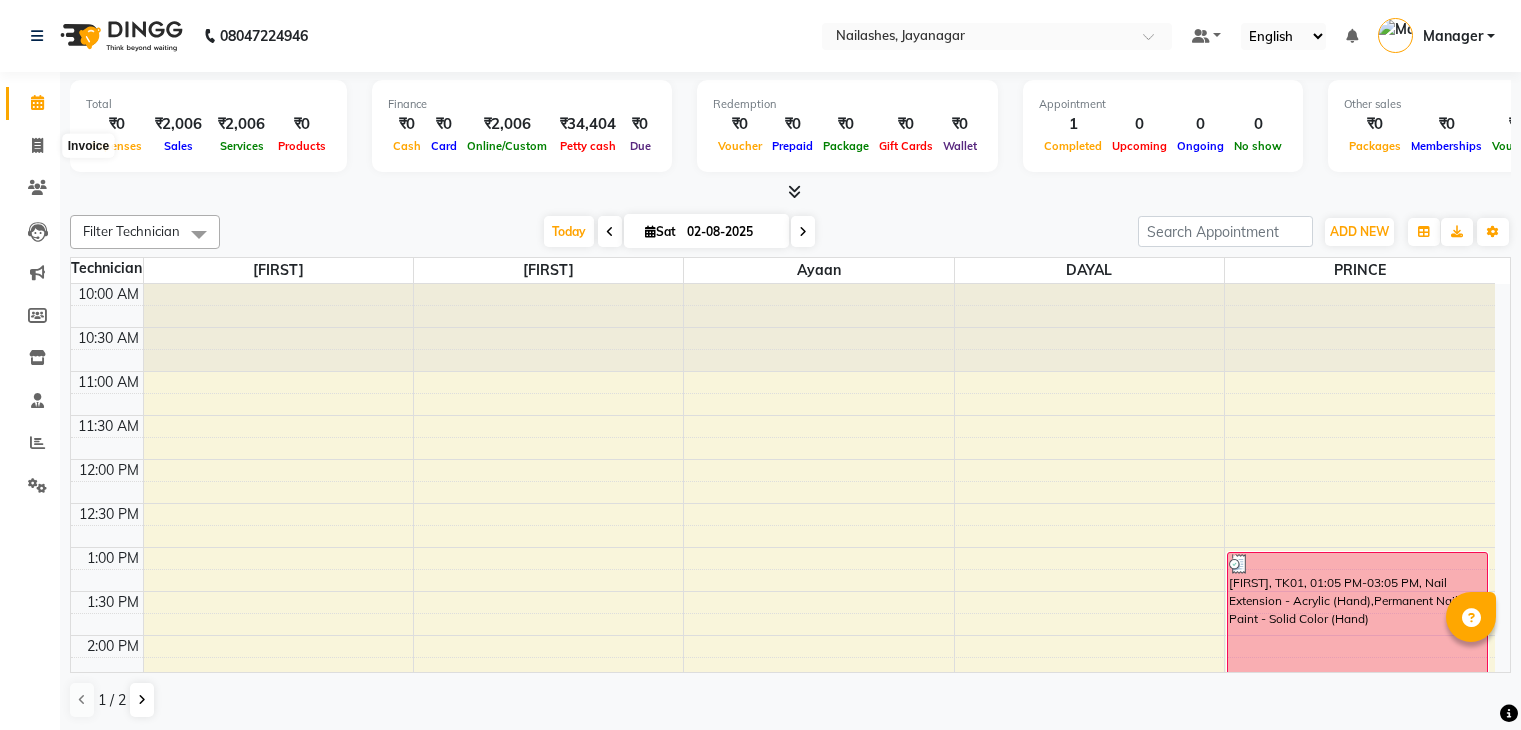 scroll, scrollTop: 0, scrollLeft: 0, axis: both 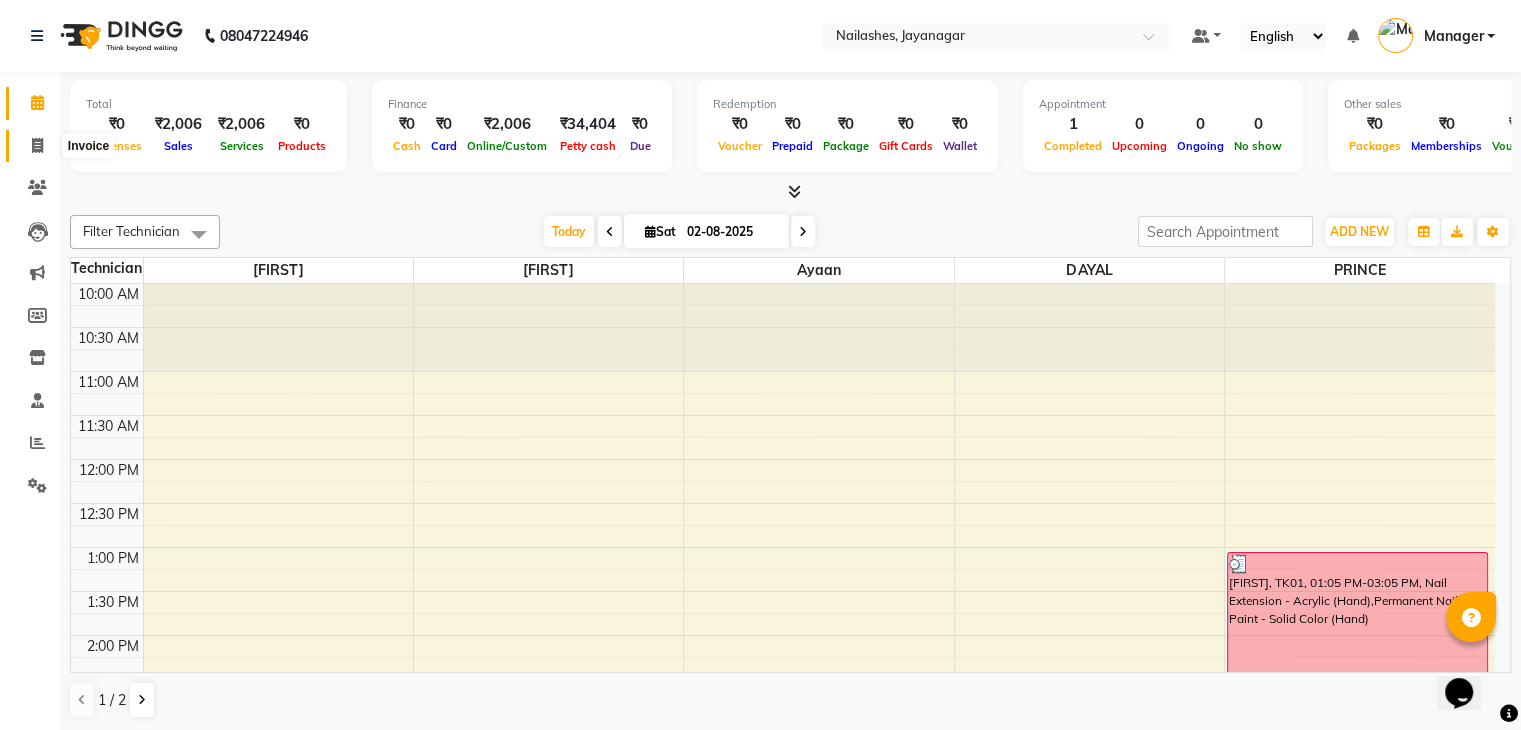 click 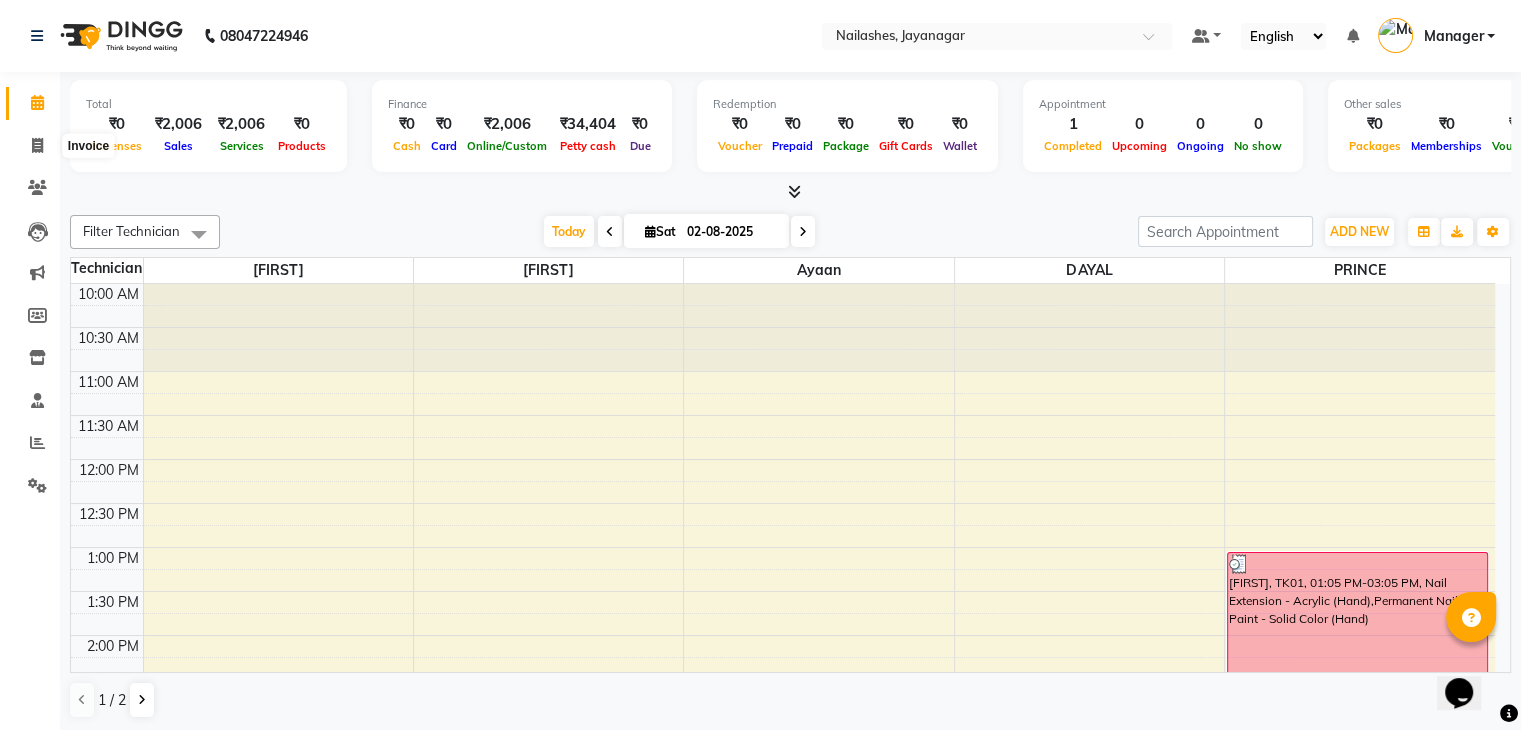 select on "service" 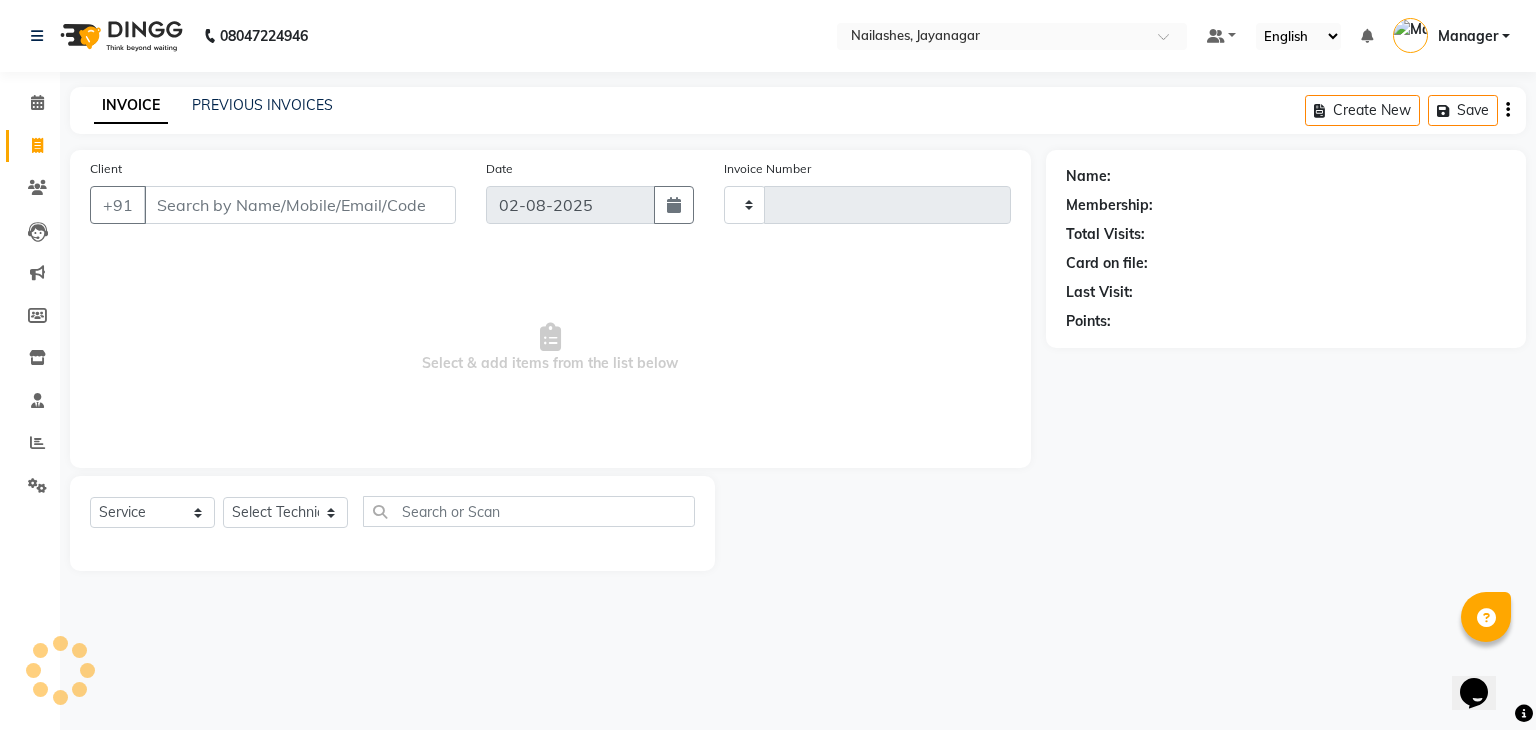 type on "0712" 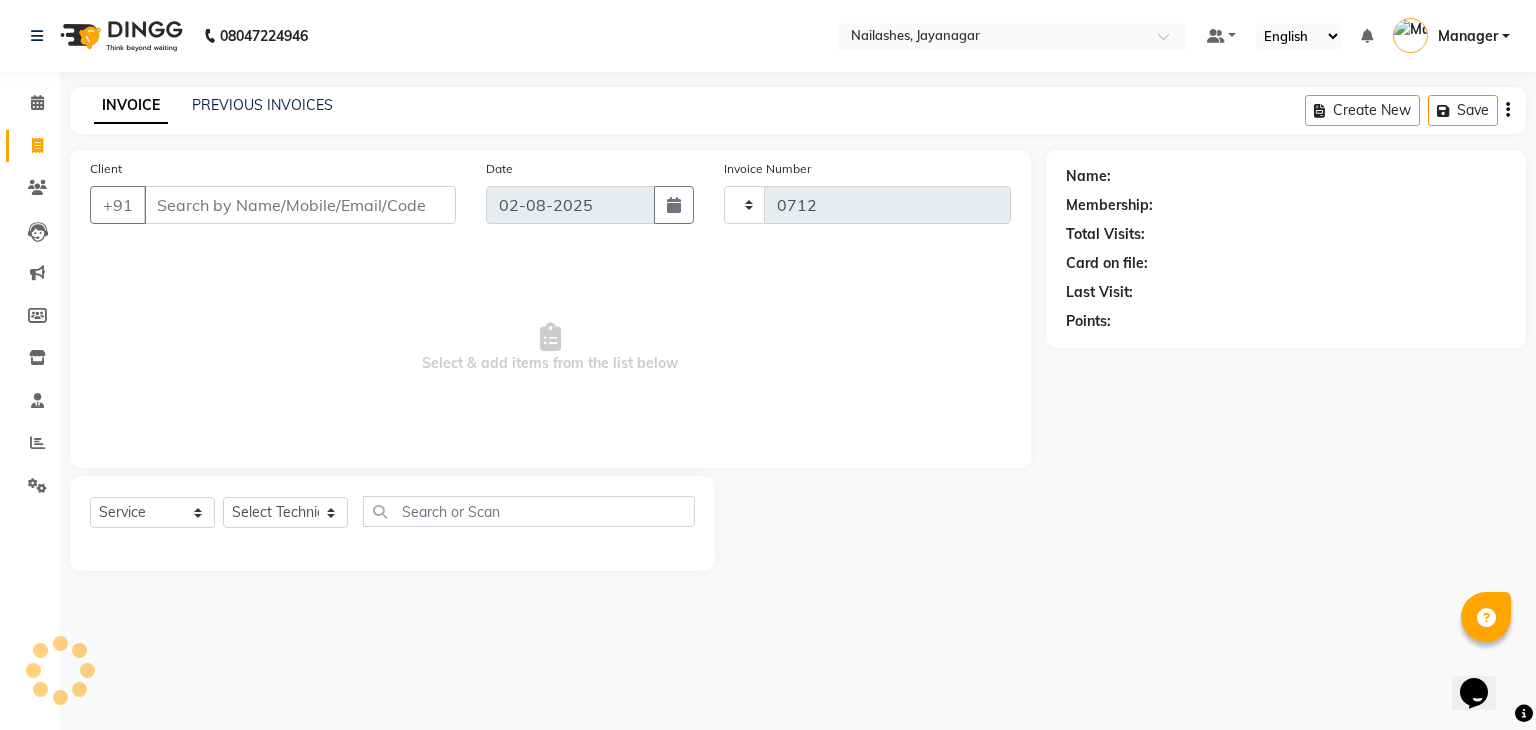 select on "4495" 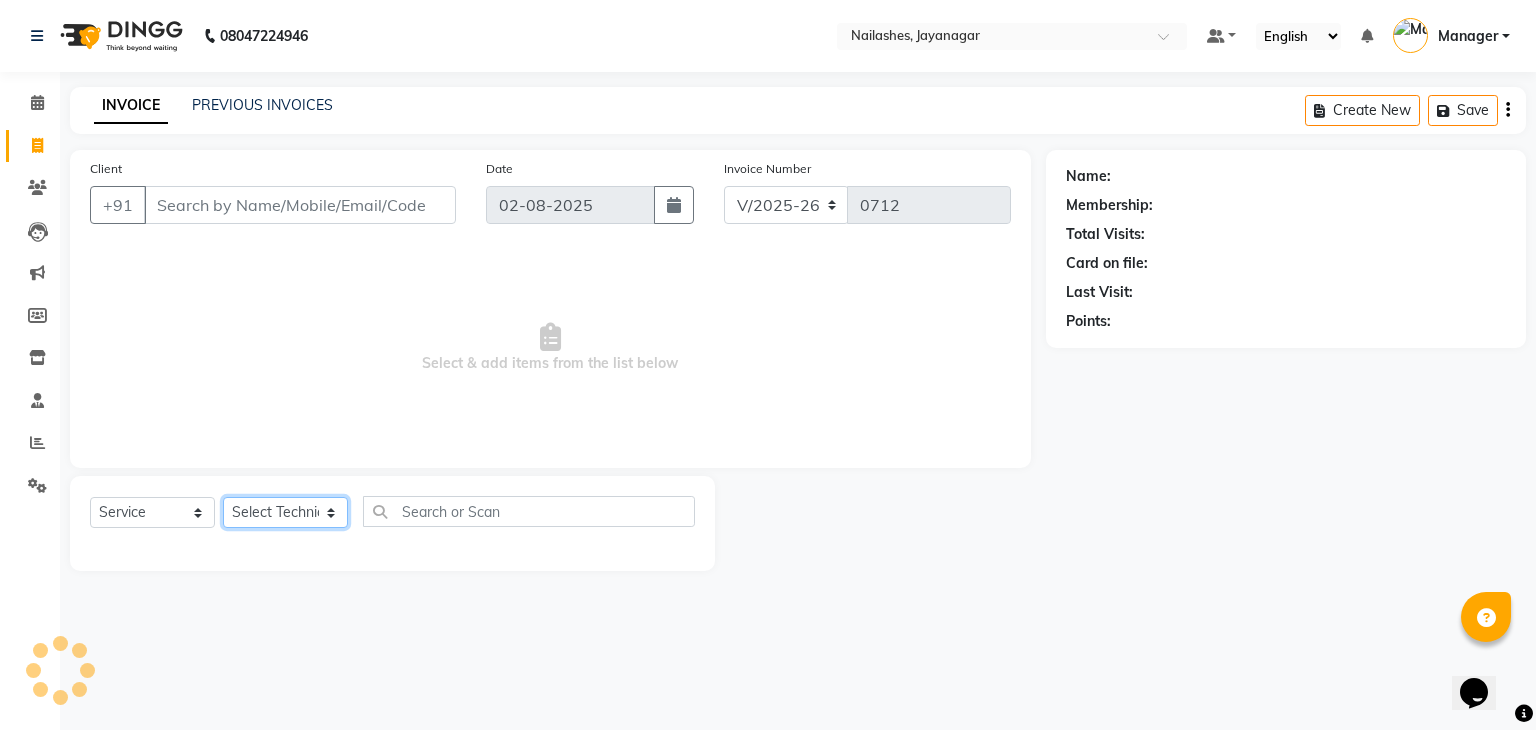 click on "Select Technician" 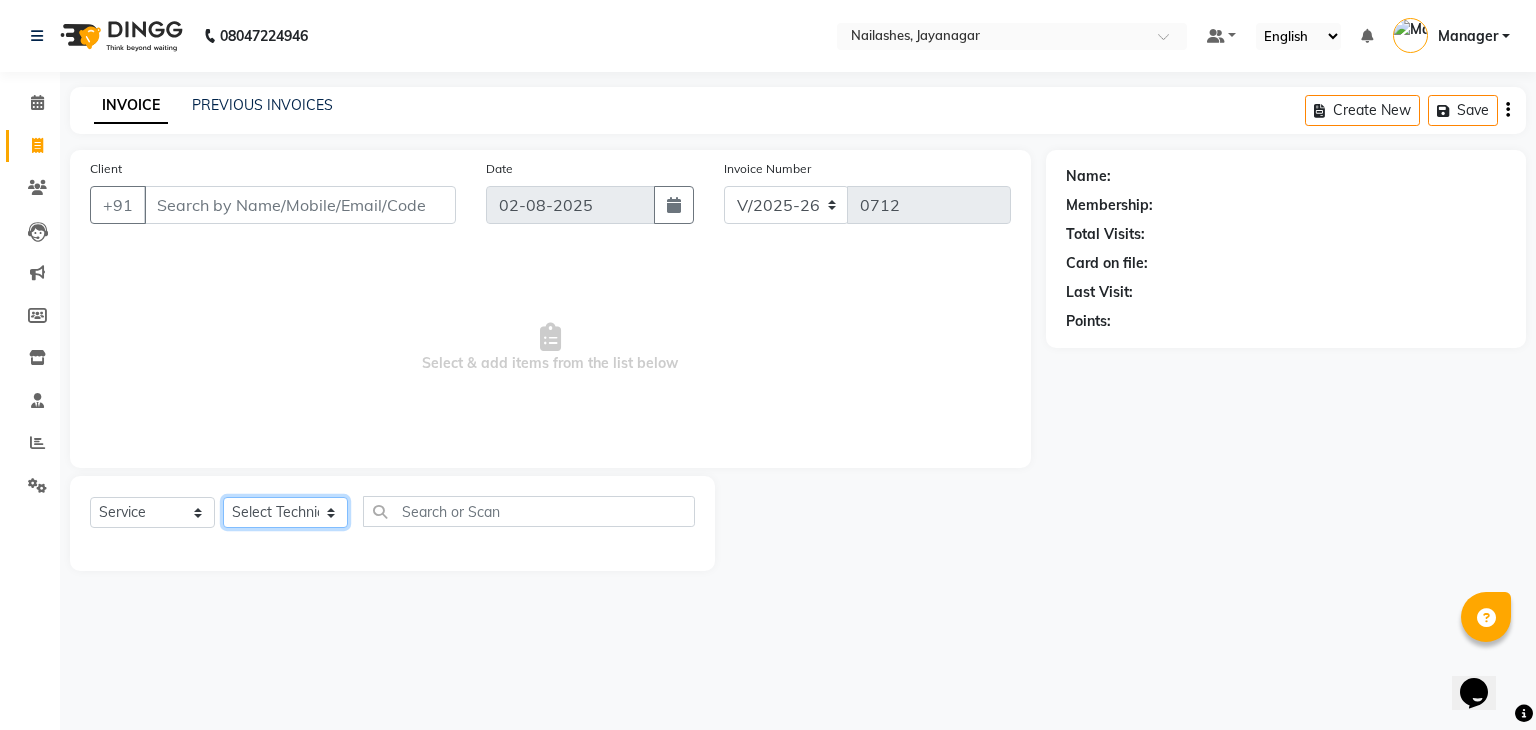 select on "25633" 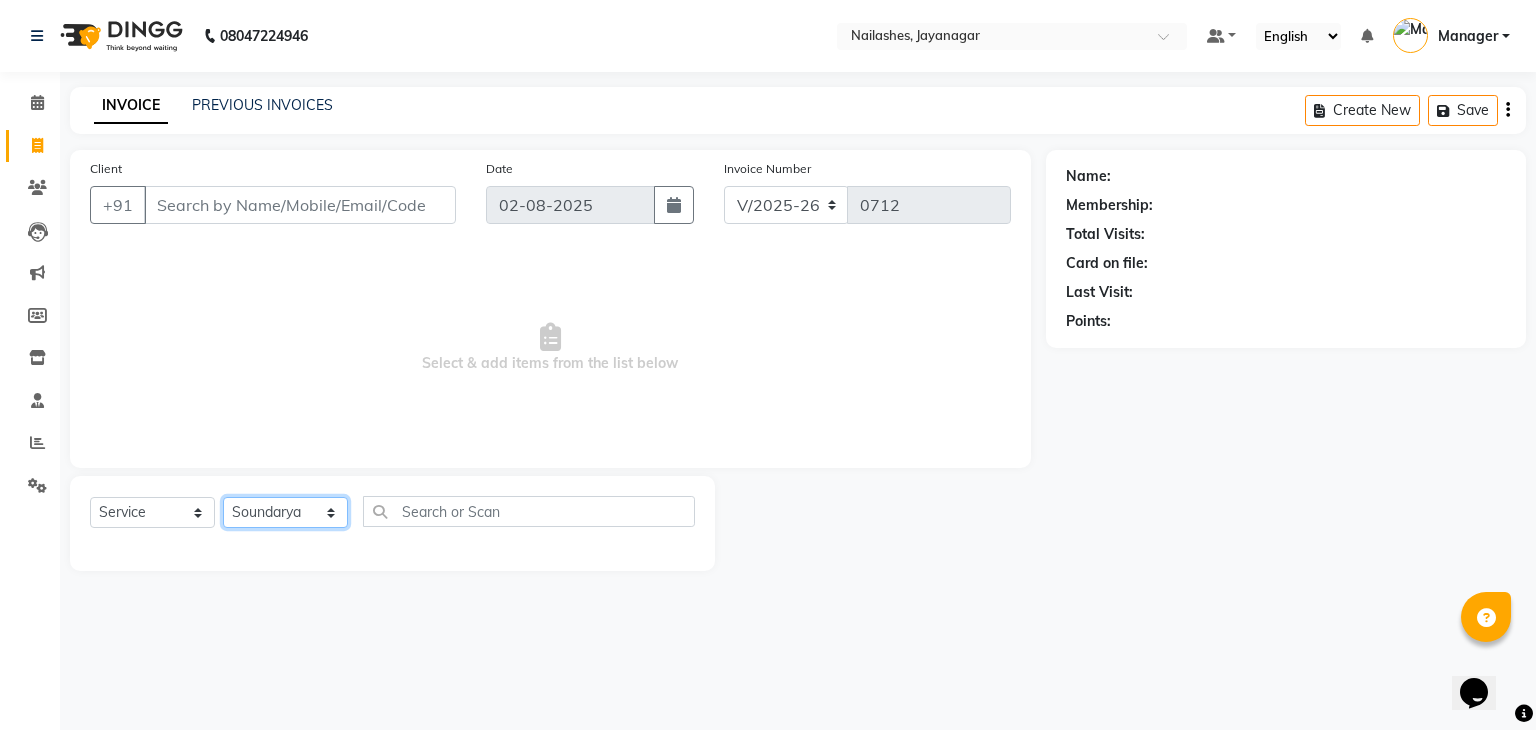 click on "Select Technician Admin ayaan DAYAL Manager mohith PRINCE Ranjitha Soundarya" 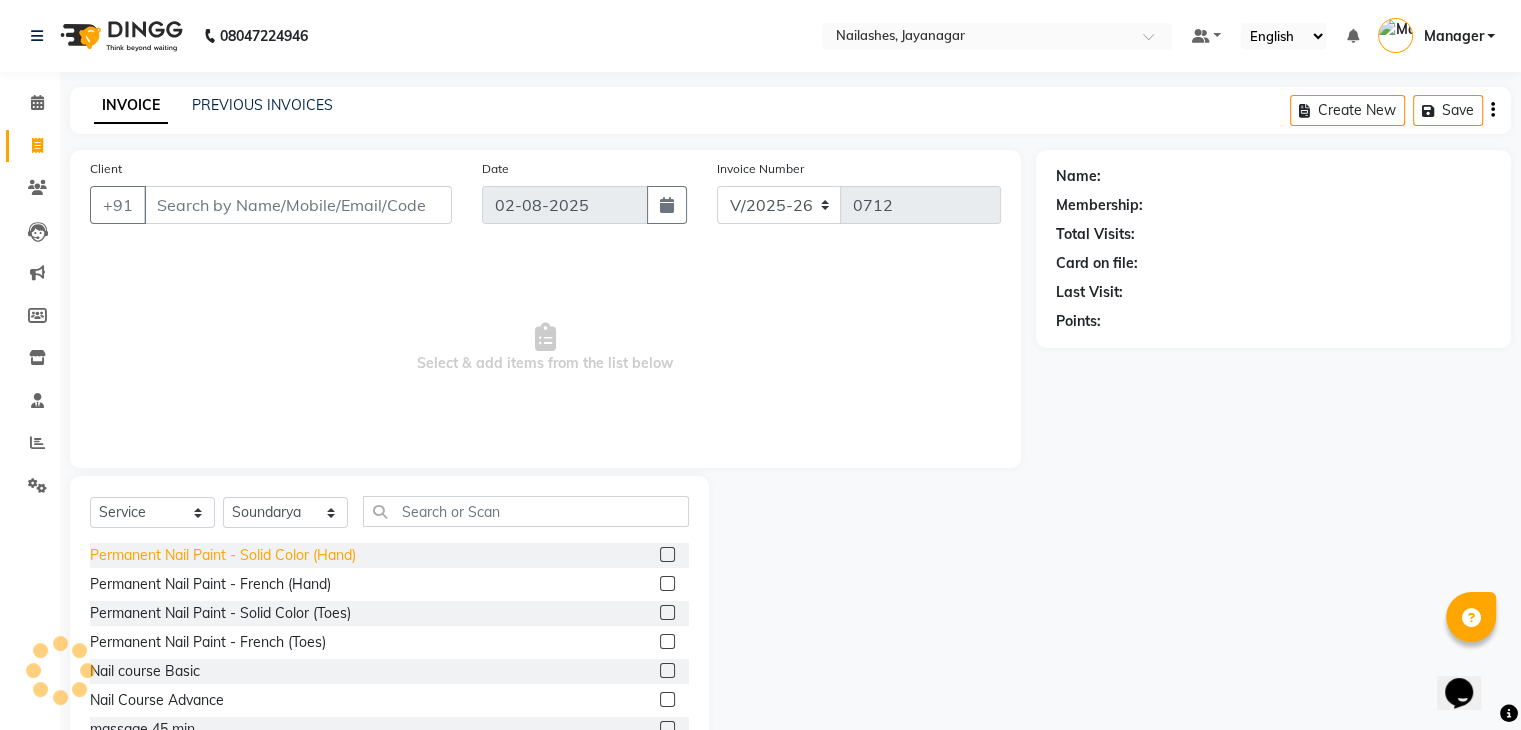 click on "Permanent Nail Paint - Solid Color (Hand)" 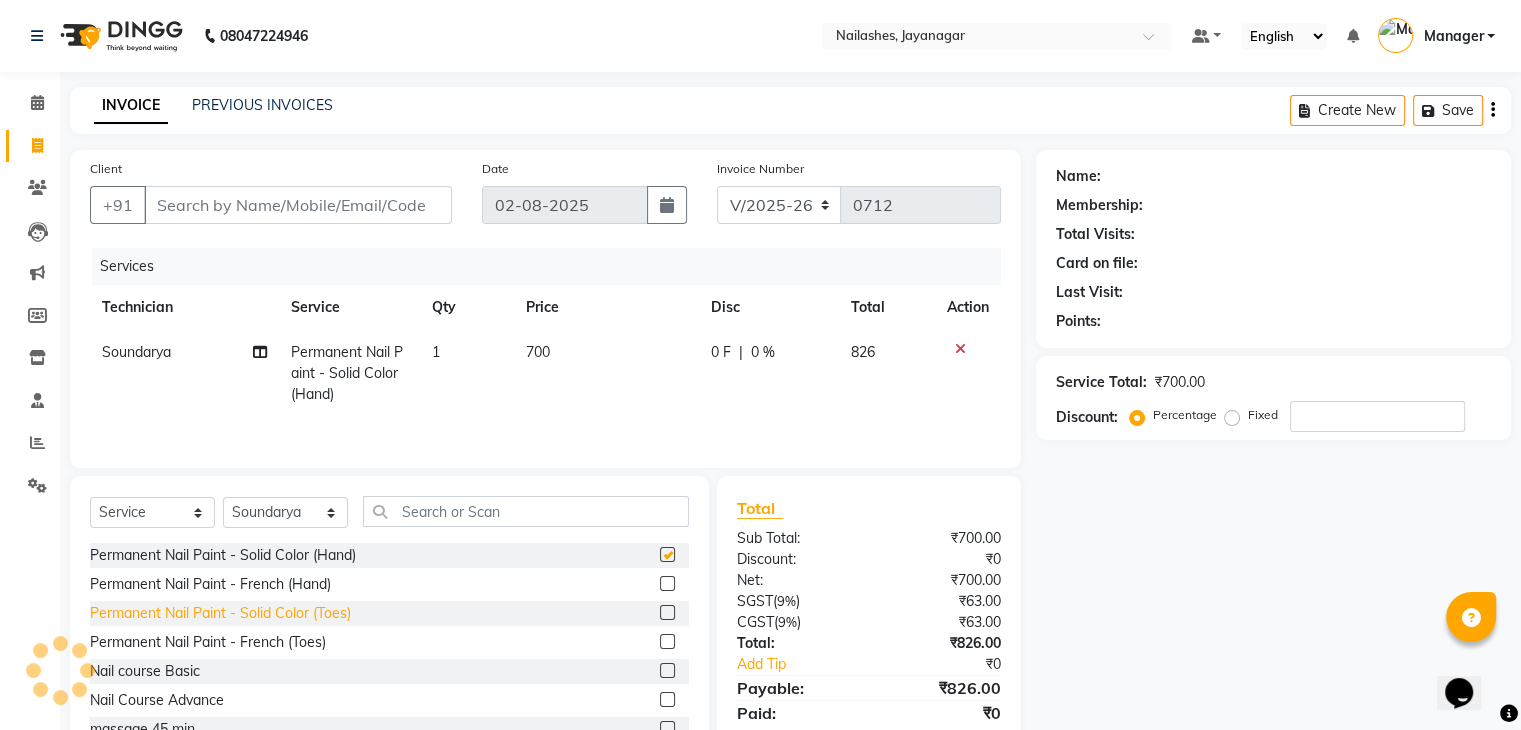 checkbox on "false" 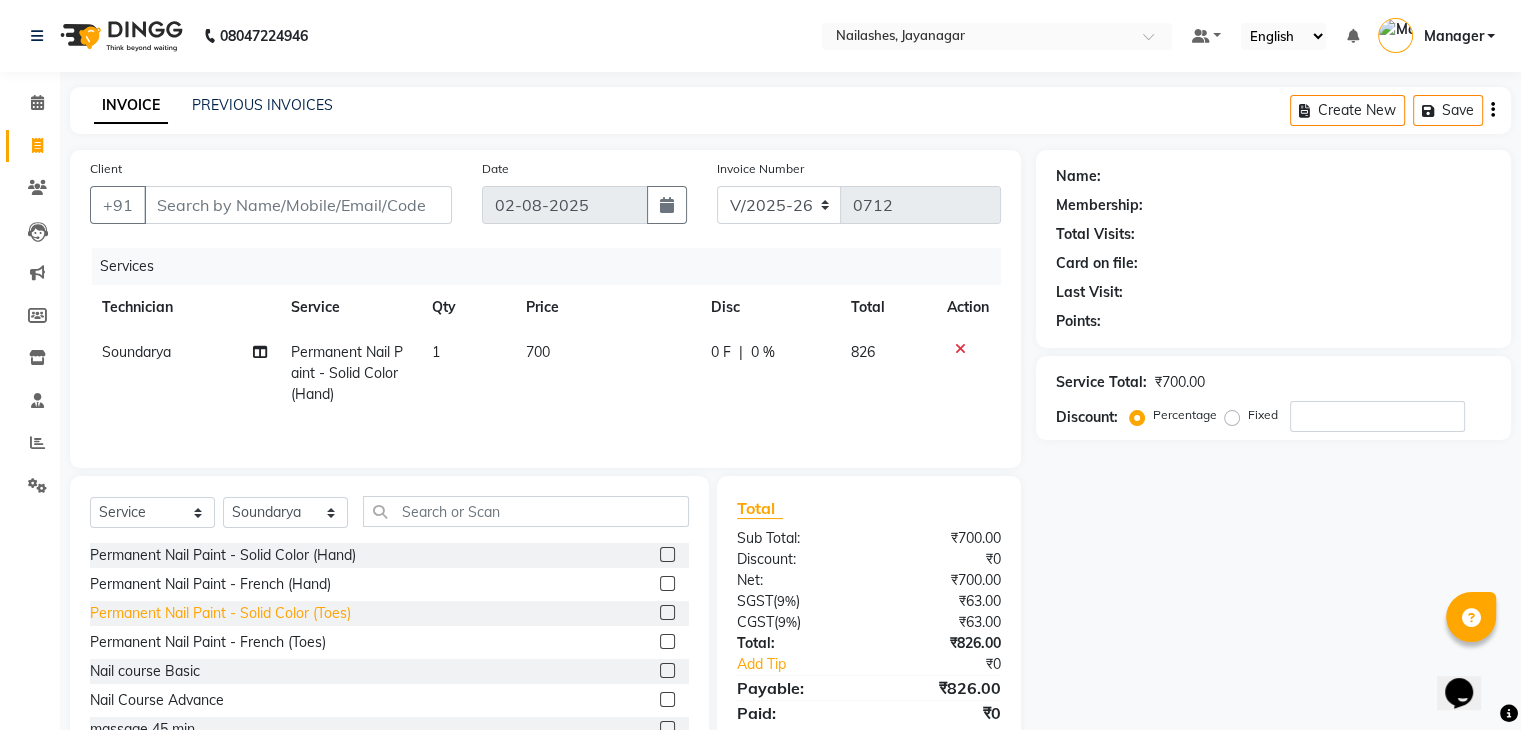 click on "Permanent Nail Paint - Solid Color (Toes)" 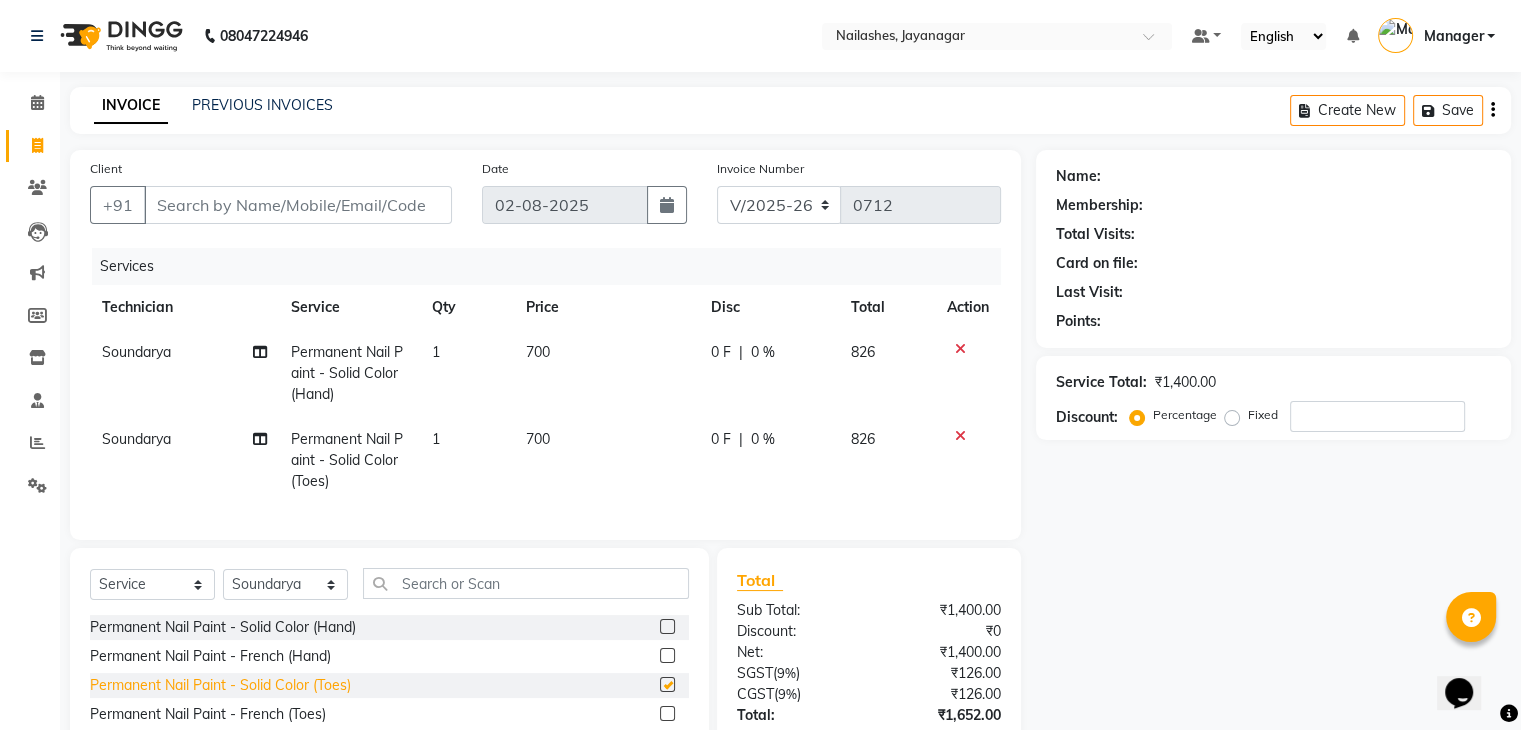 checkbox on "false" 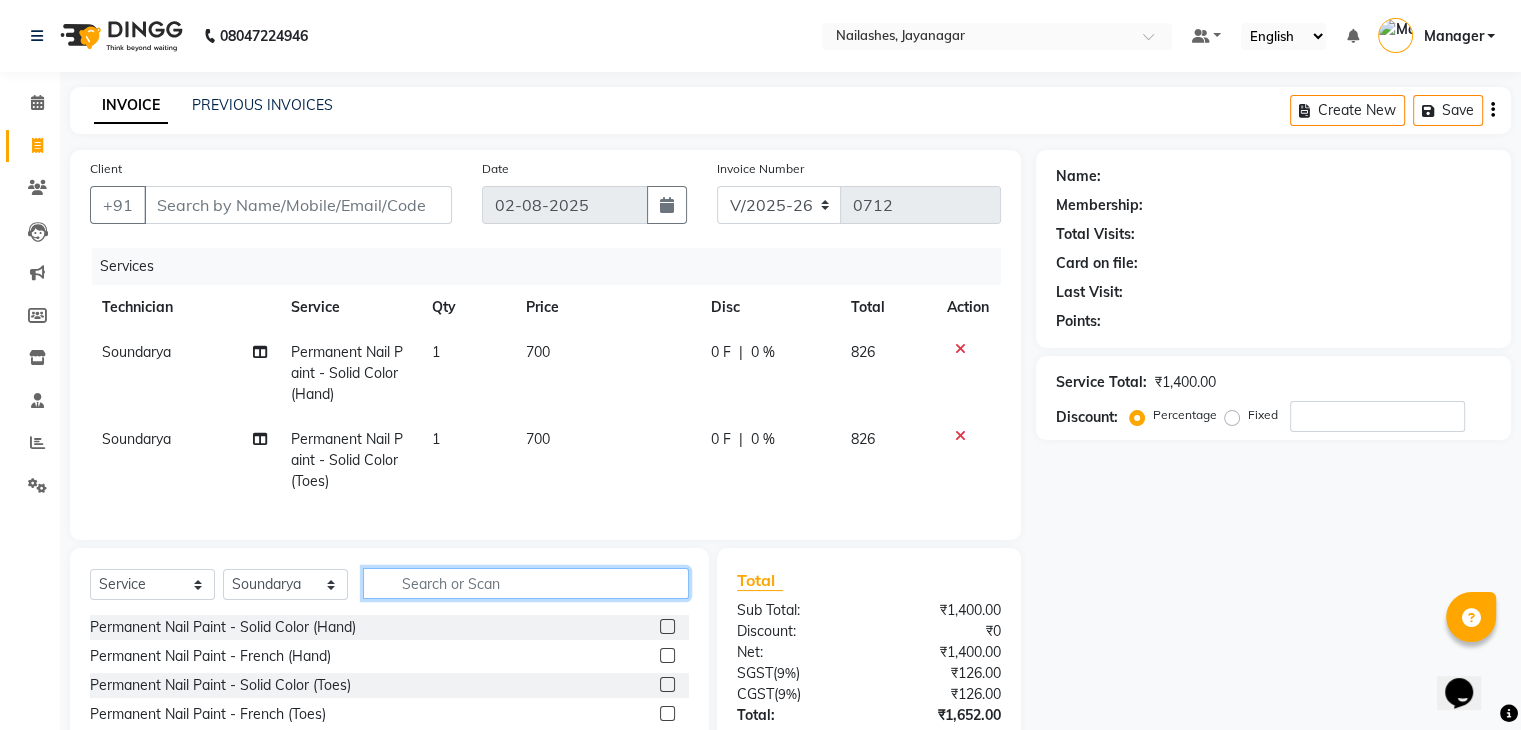 click 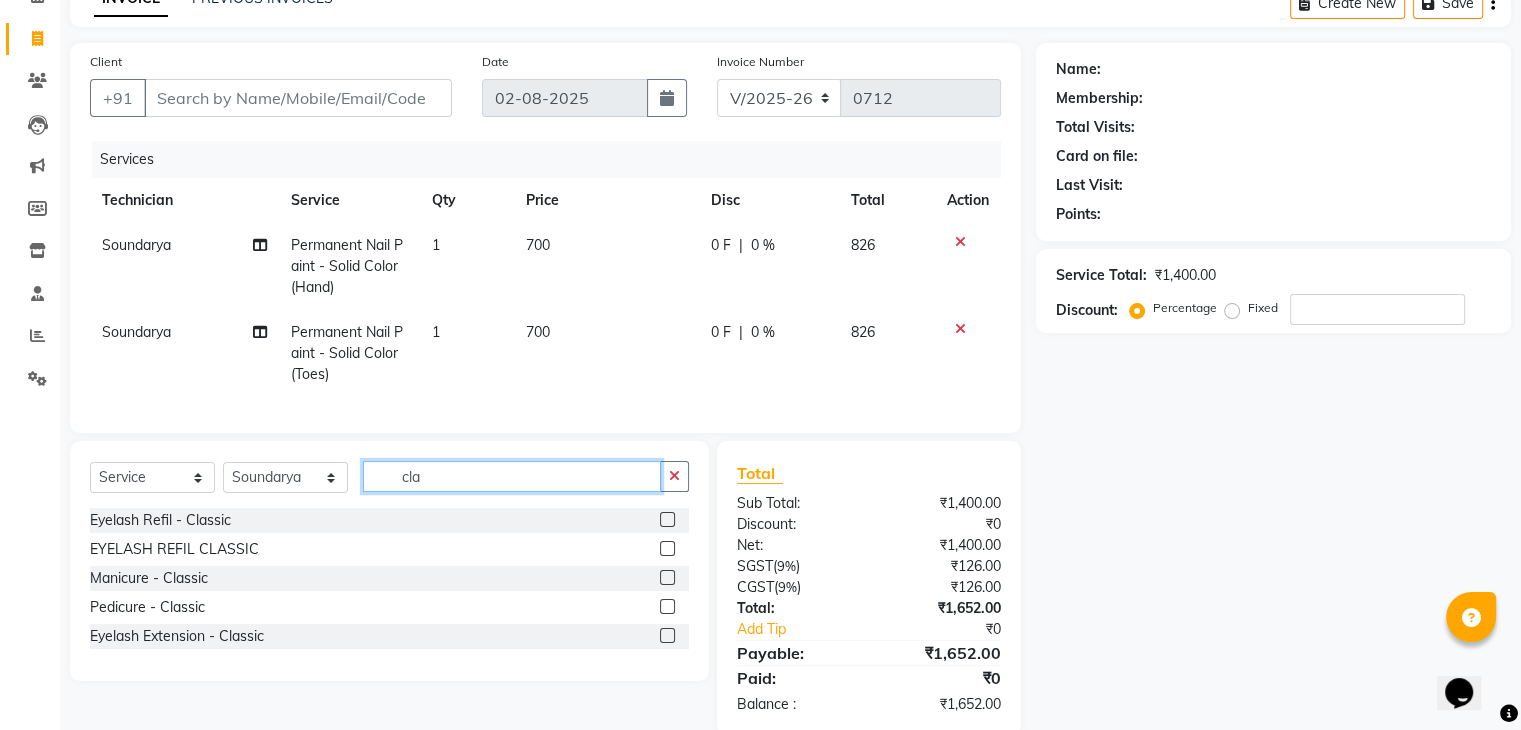 scroll, scrollTop: 158, scrollLeft: 0, axis: vertical 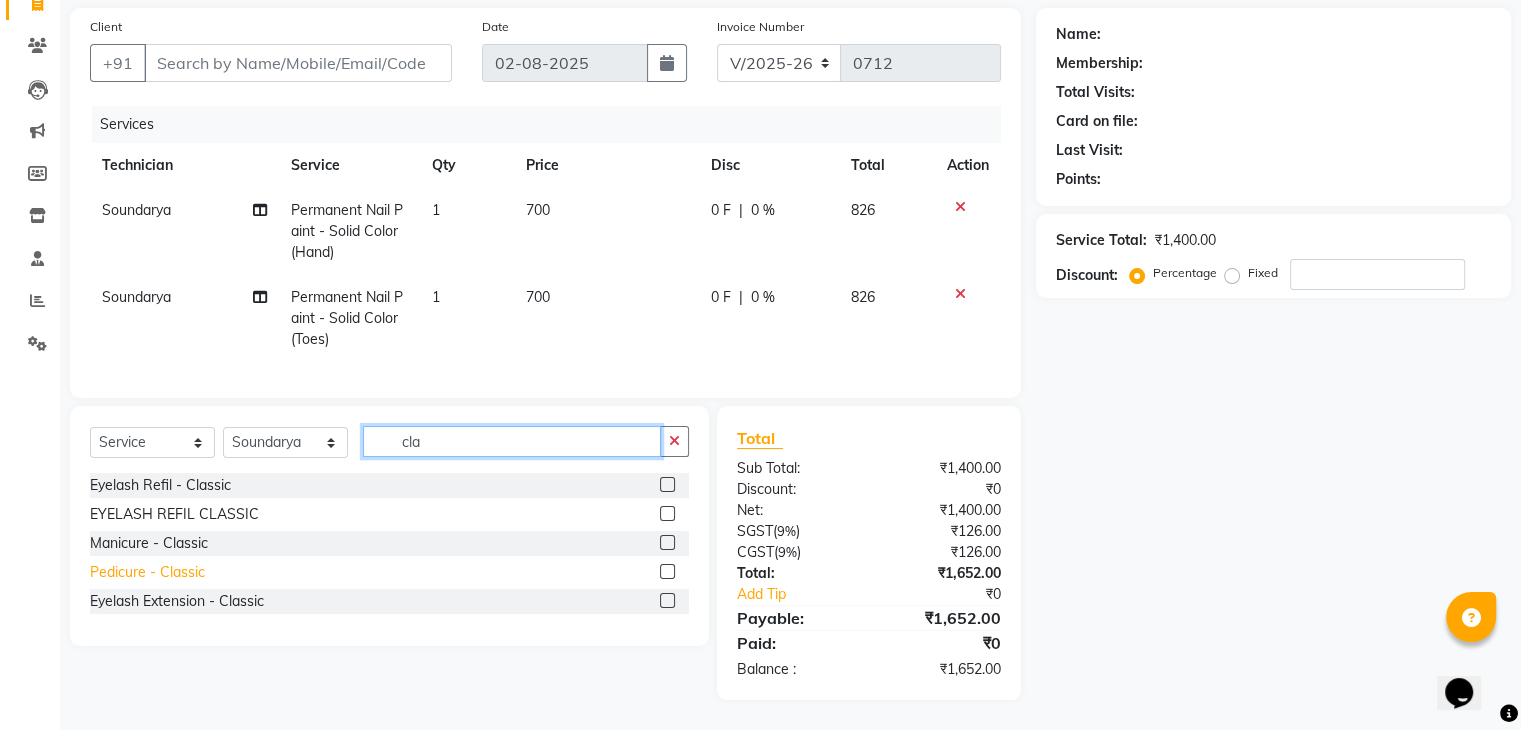 type on "cla" 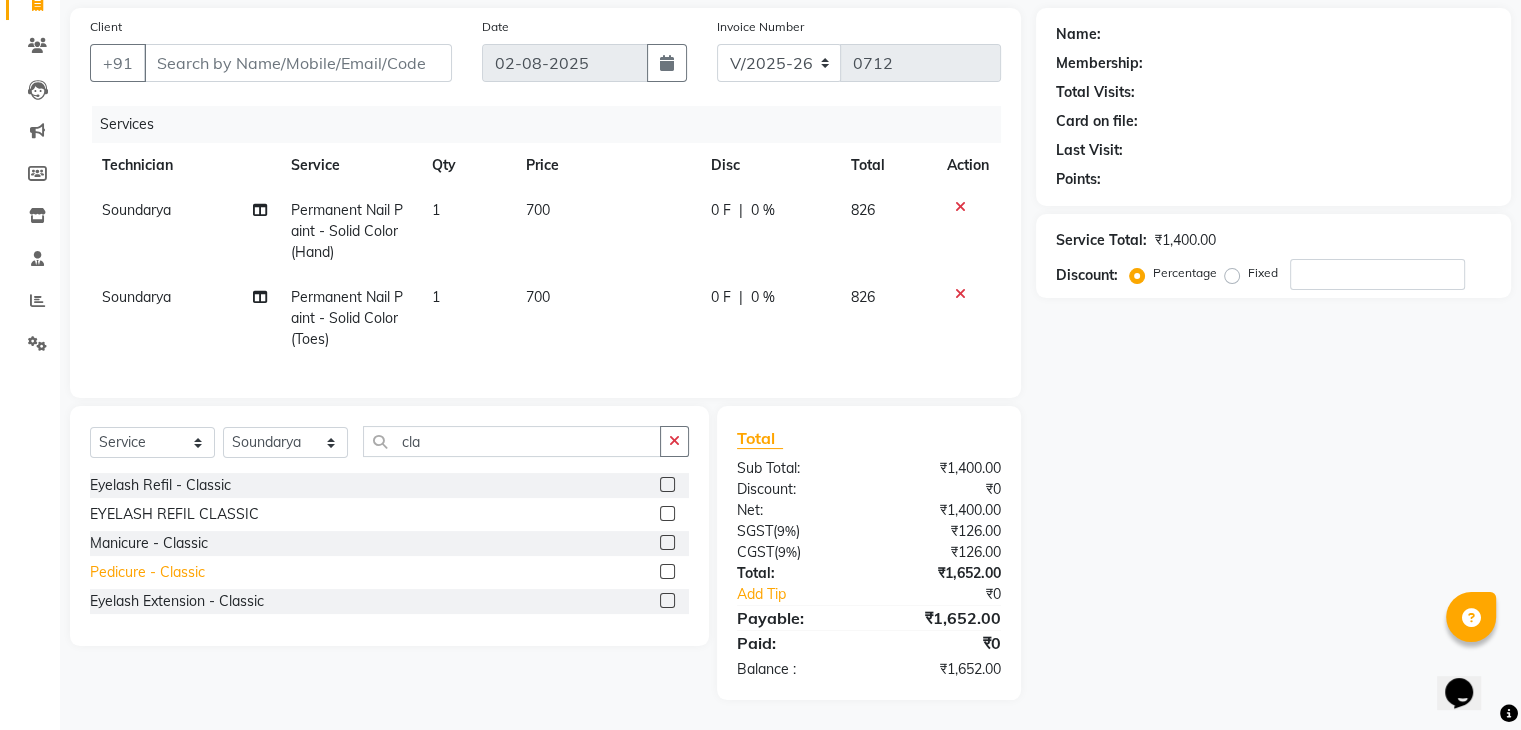 click on "Pedicure - Classic" 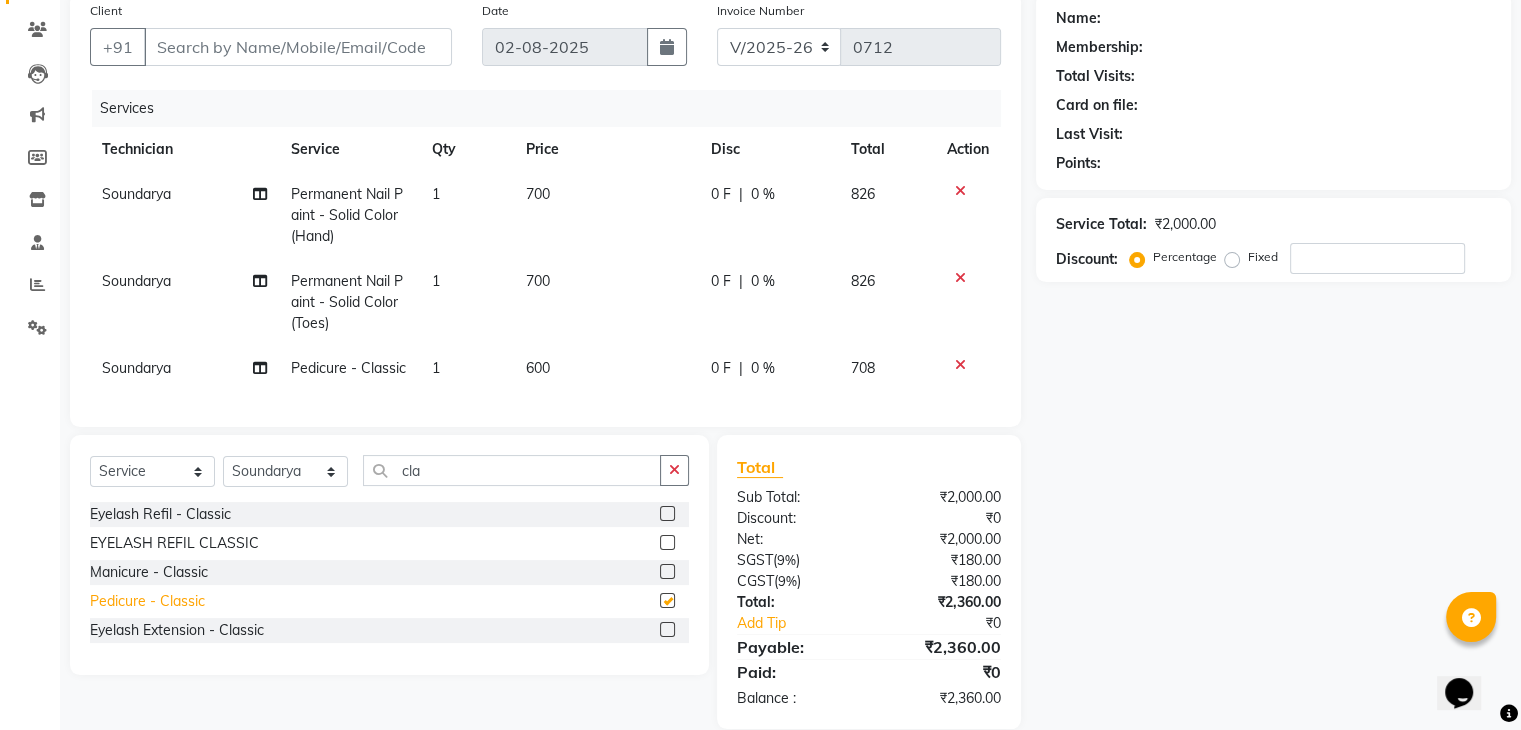 checkbox on "false" 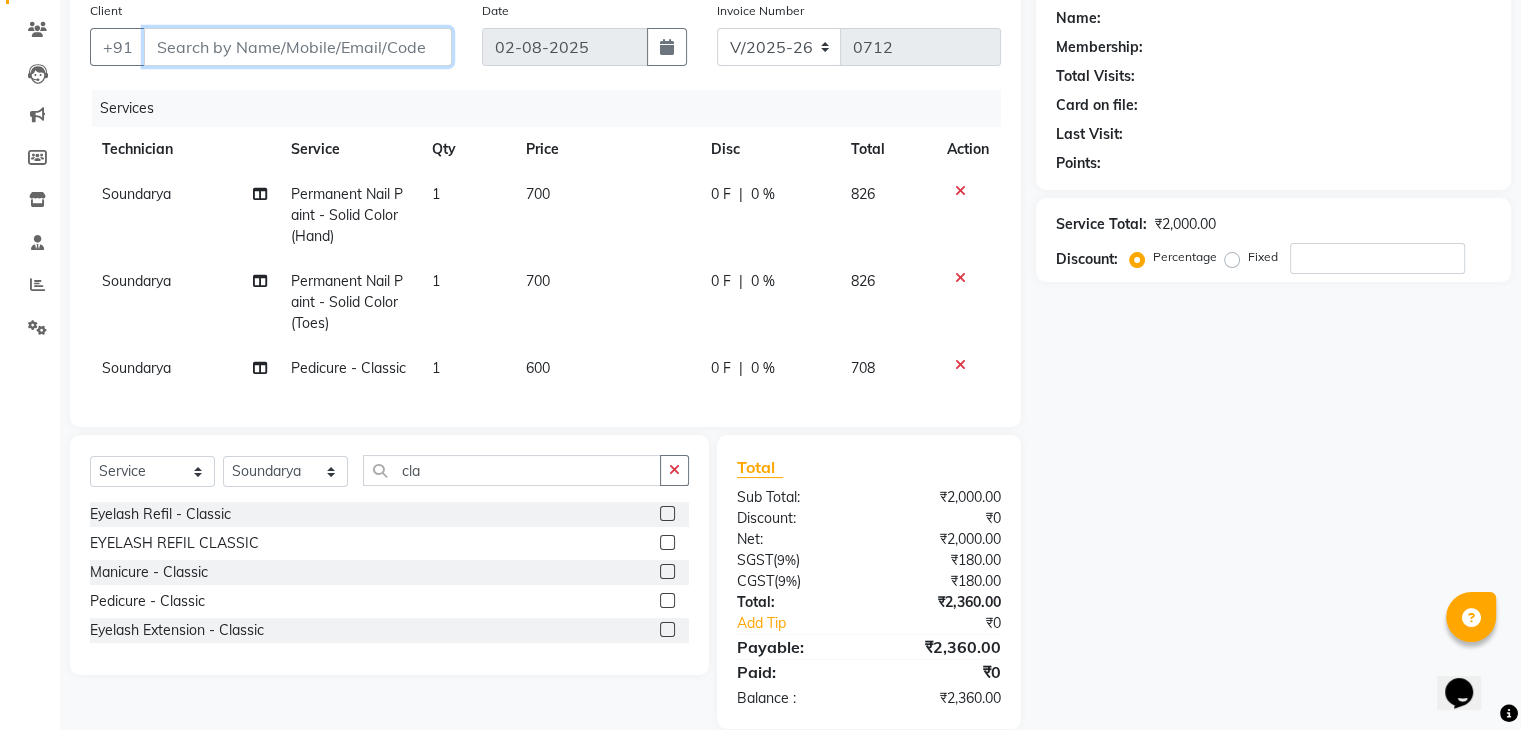 click on "Client" at bounding box center [298, 47] 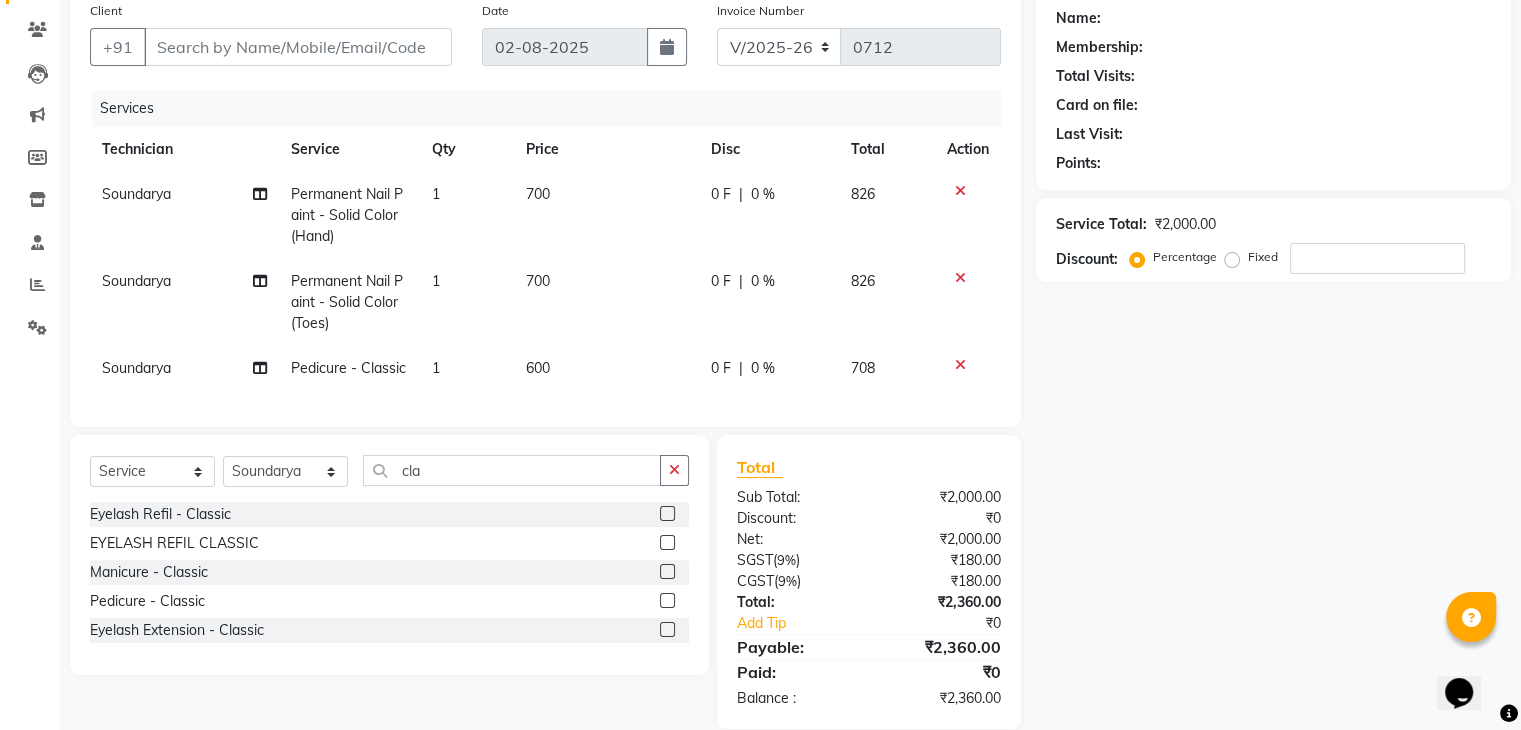 click on "Soundarya" 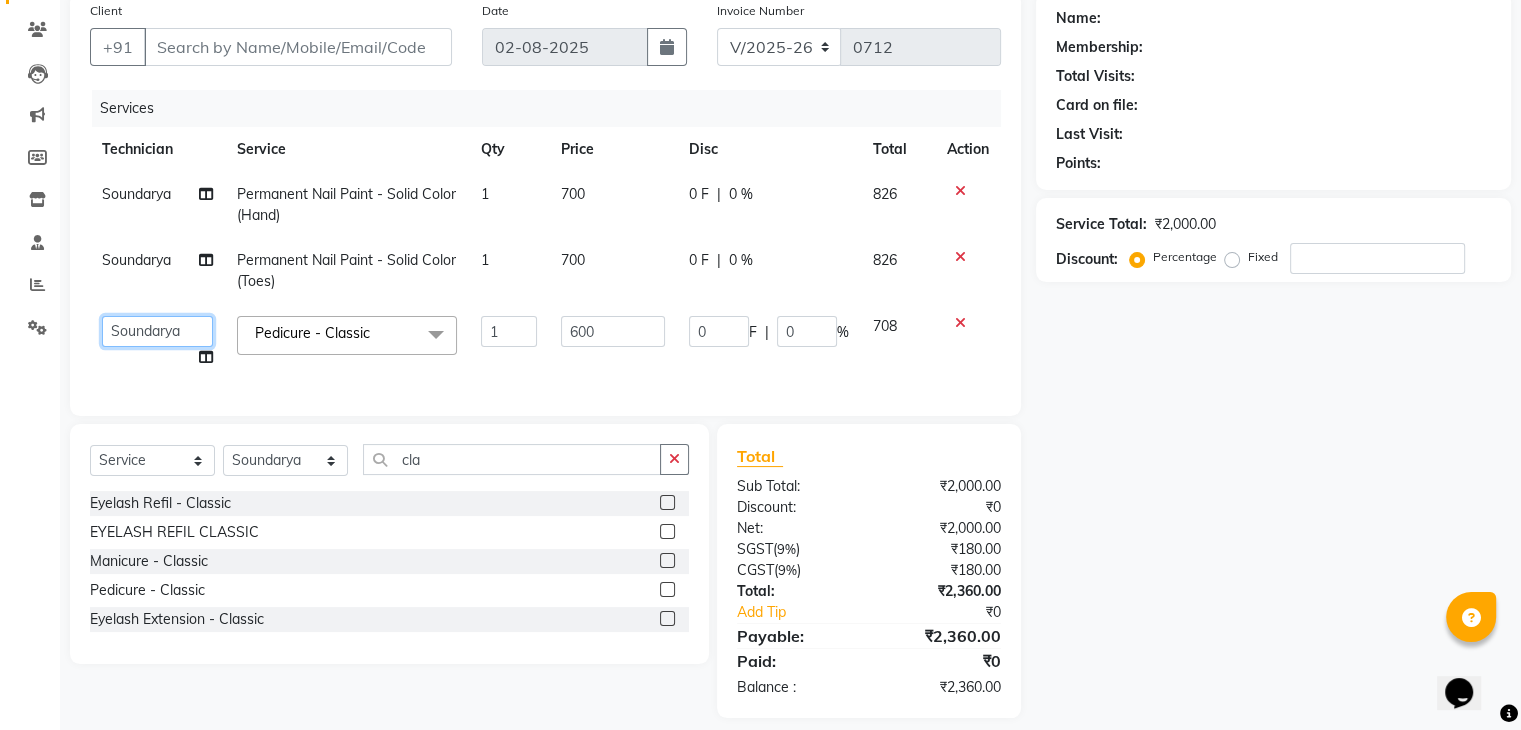 click on "Admin ayaan DAYAL Manager mohith PRINCE Ranjitha Soundarya" 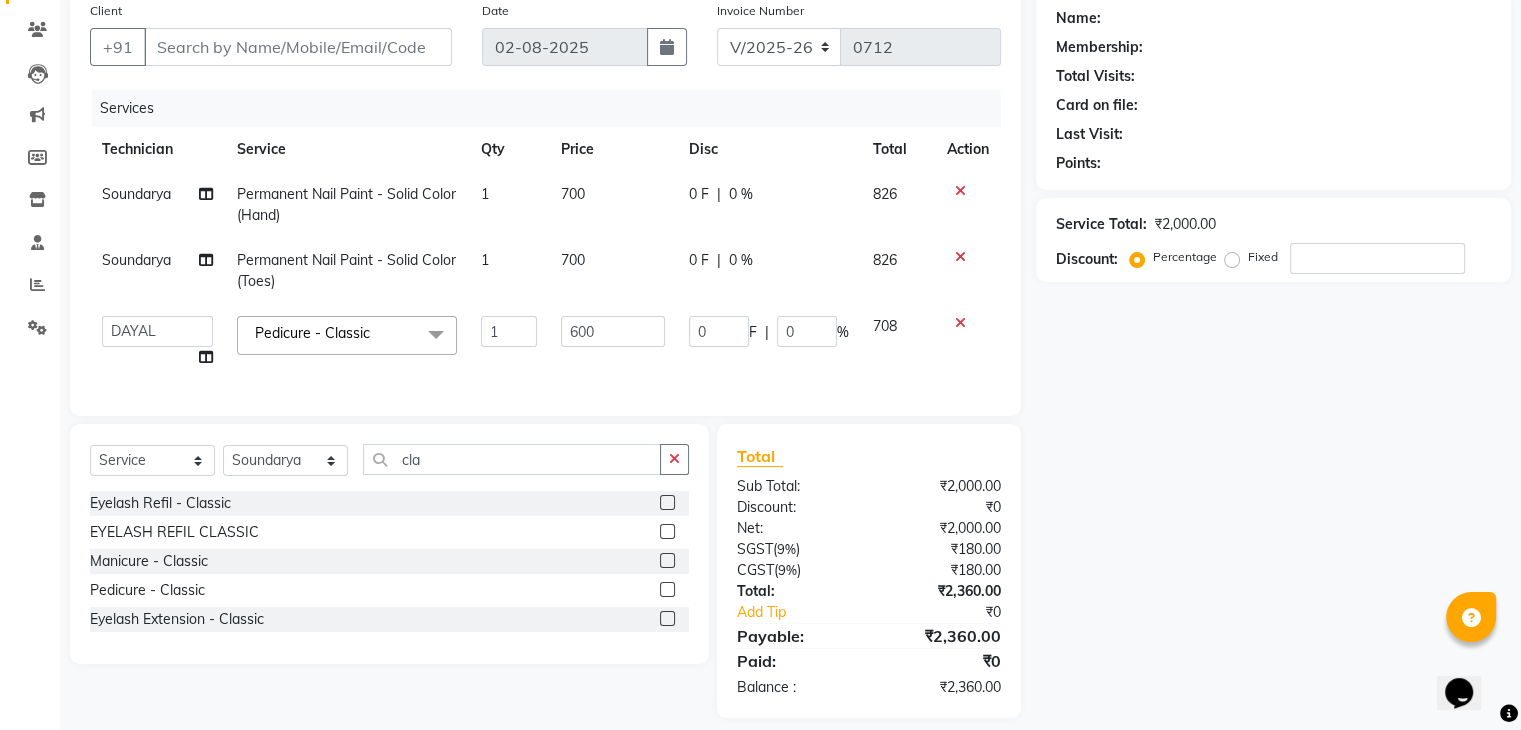 select on "77389" 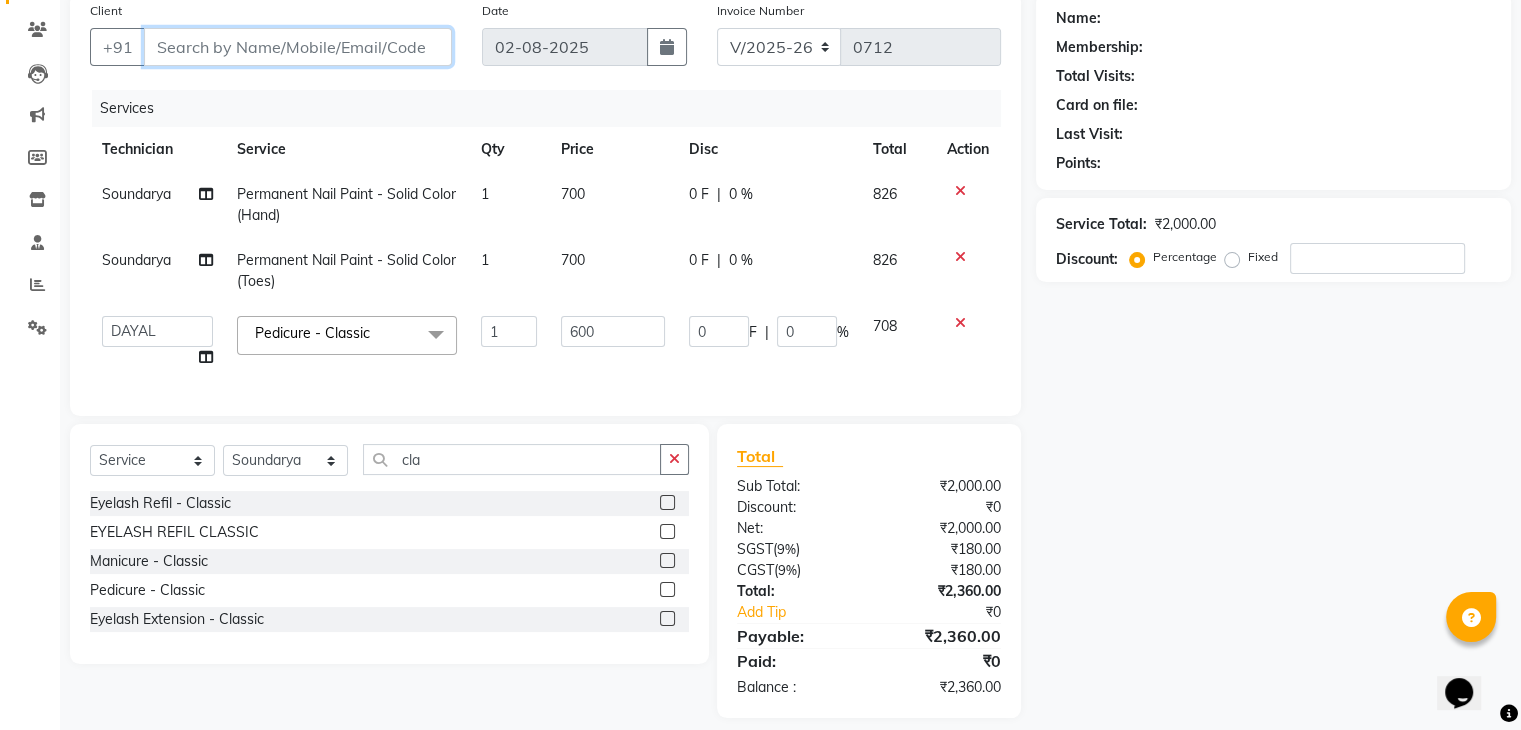 click on "Client" at bounding box center [298, 47] 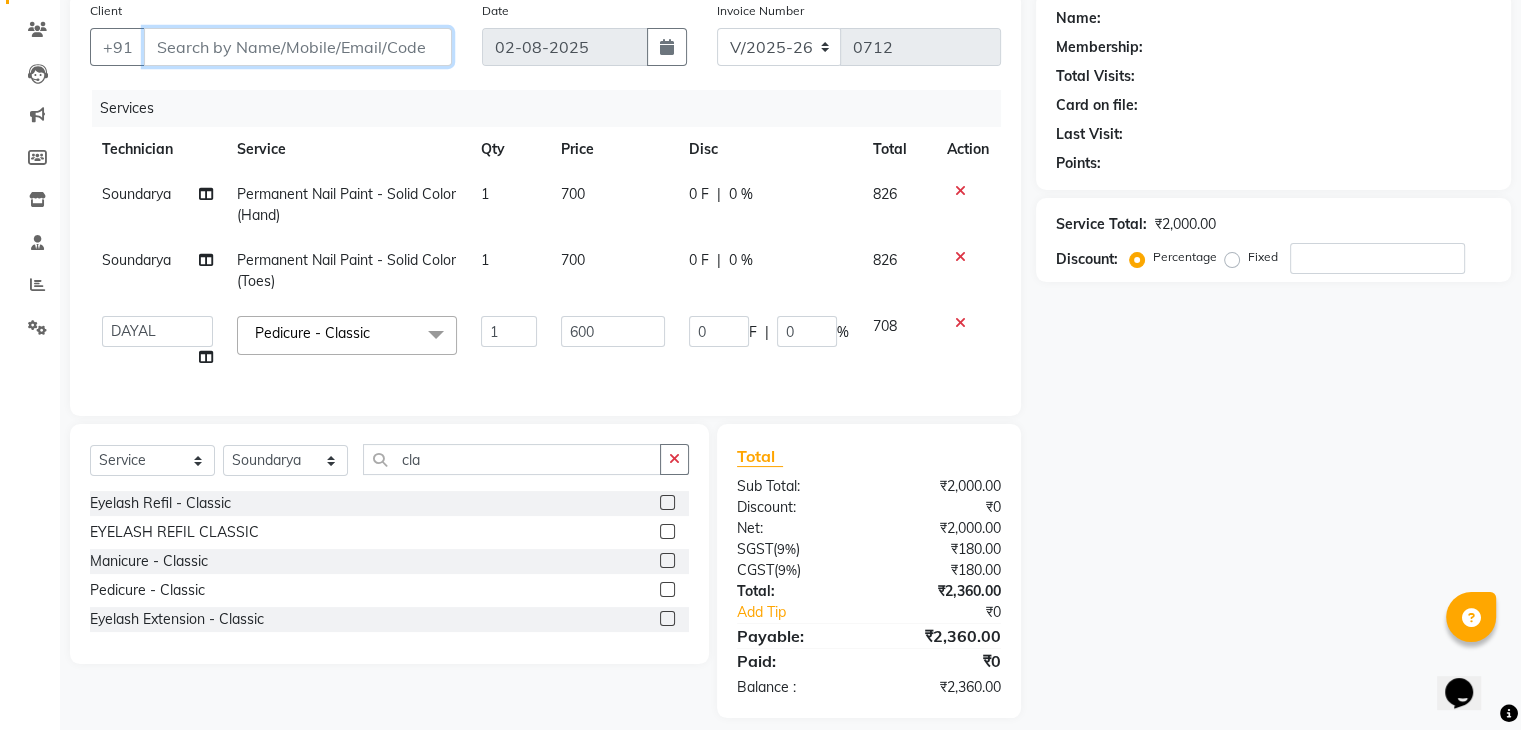 type on "9" 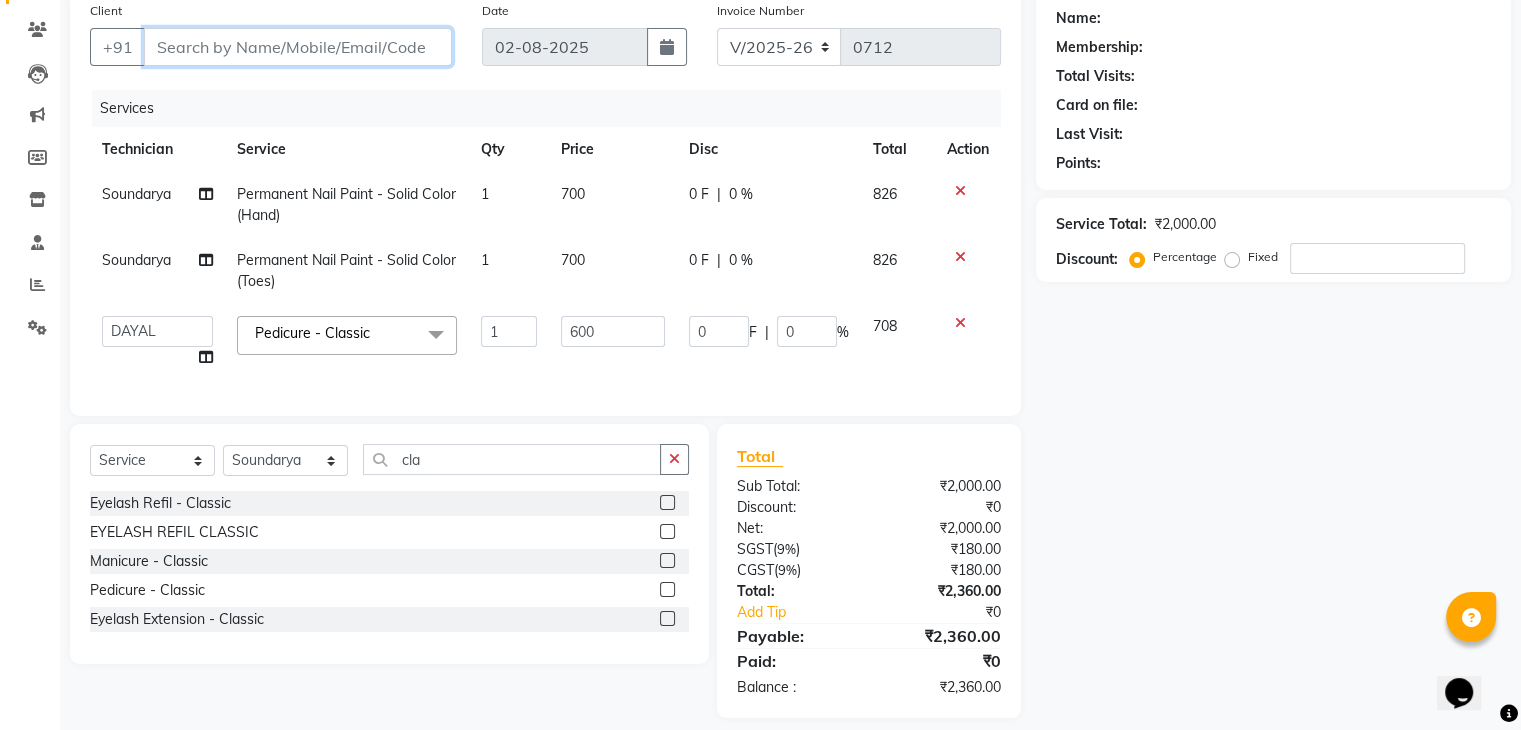 type on "0" 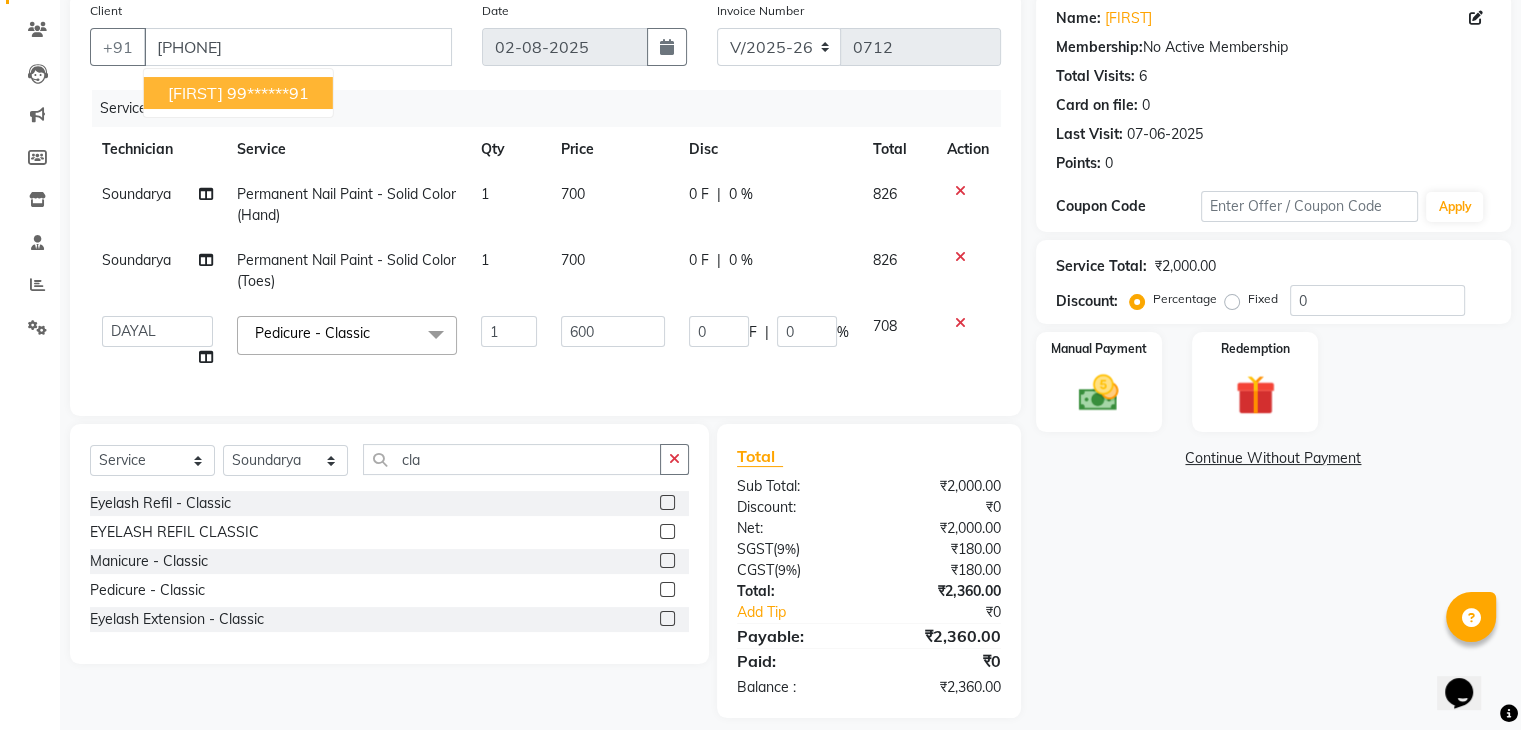 click on "99******91" at bounding box center (268, 93) 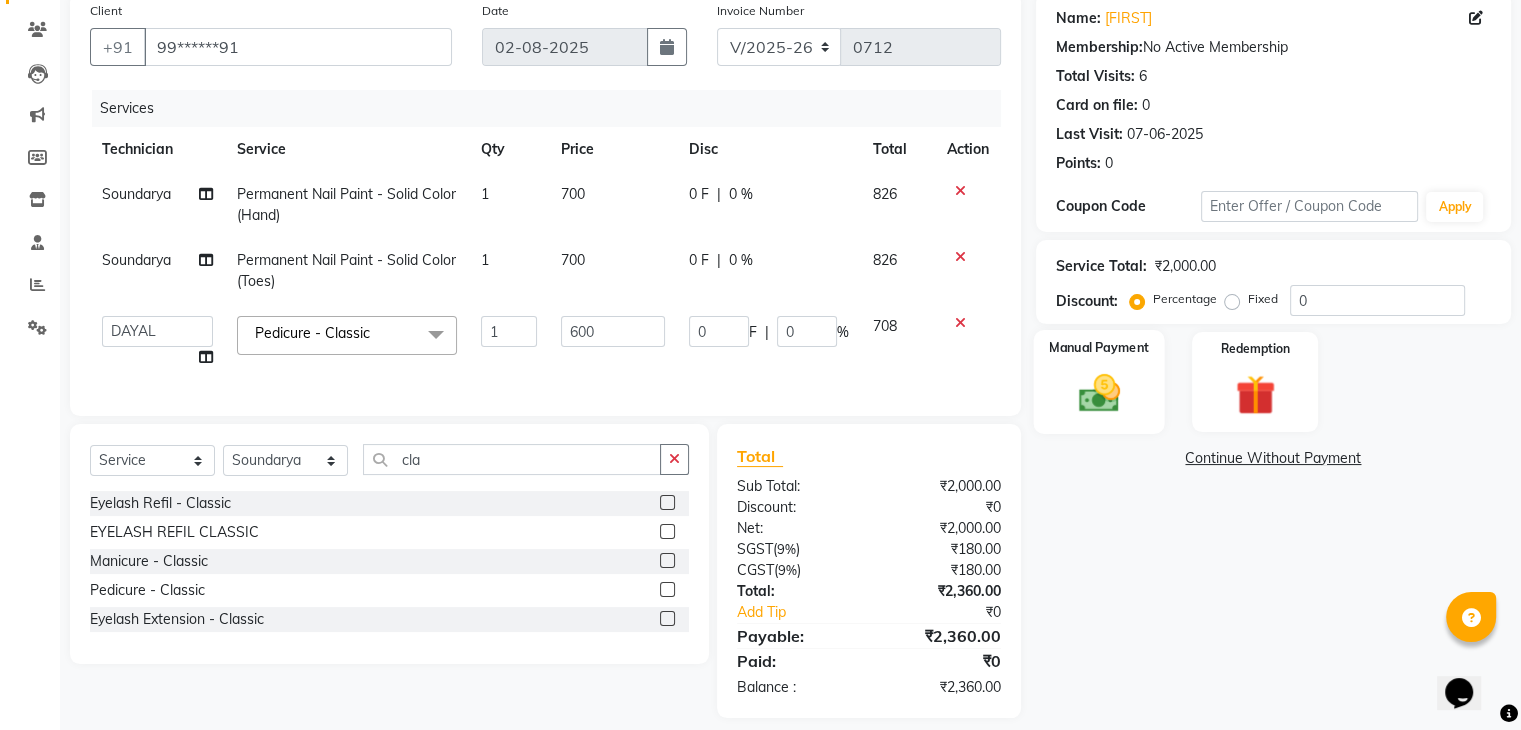 click 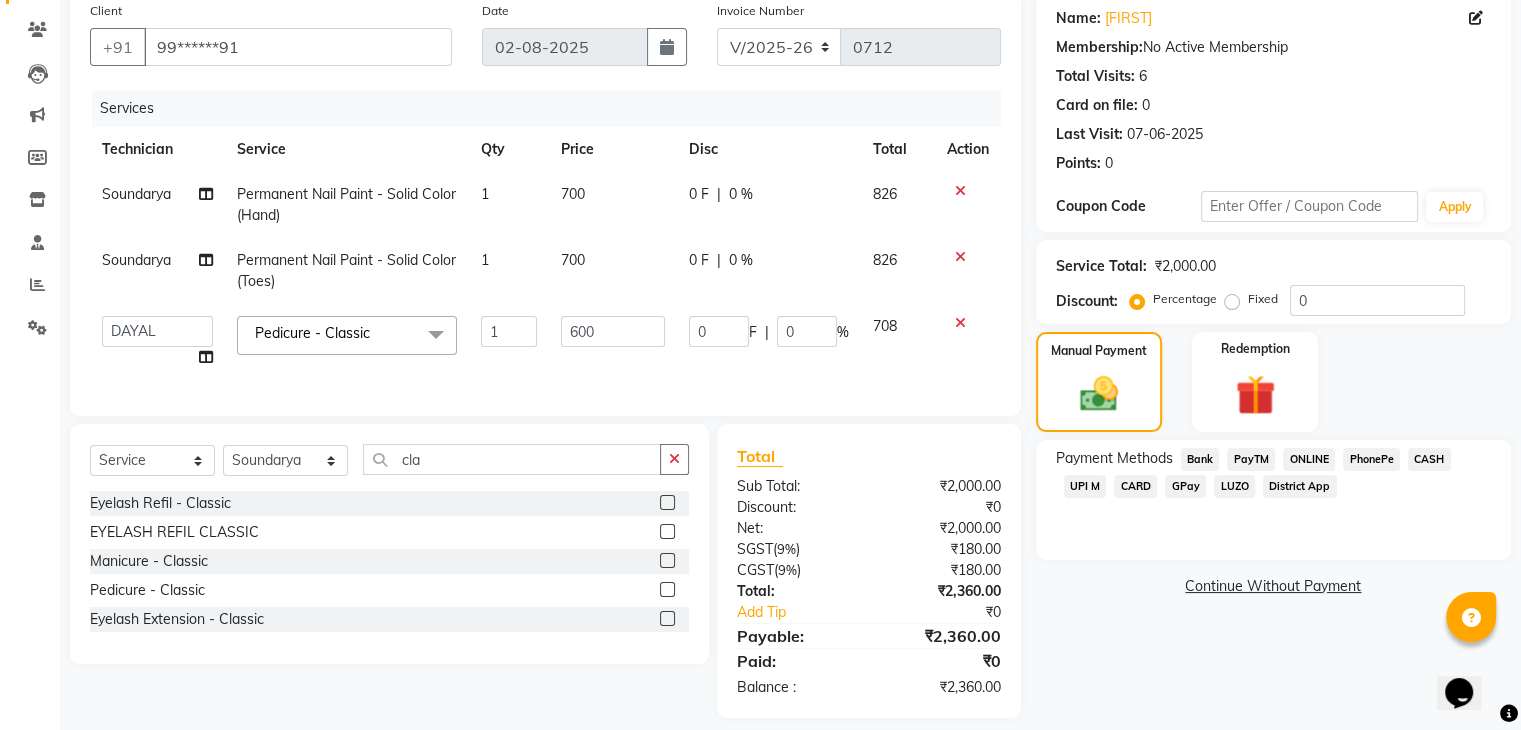 click on "CARD" 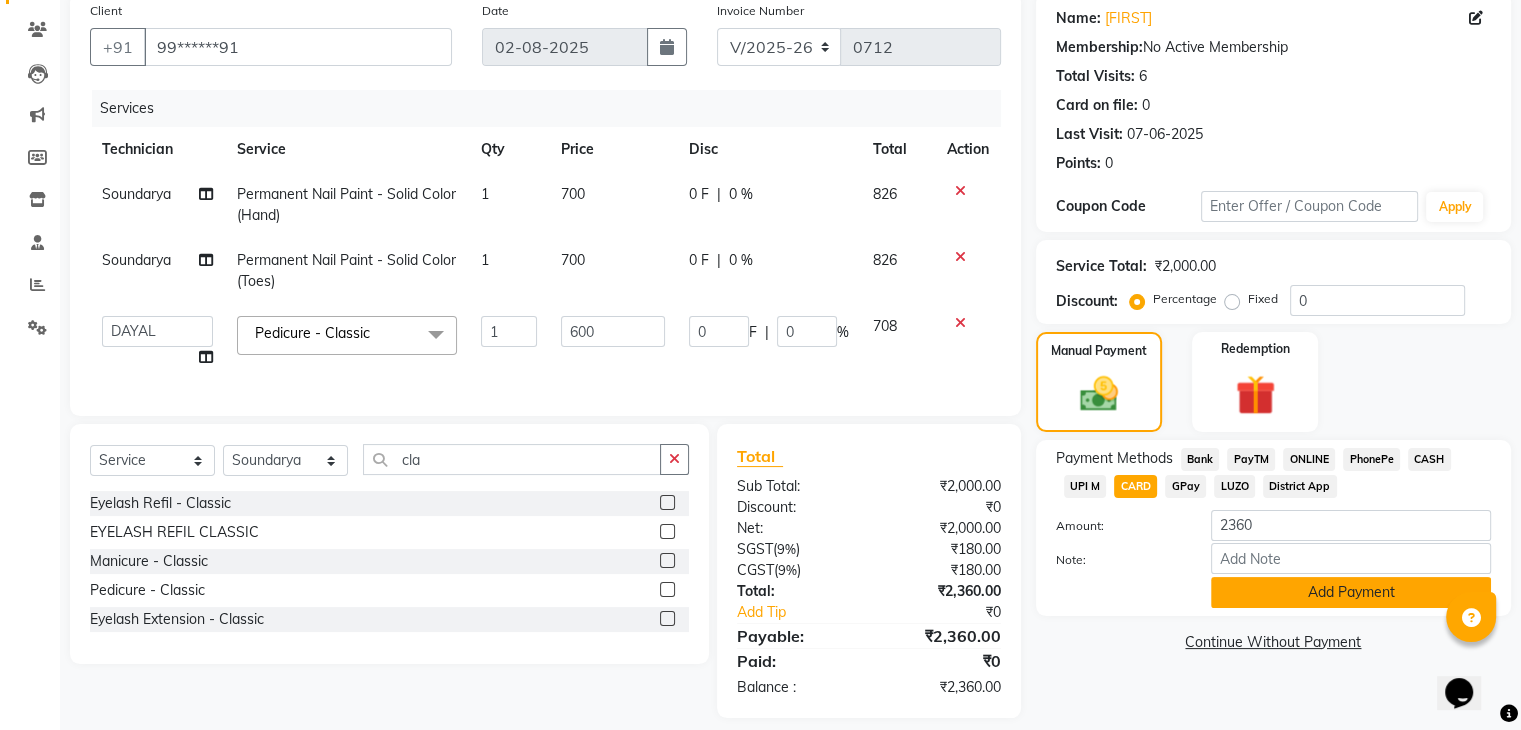 click on "Add Payment" 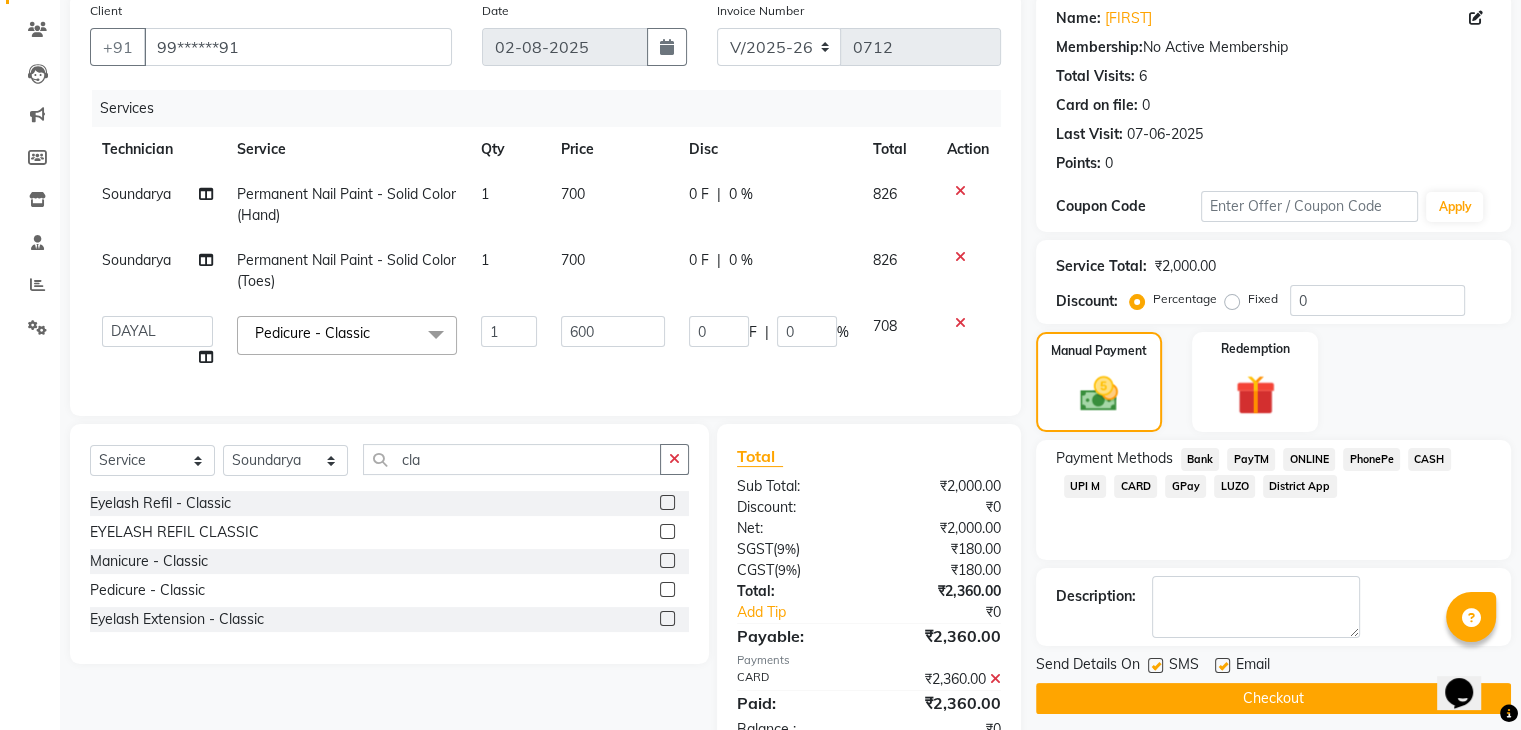 click on "Checkout" 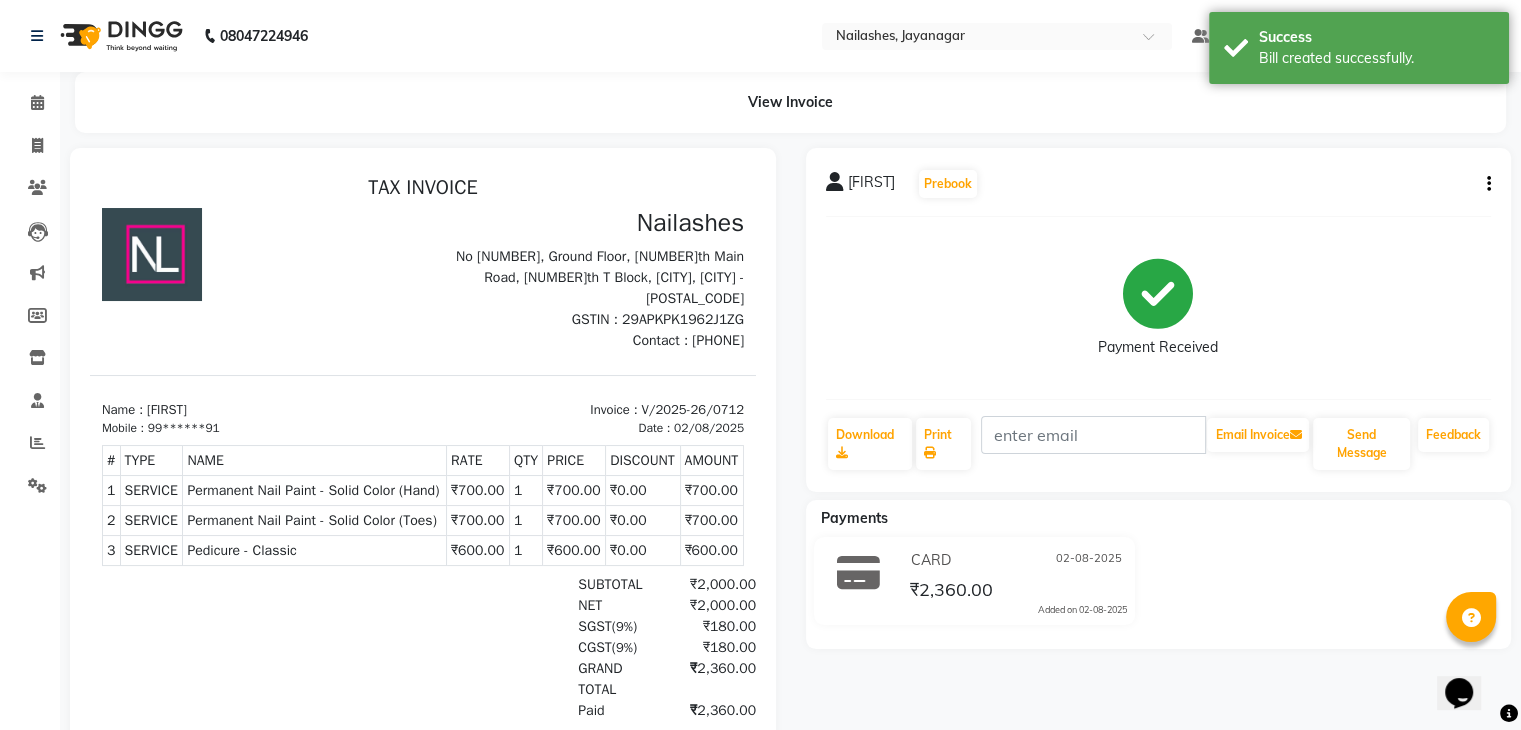 scroll, scrollTop: 0, scrollLeft: 0, axis: both 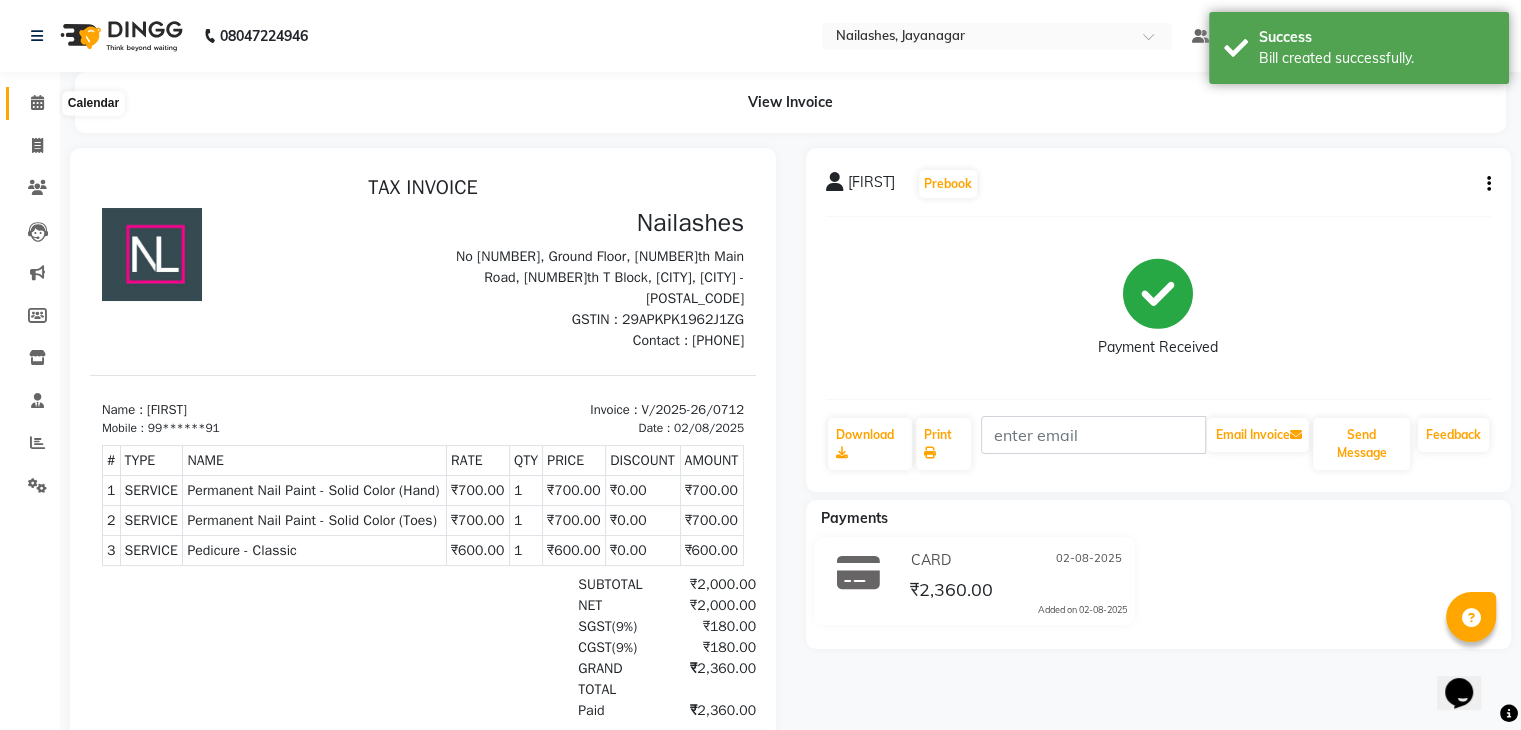 click 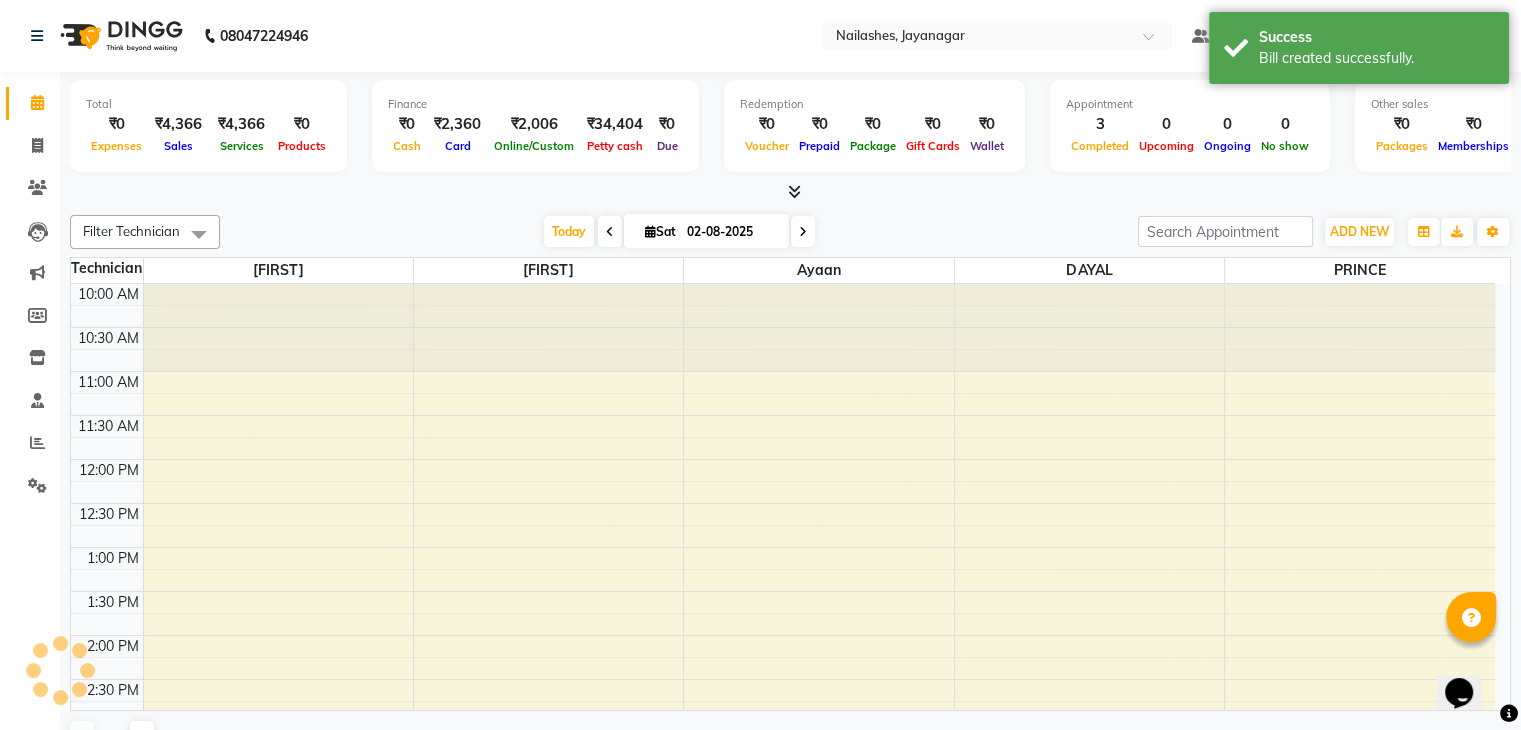 scroll, scrollTop: 0, scrollLeft: 0, axis: both 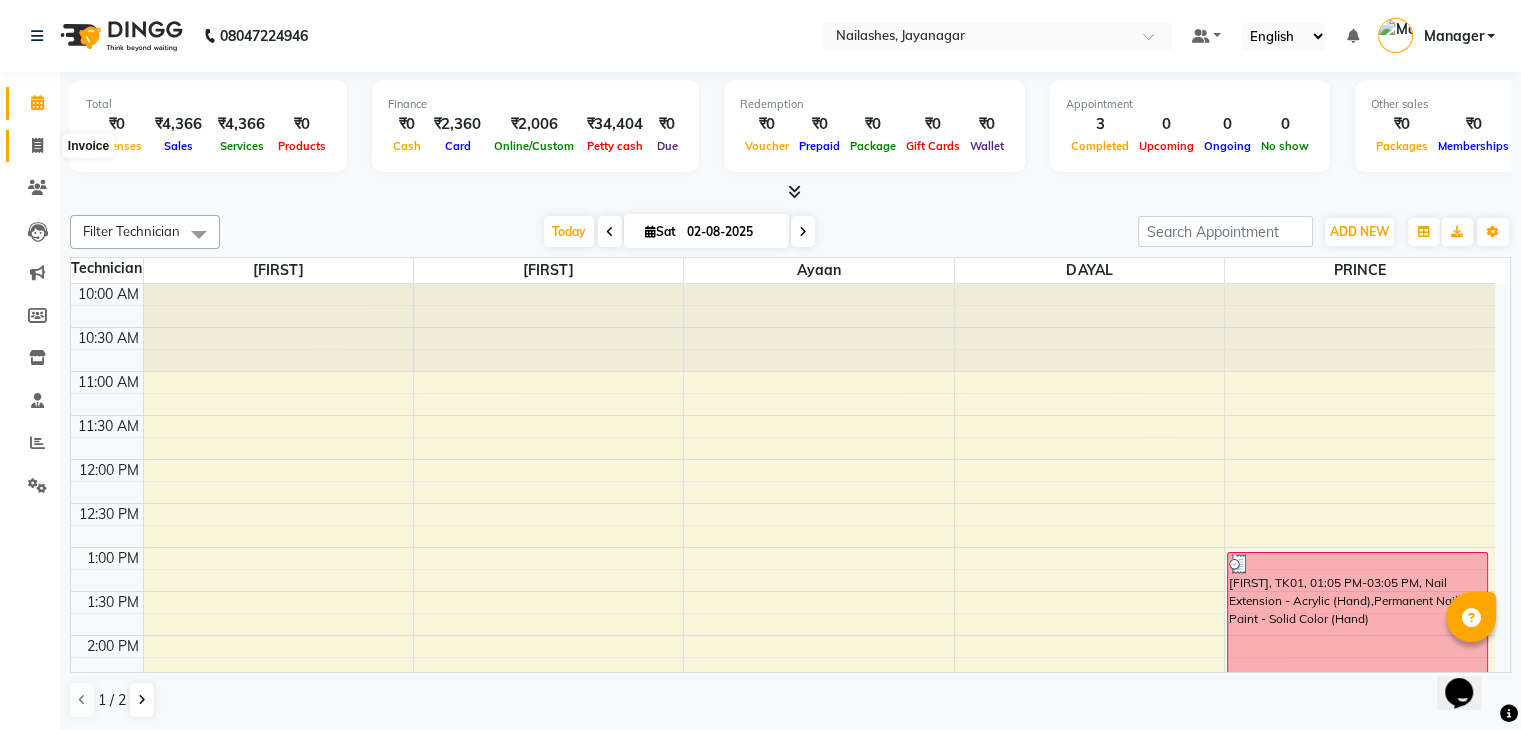 click 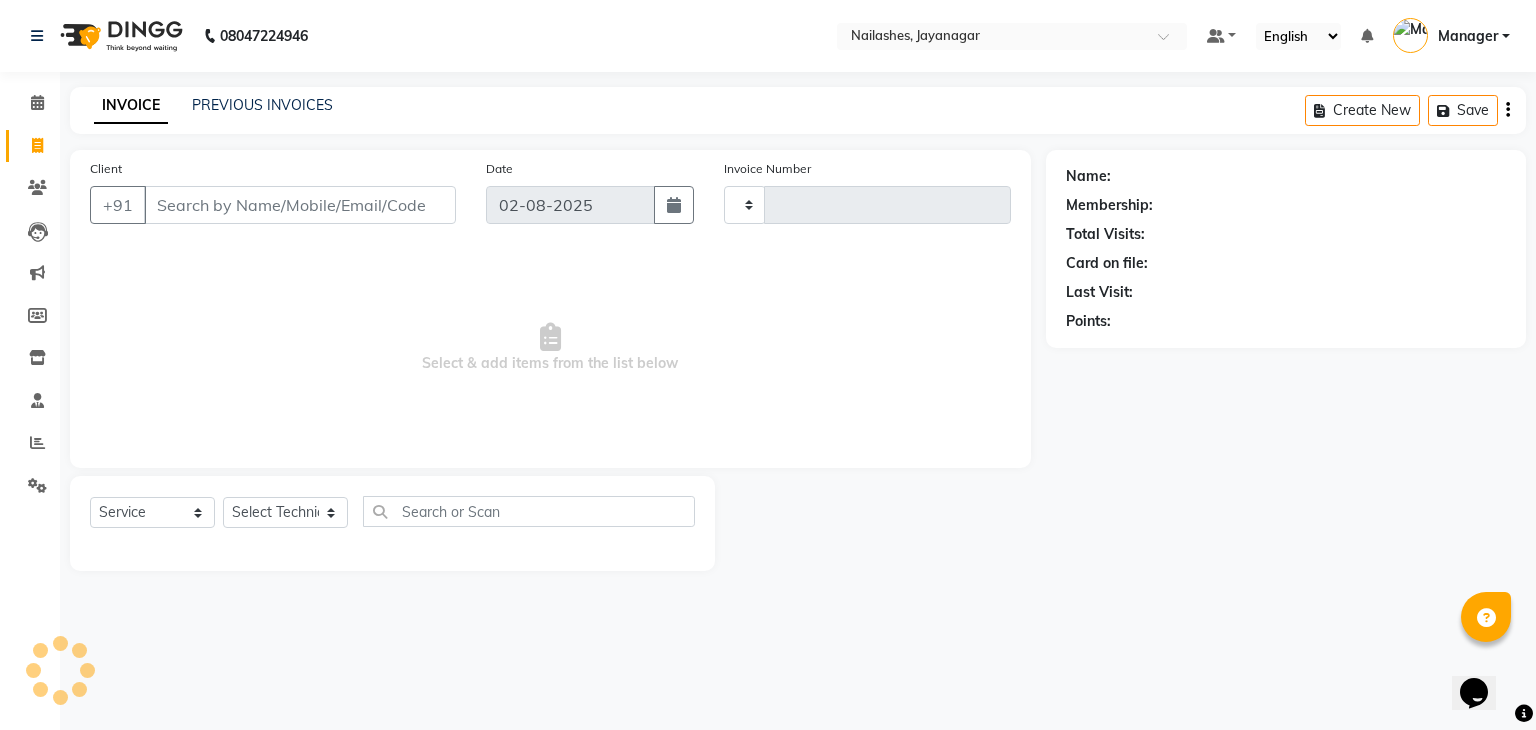 type on "0713" 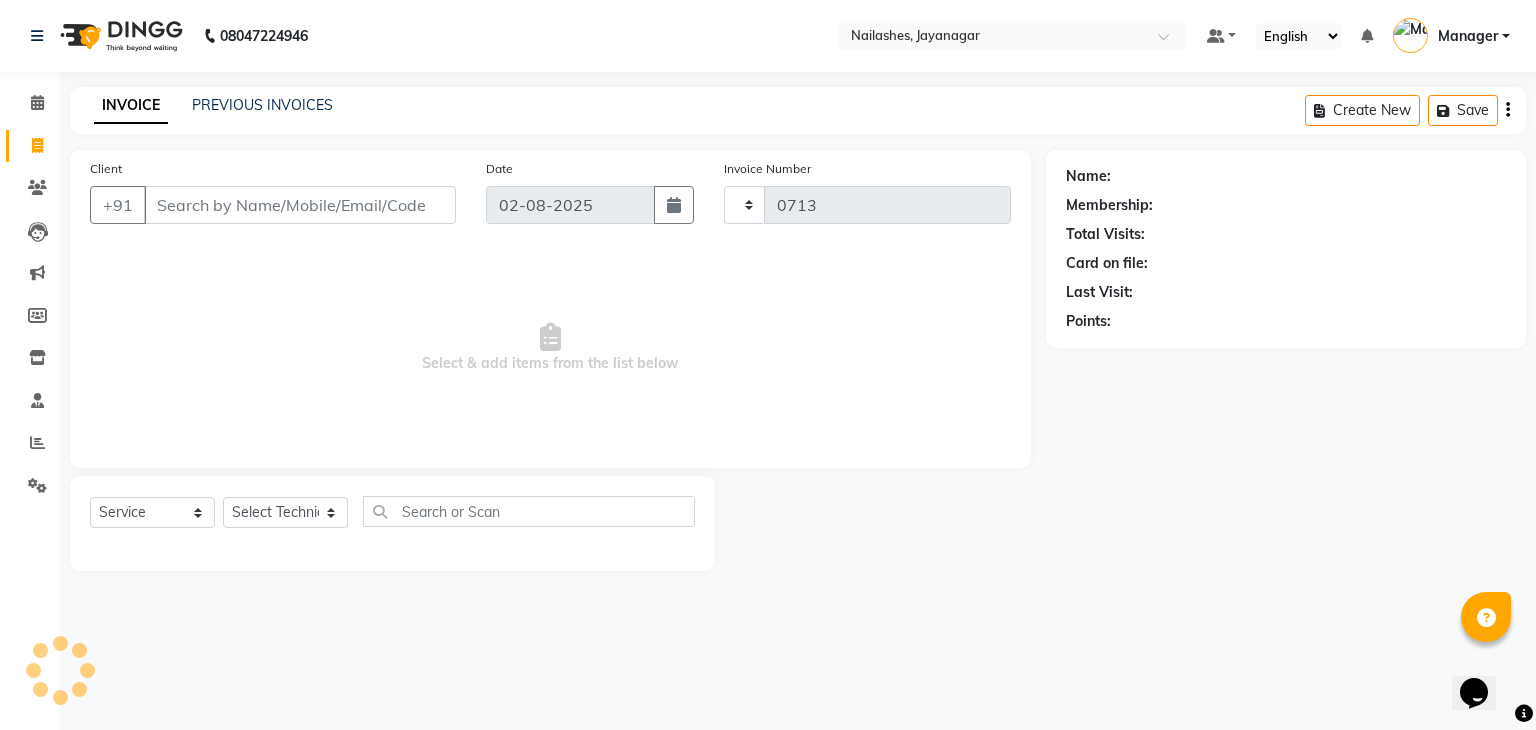 select on "4495" 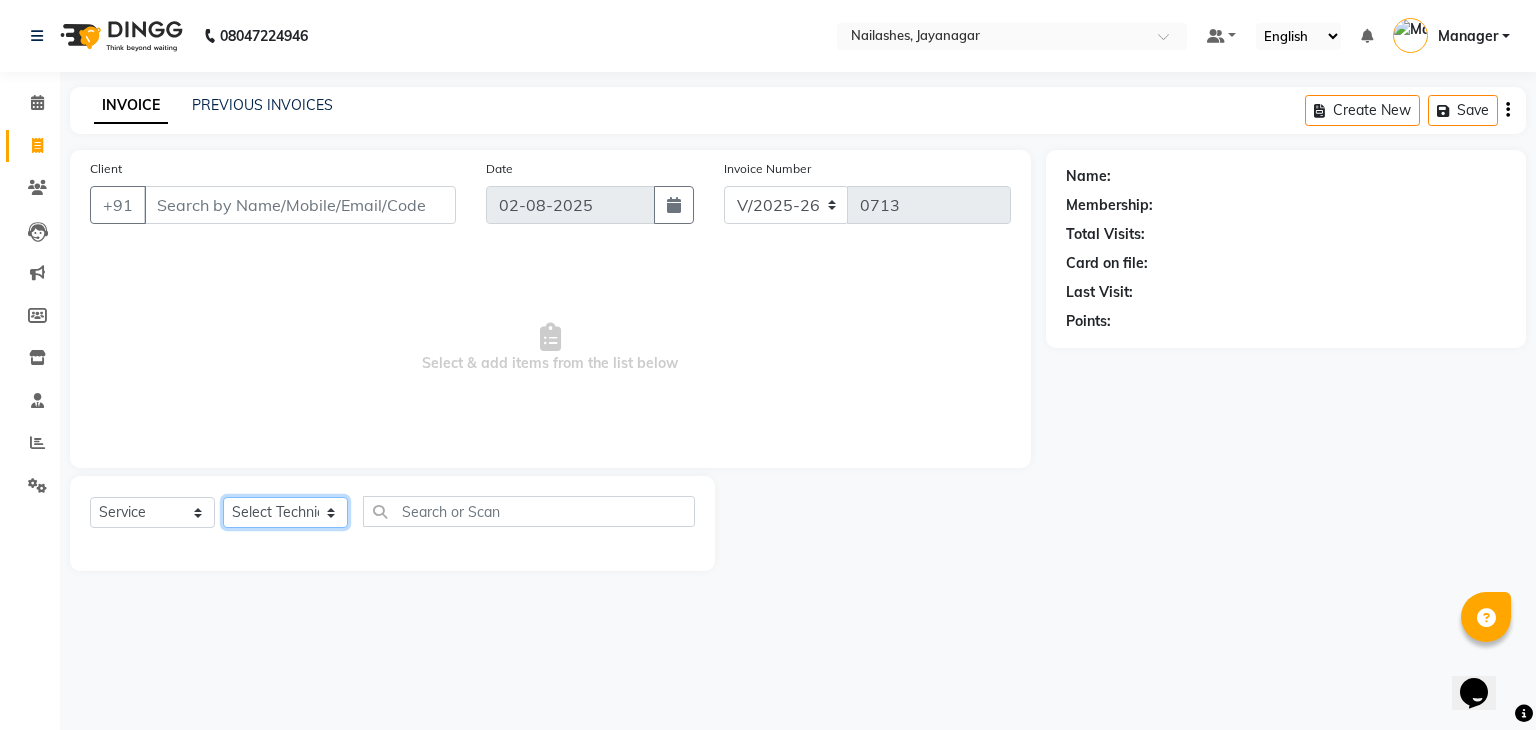 click on "Select Technician" 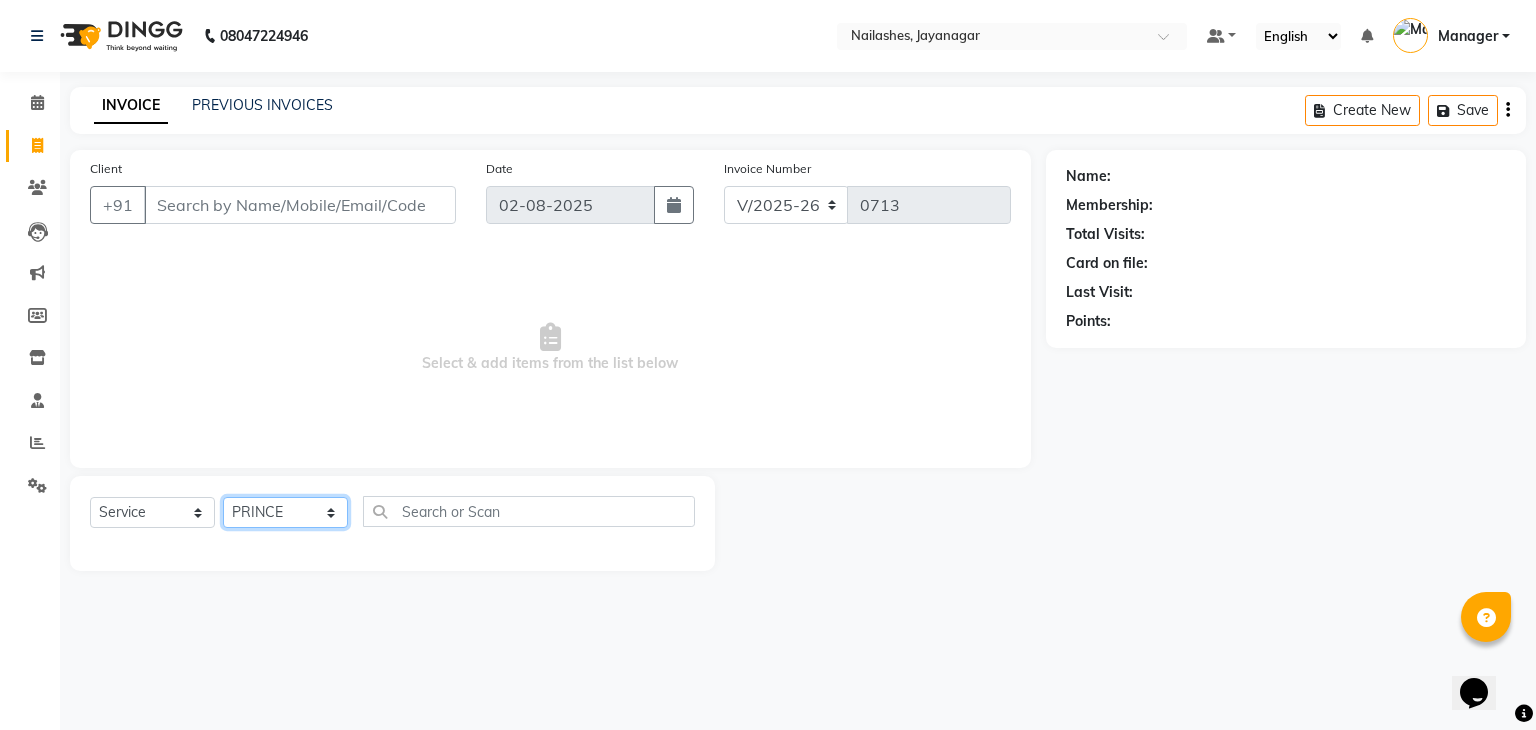click on "Select Technician Admin ayaan DAYAL Manager mohith PRINCE Ranjitha Soundarya" 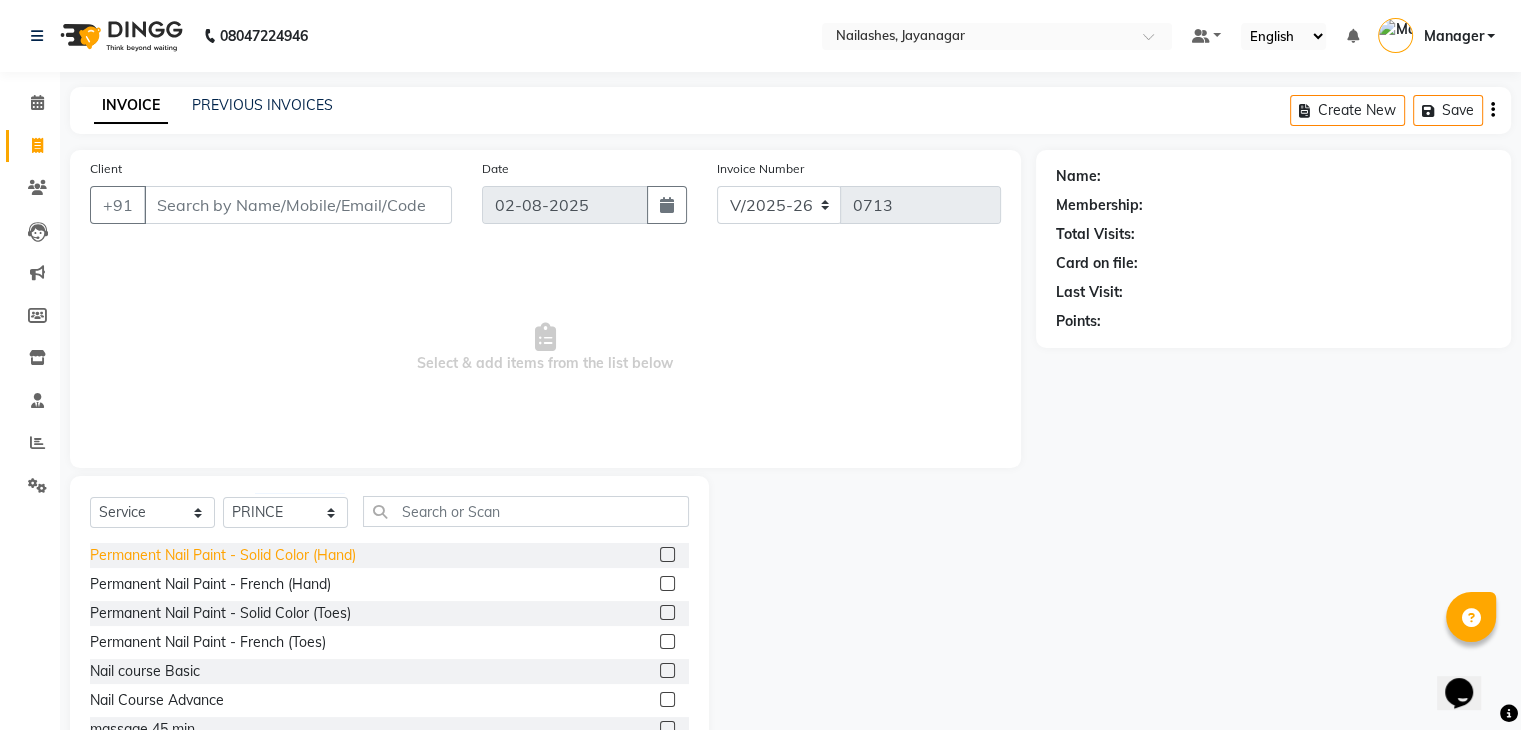click on "Permanent Nail Paint - Solid Color (Hand)" 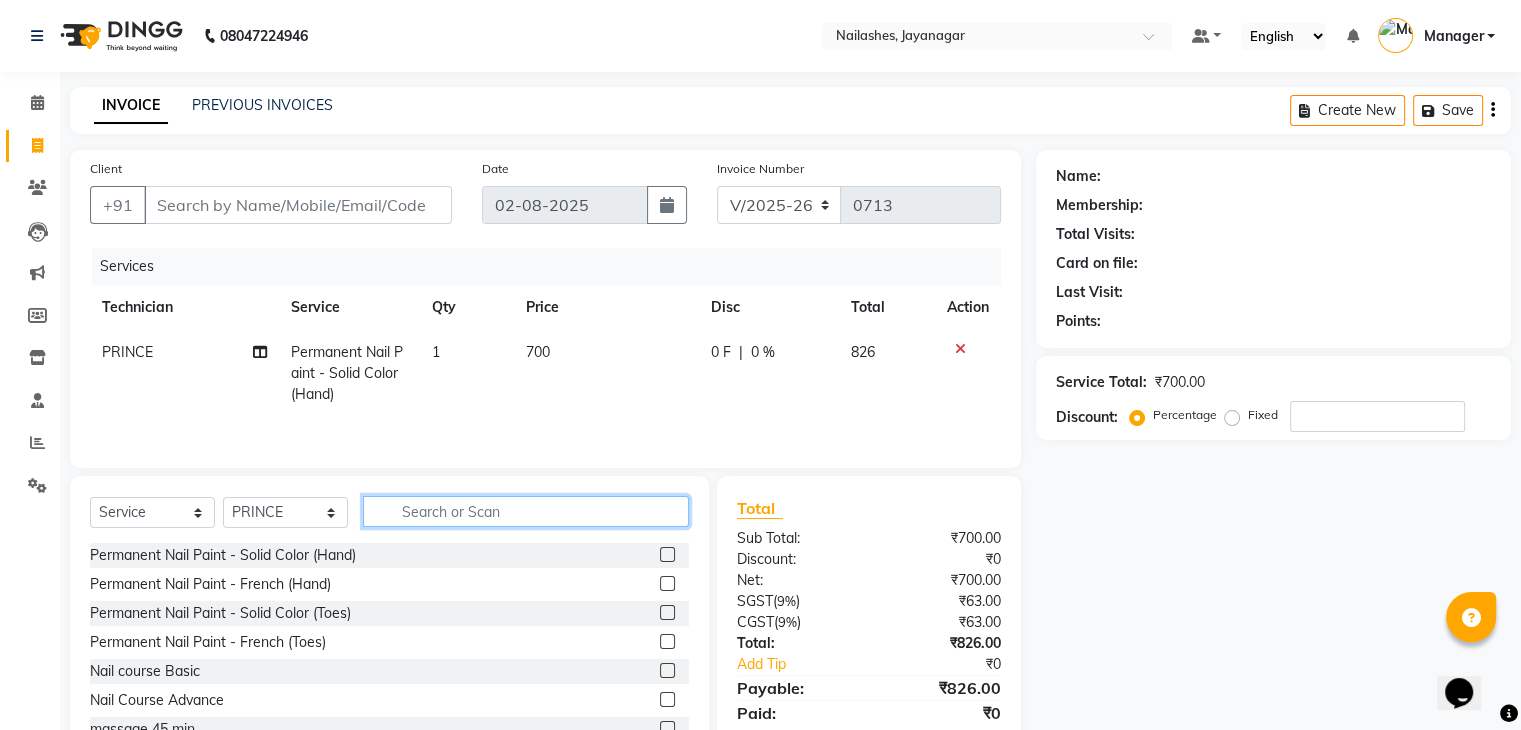 click 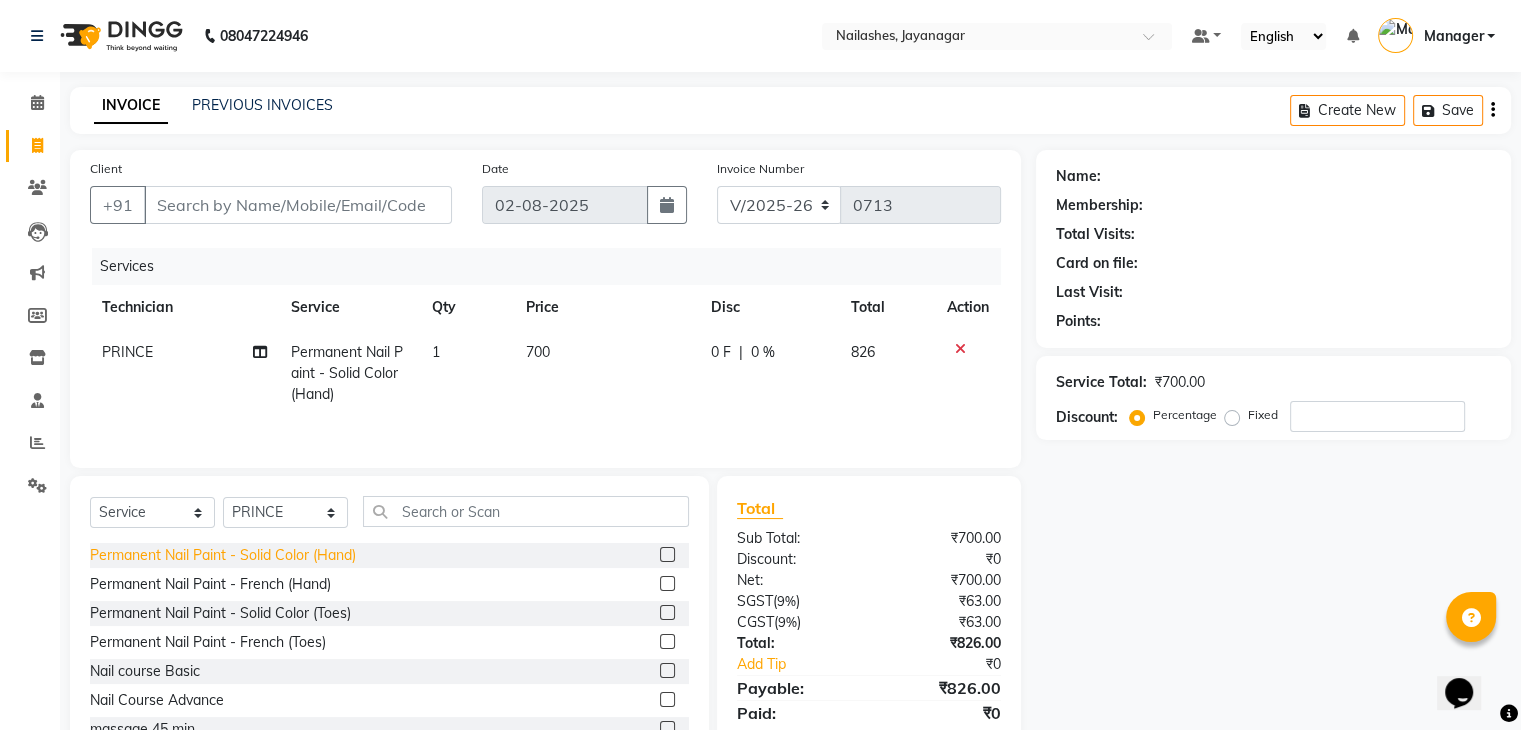 click on "Permanent Nail Paint - Solid Color (Hand)" 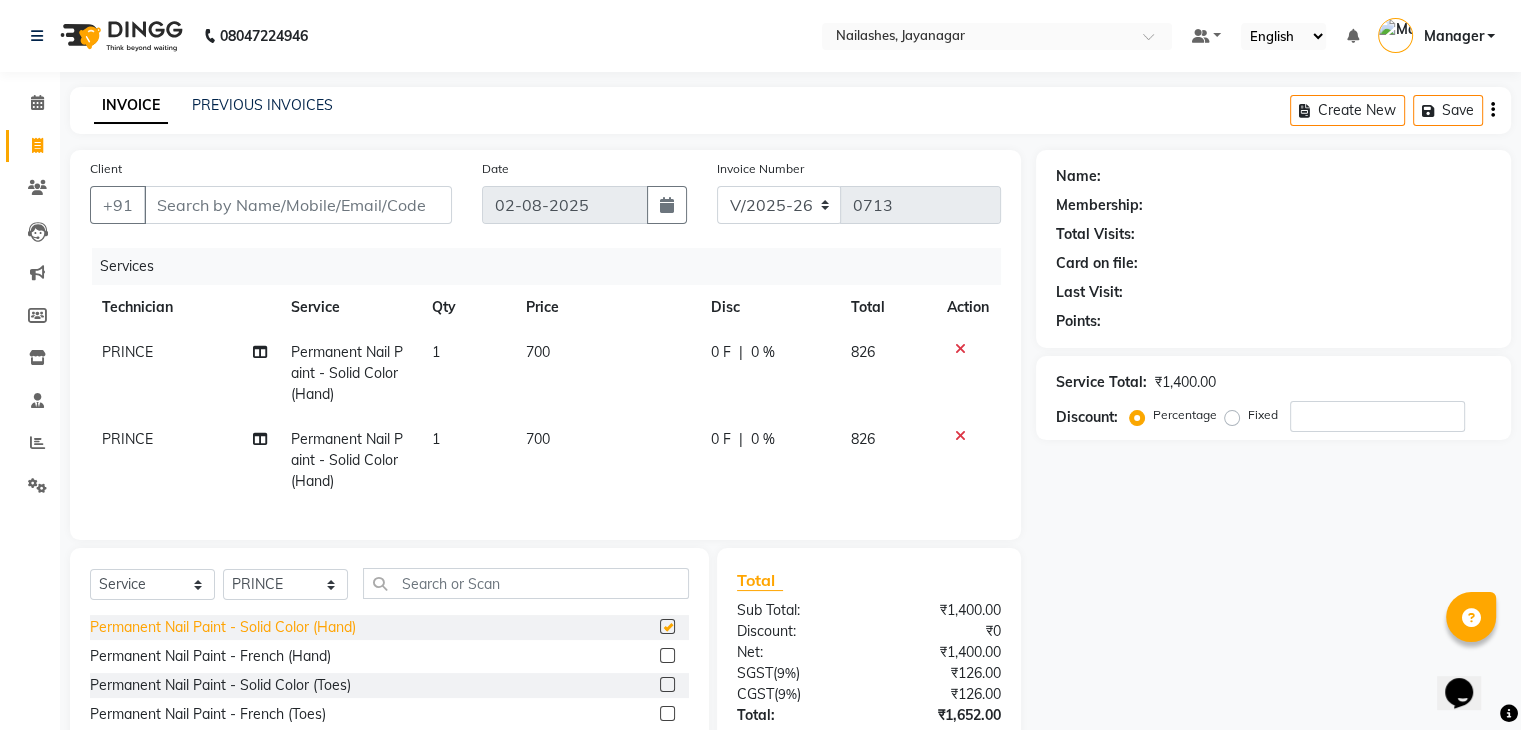 checkbox on "false" 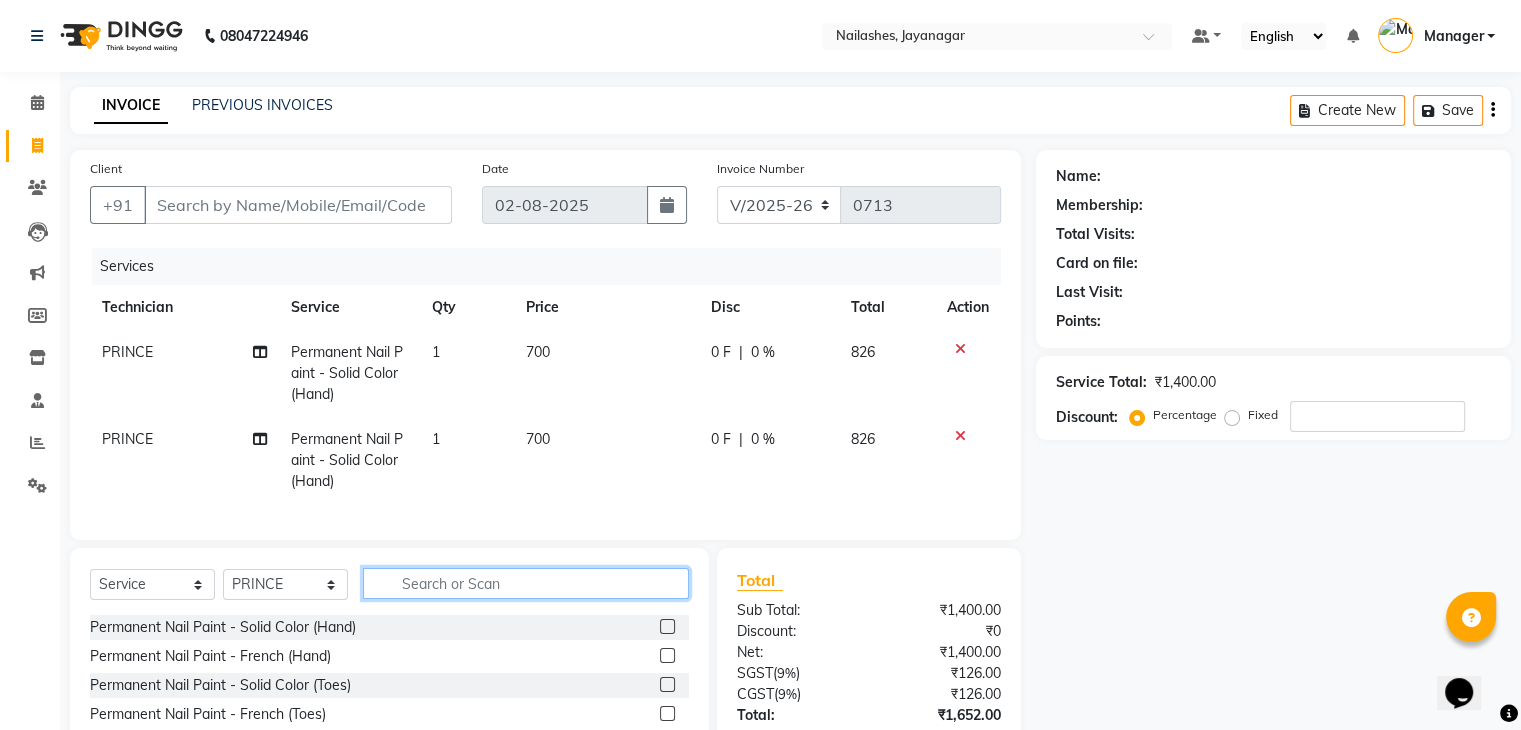 click 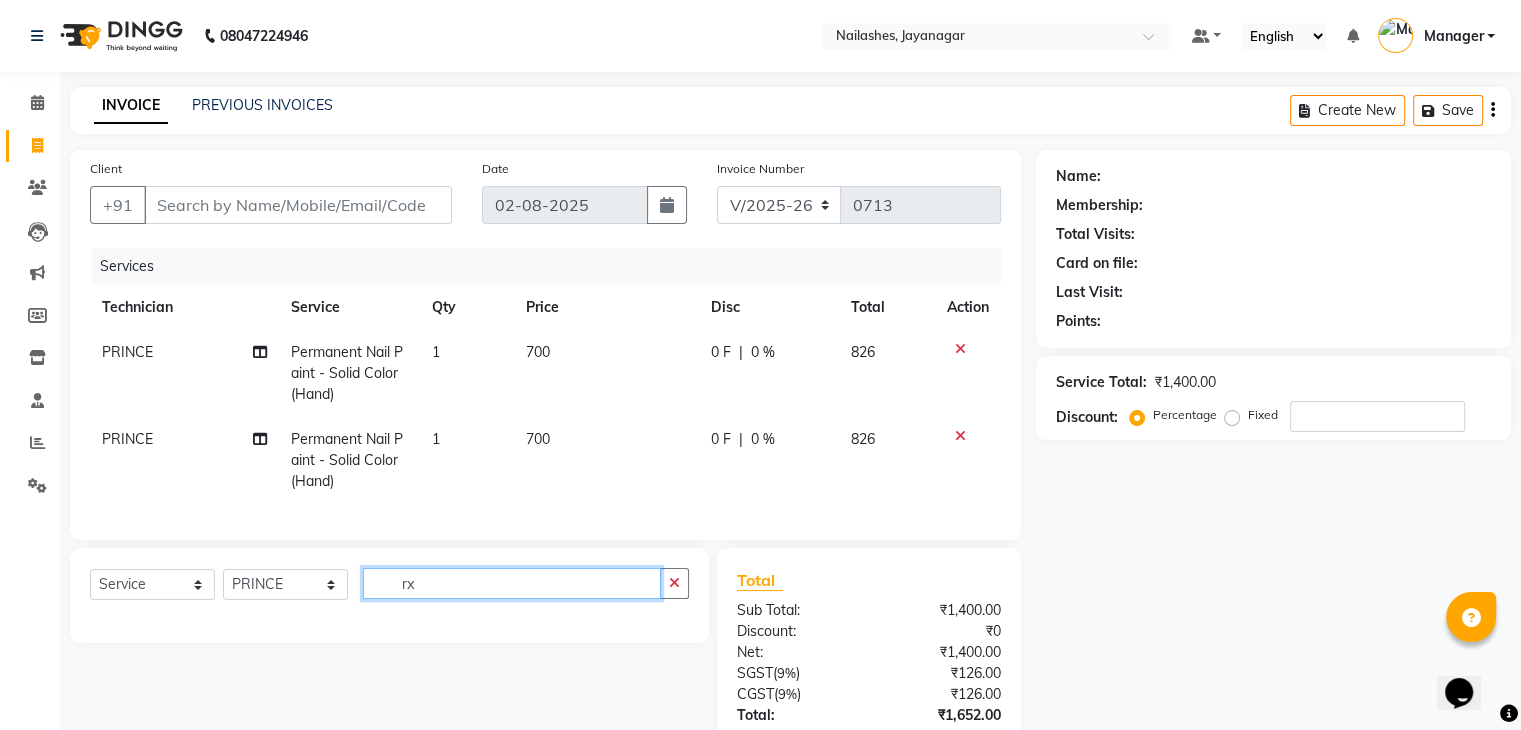 type on "r" 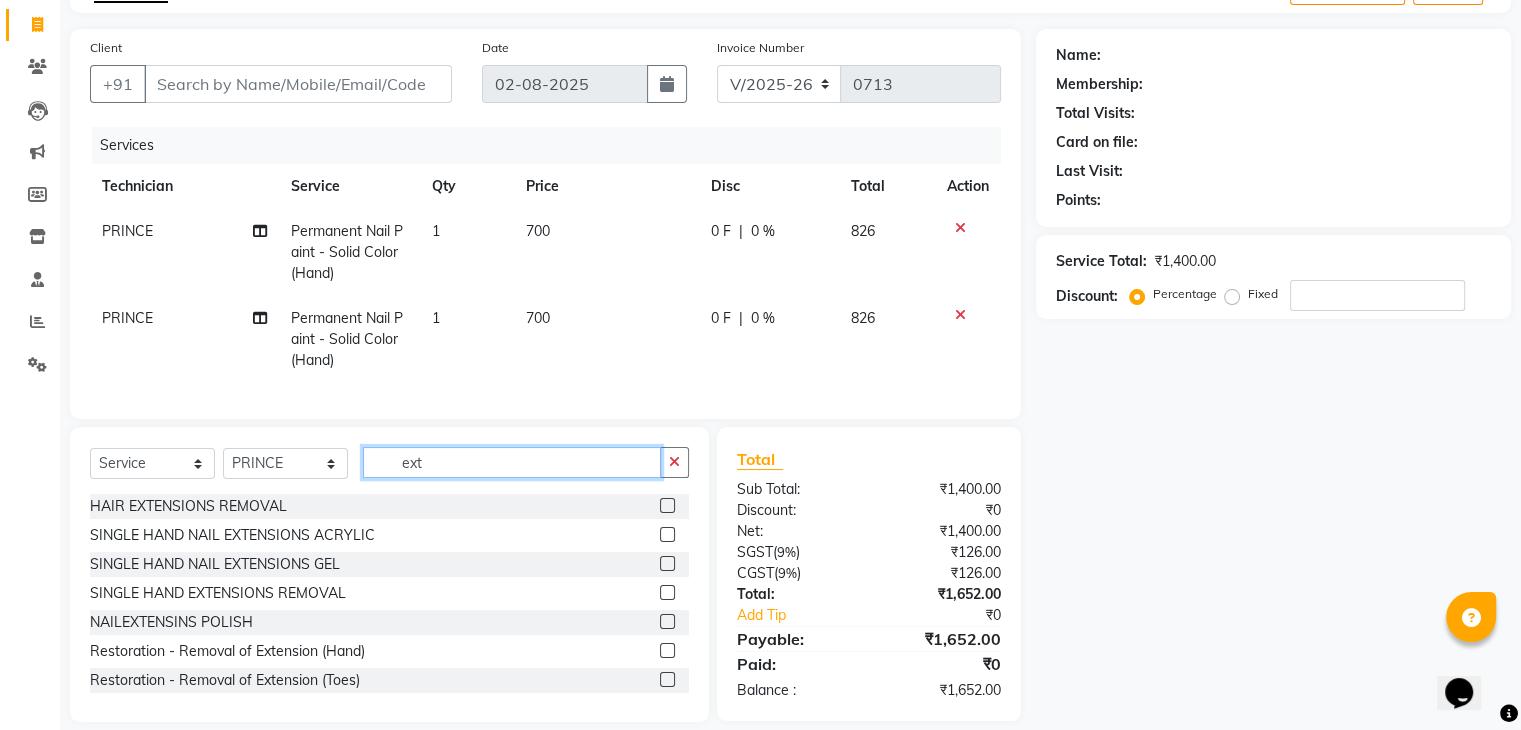 scroll, scrollTop: 159, scrollLeft: 0, axis: vertical 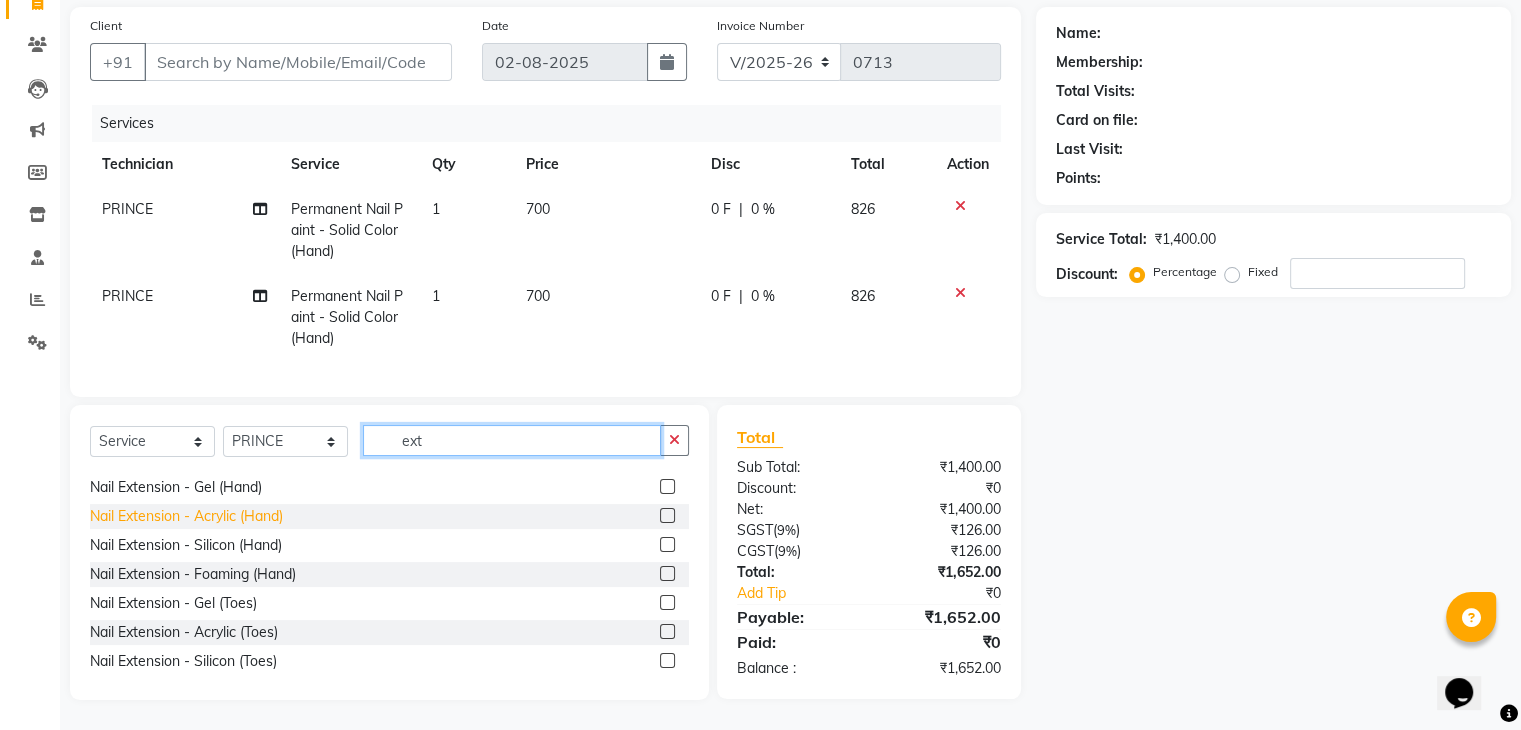 type on "ext" 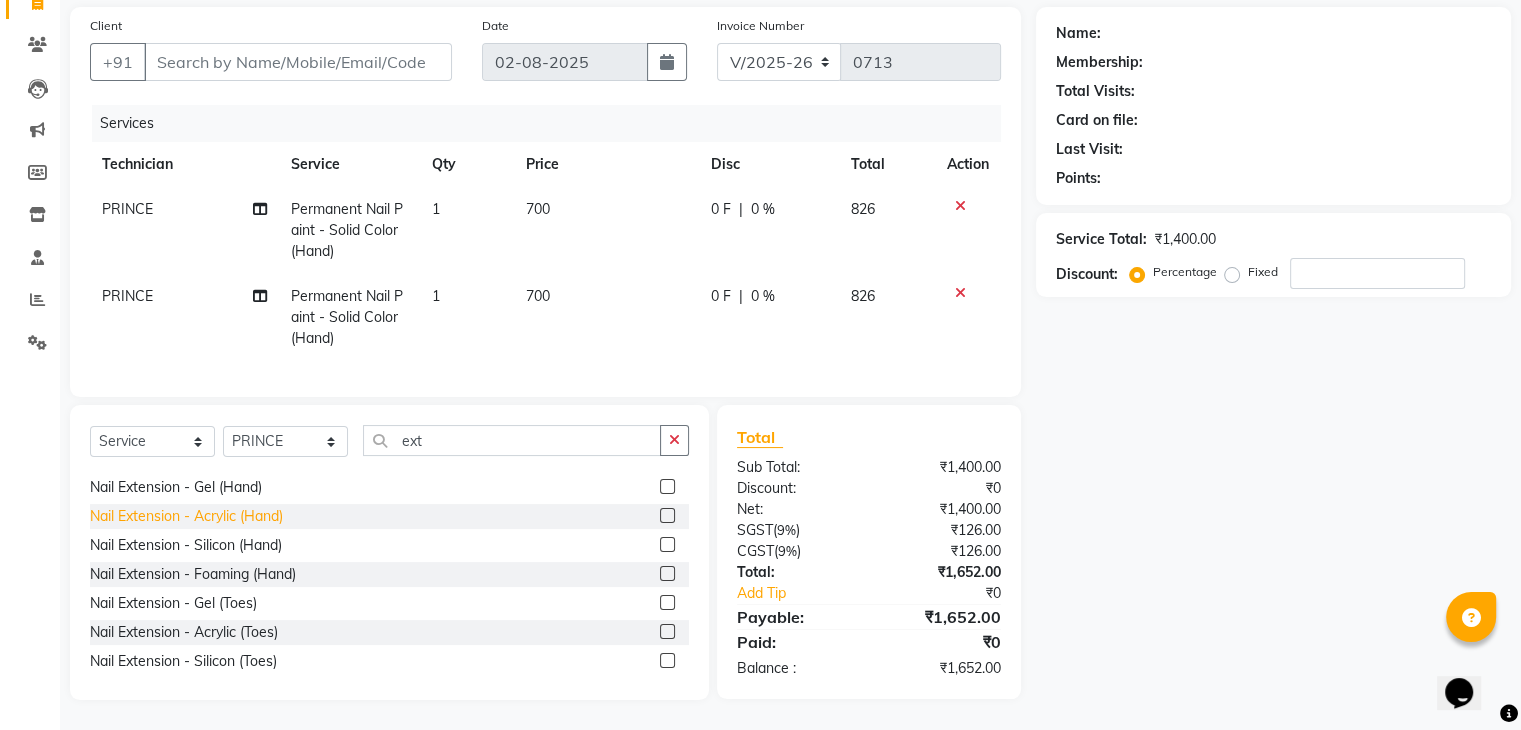 click on "Nail Extension - Acrylic (Hand)" 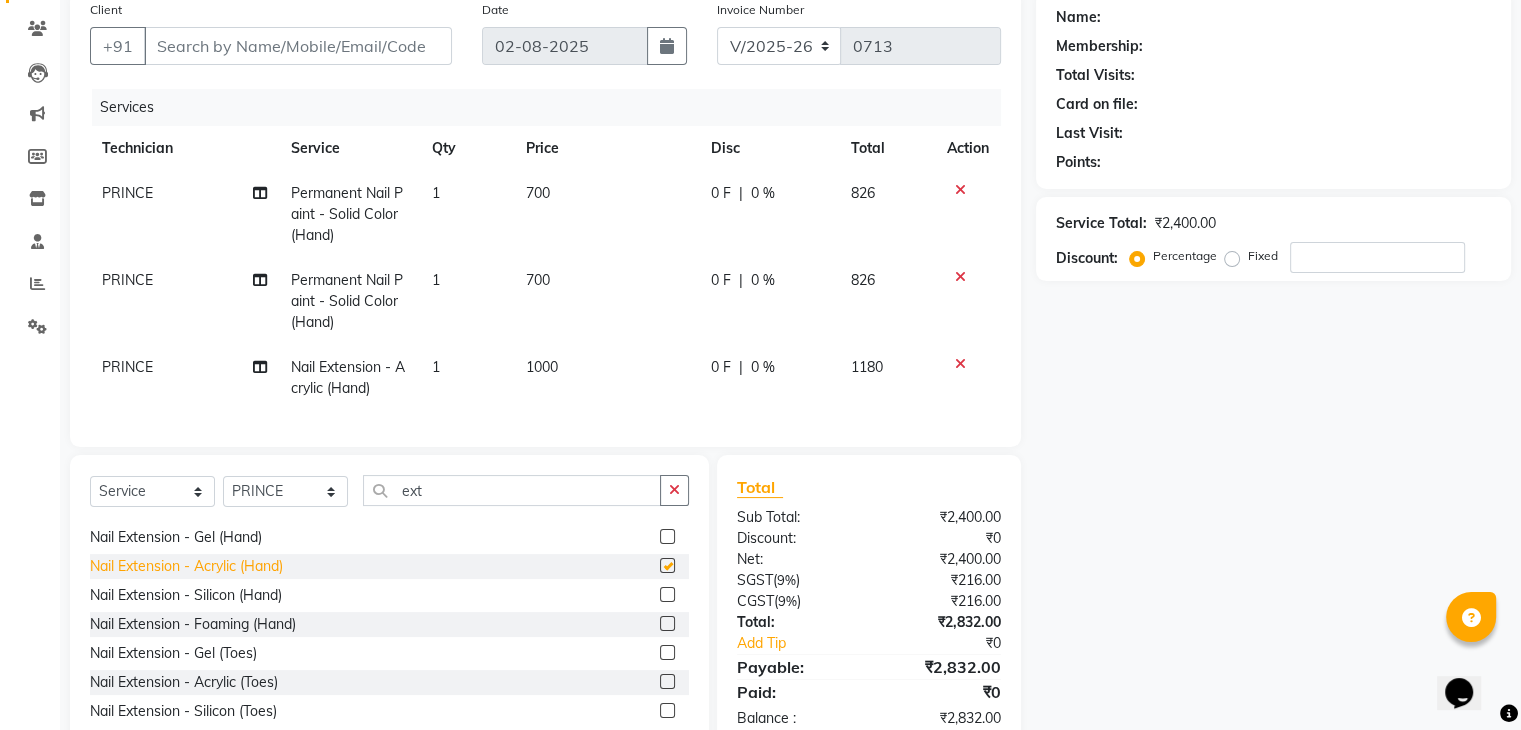 checkbox on "false" 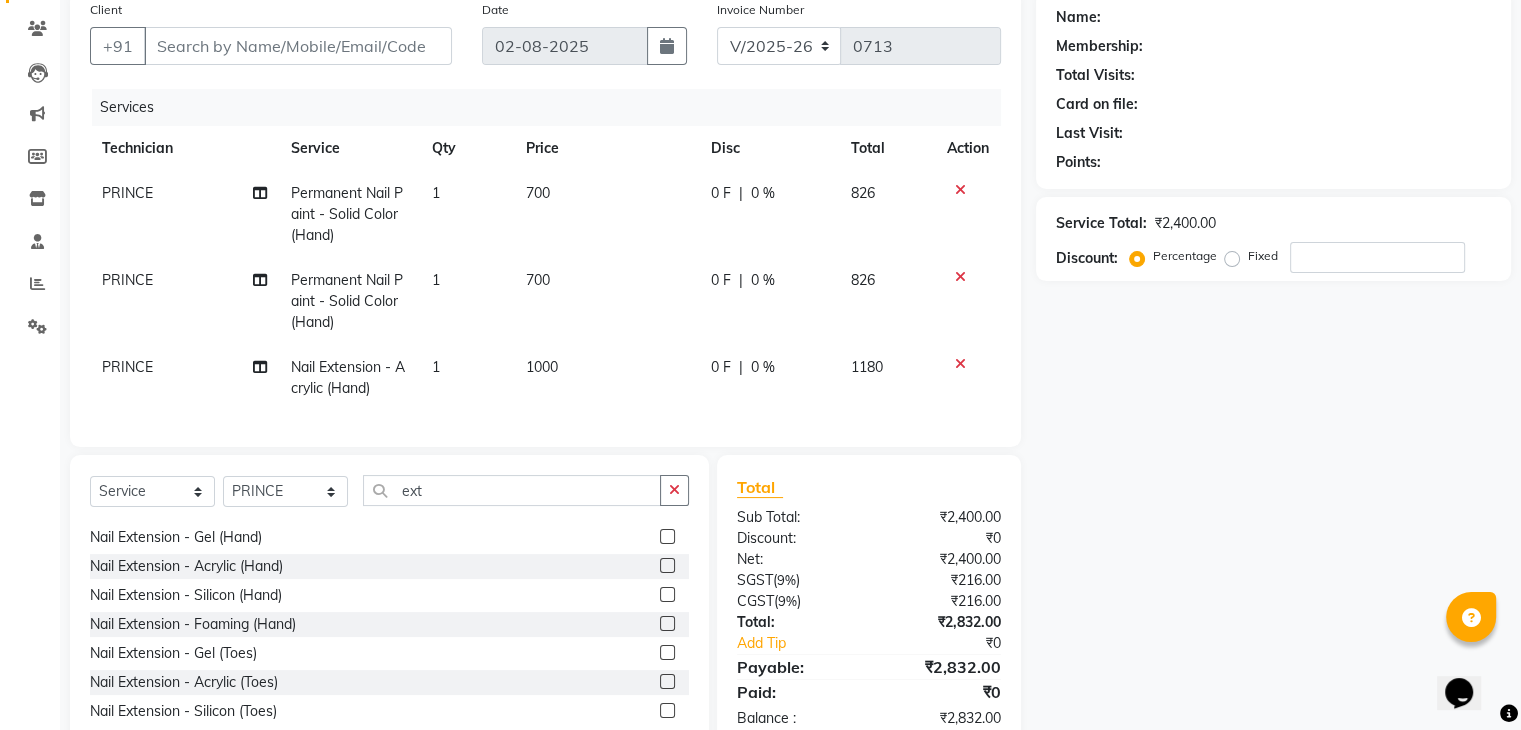 click on "PRINCE" 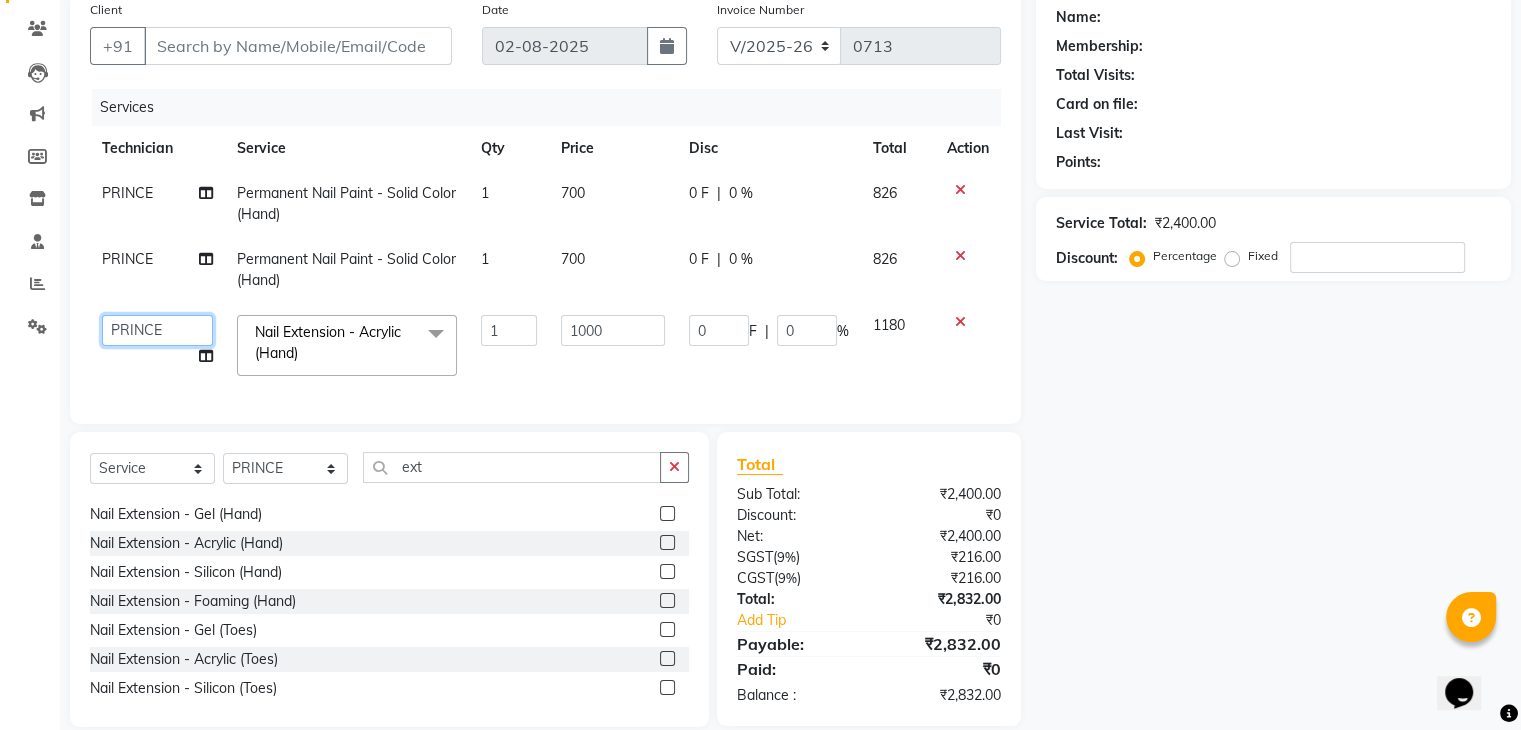 click on "Admin ayaan DAYAL Manager mohith PRINCE Ranjitha Soundarya" 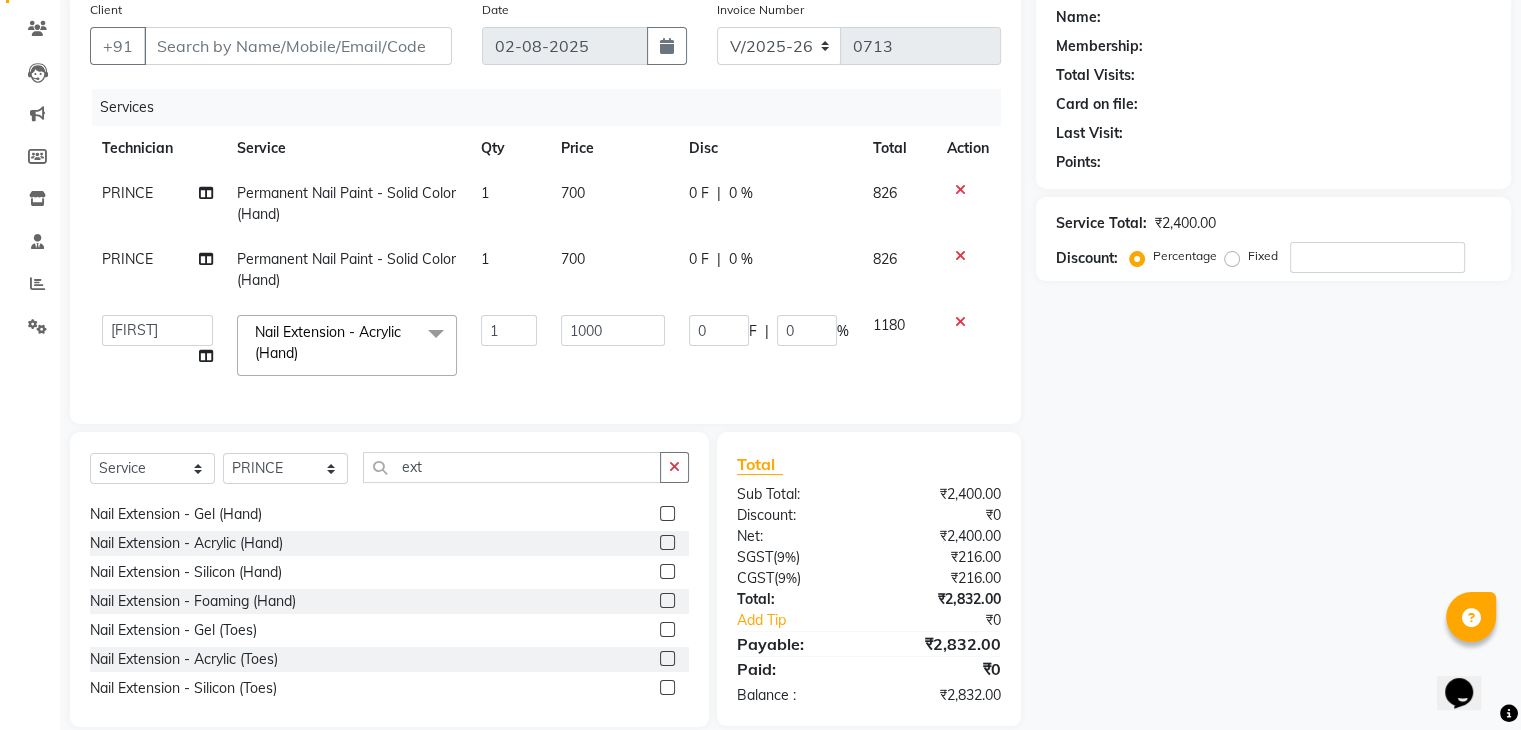select on "25632" 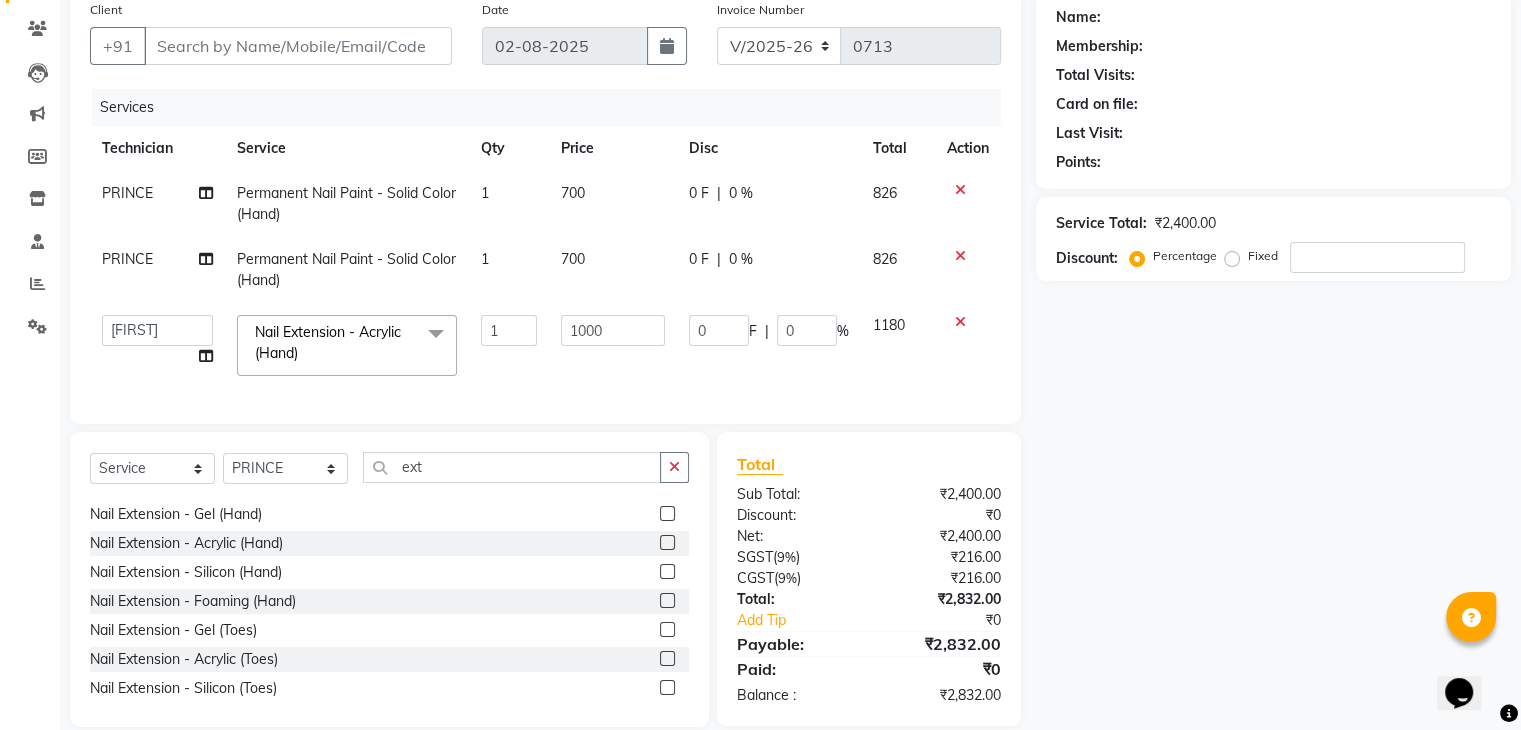 select on "83333" 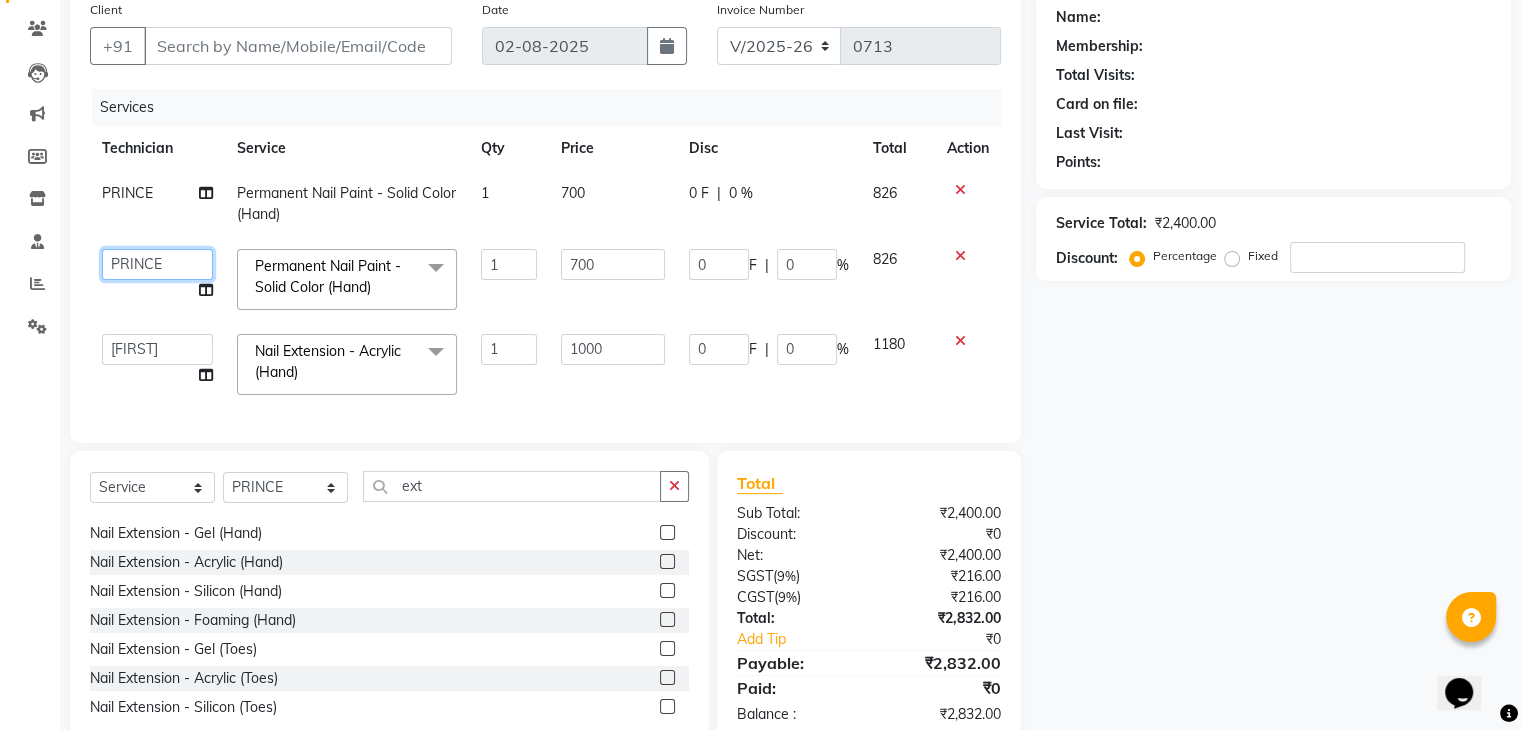 click on "Admin ayaan DAYAL Manager mohith PRINCE Ranjitha Soundarya" 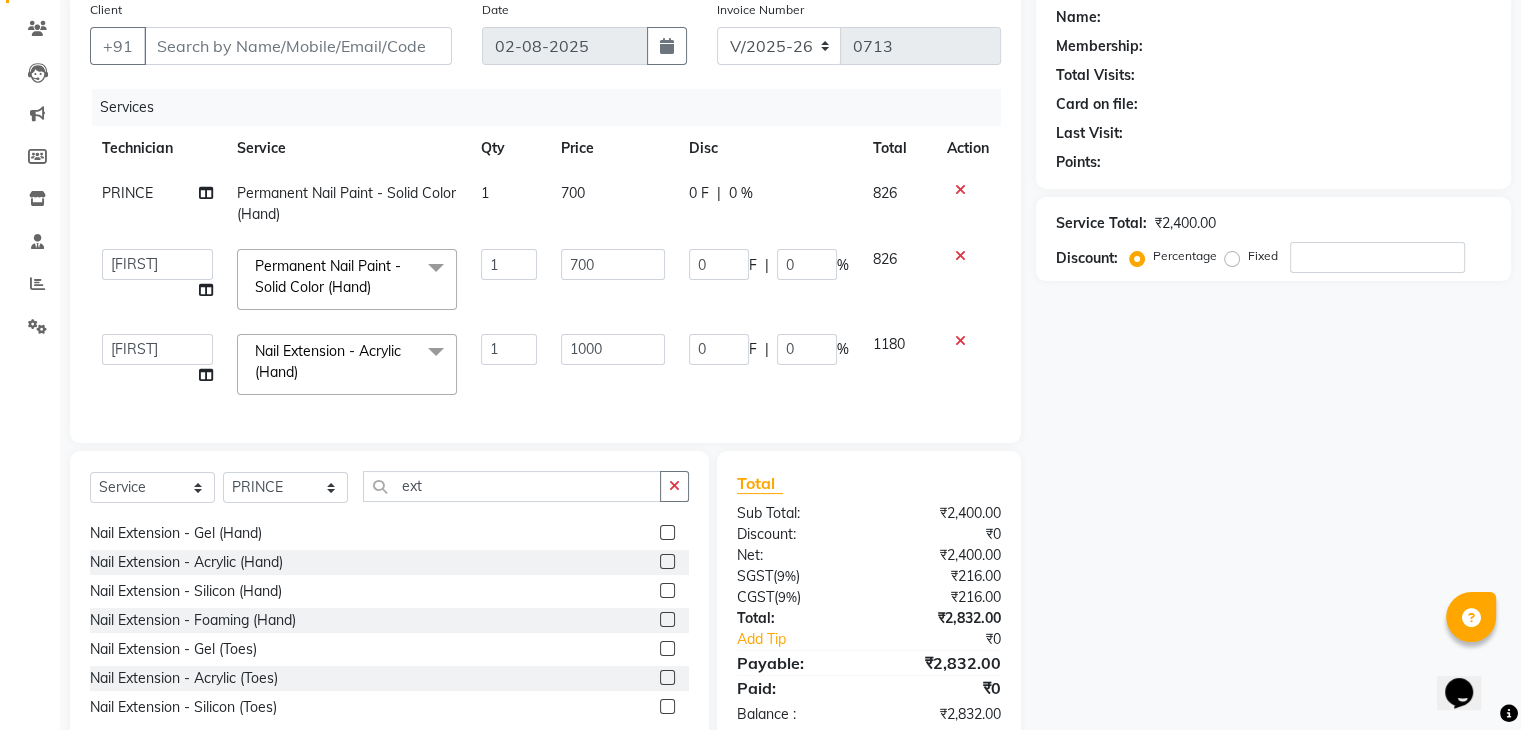 select on "25632" 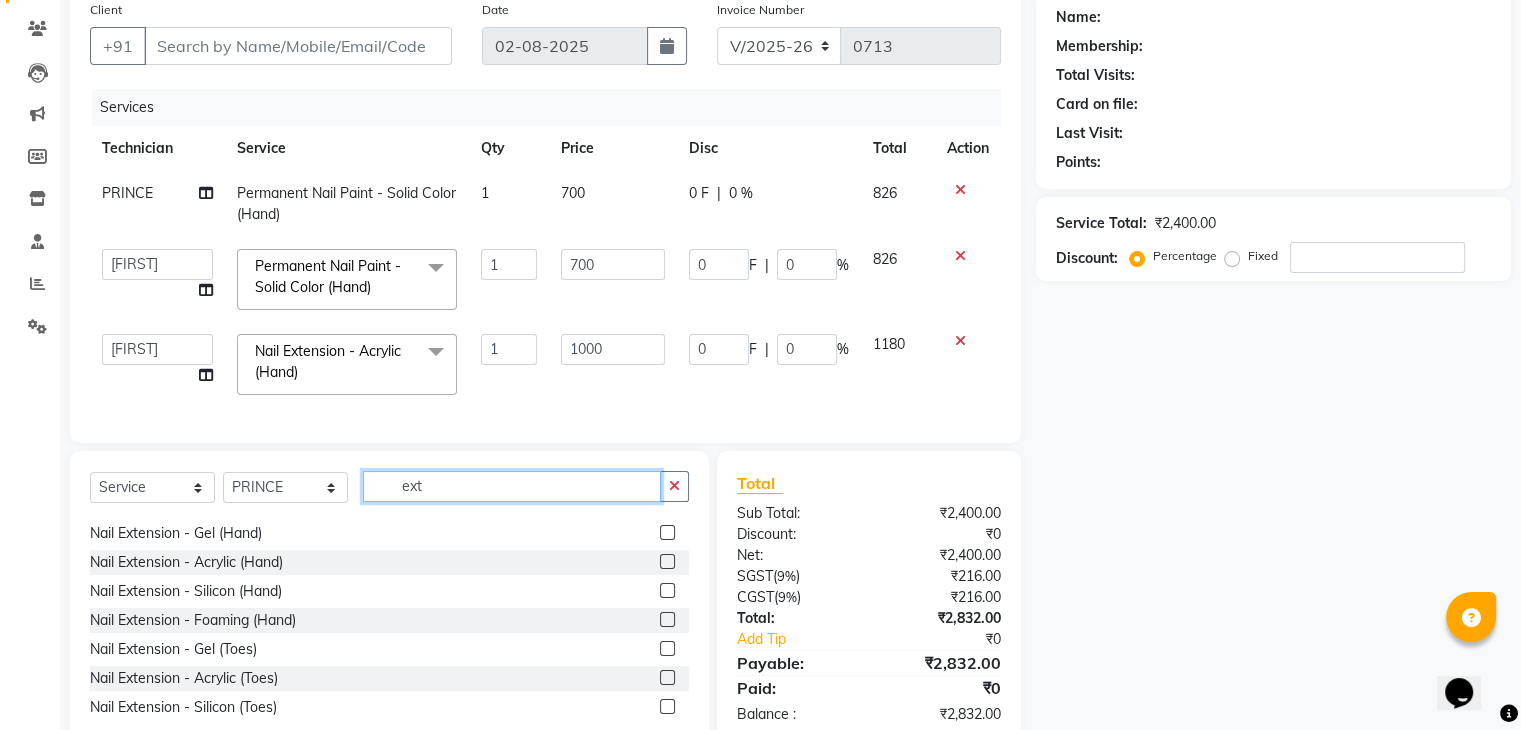 click on "ext" 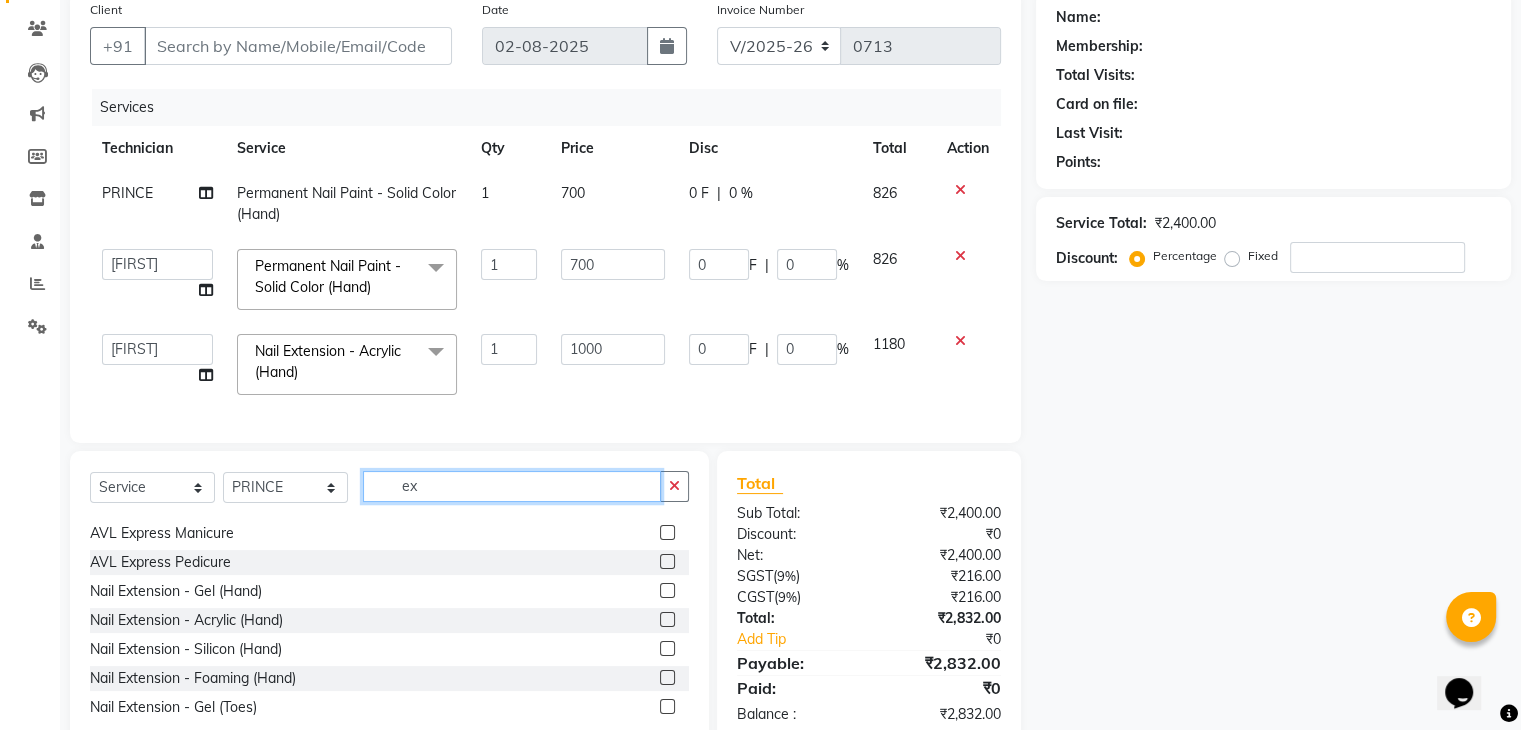 scroll, scrollTop: 257, scrollLeft: 0, axis: vertical 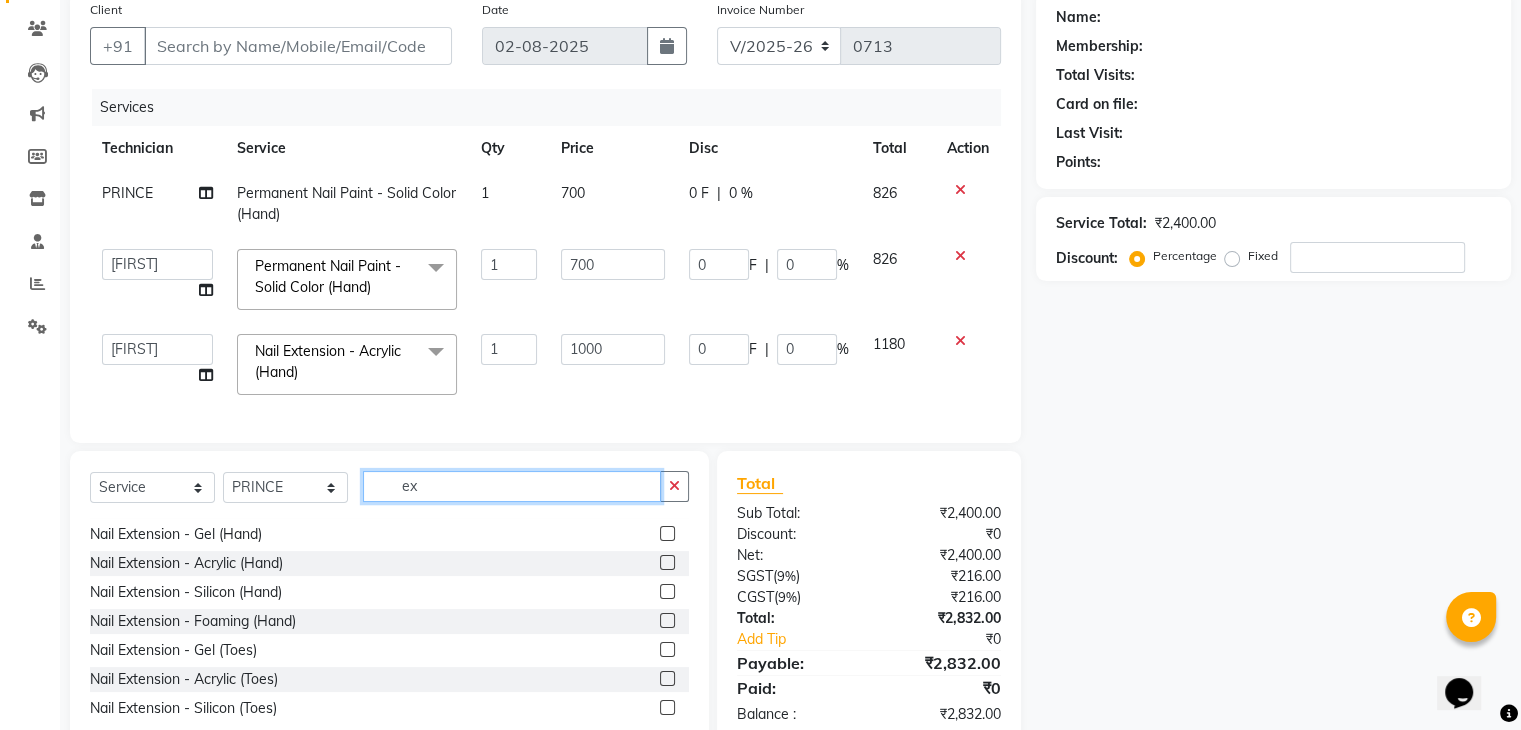 type on "e" 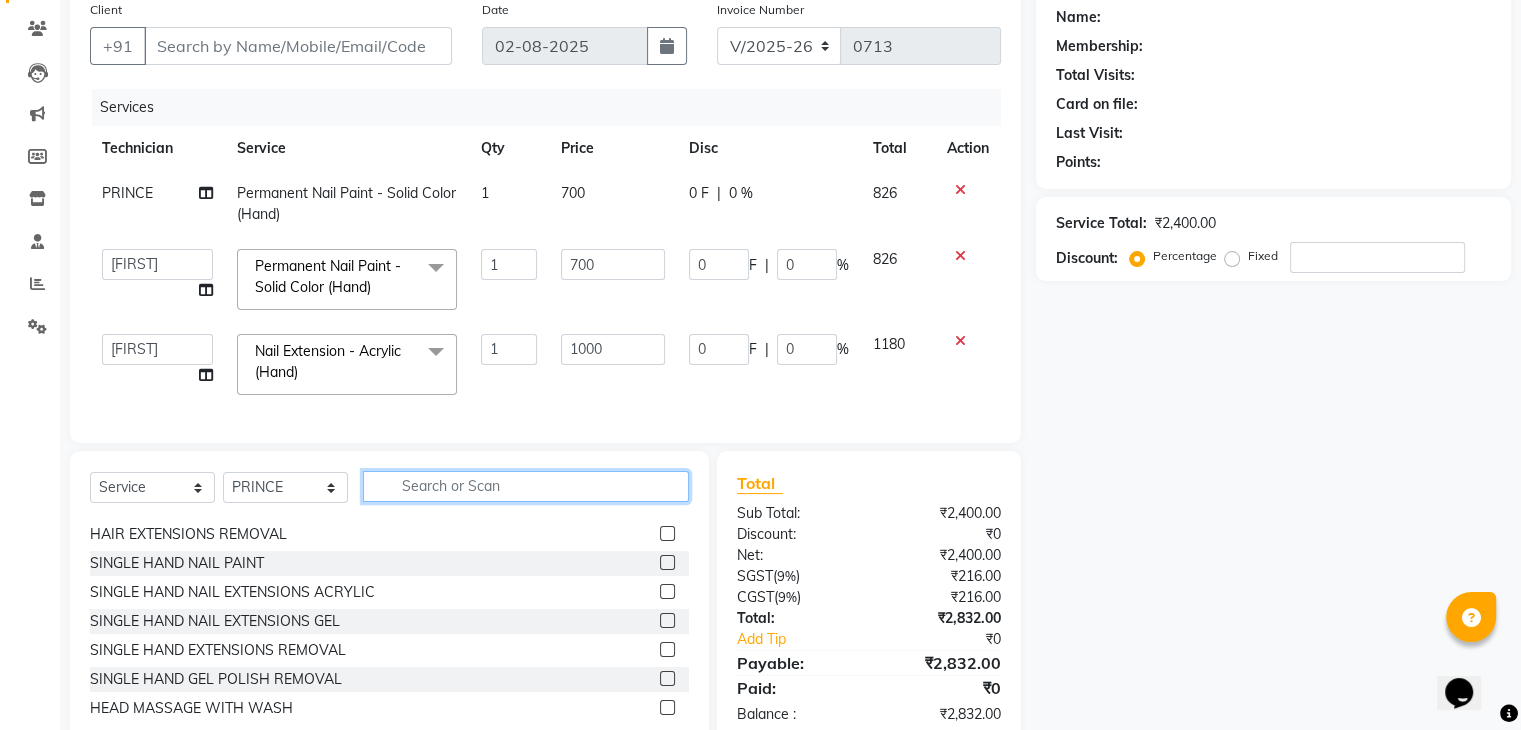 type 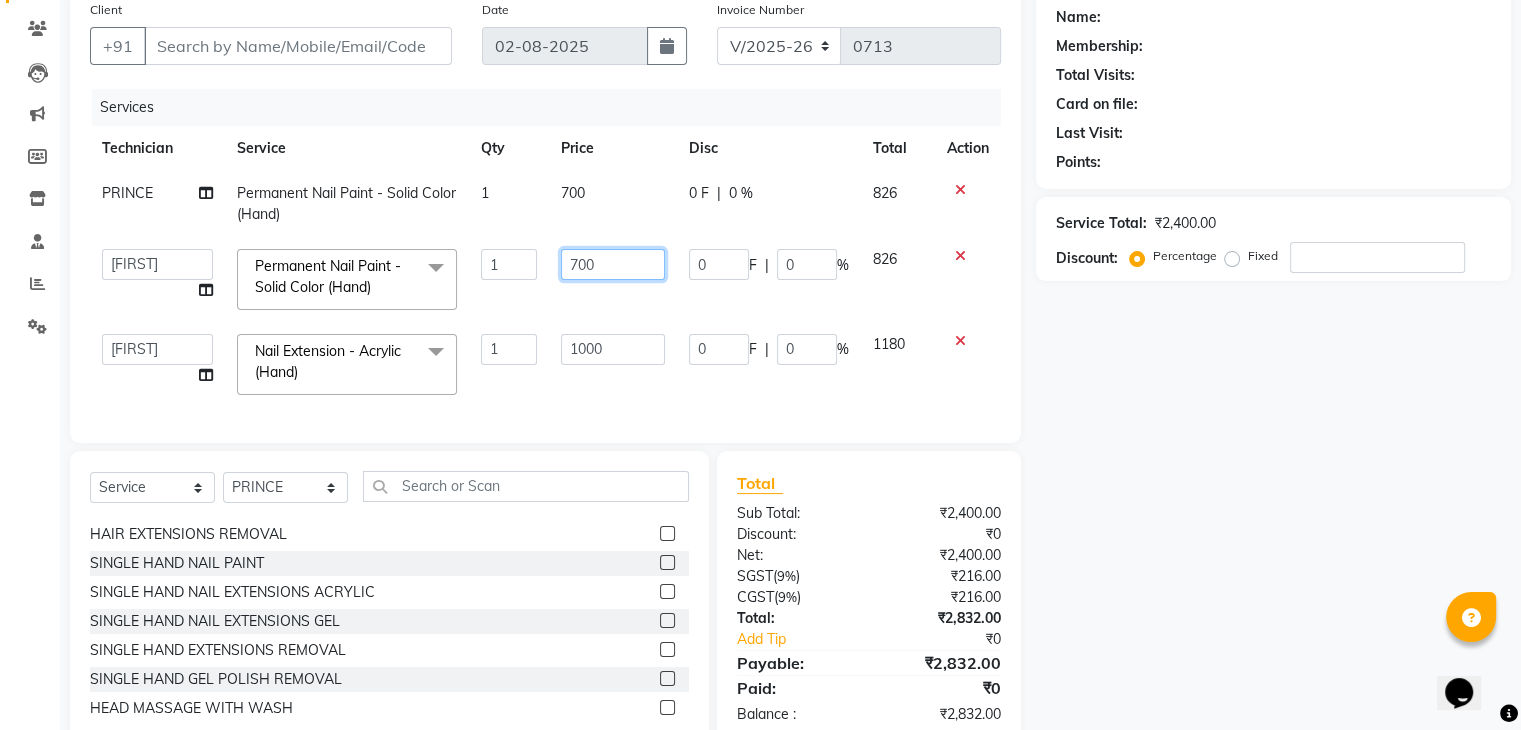click on "700" 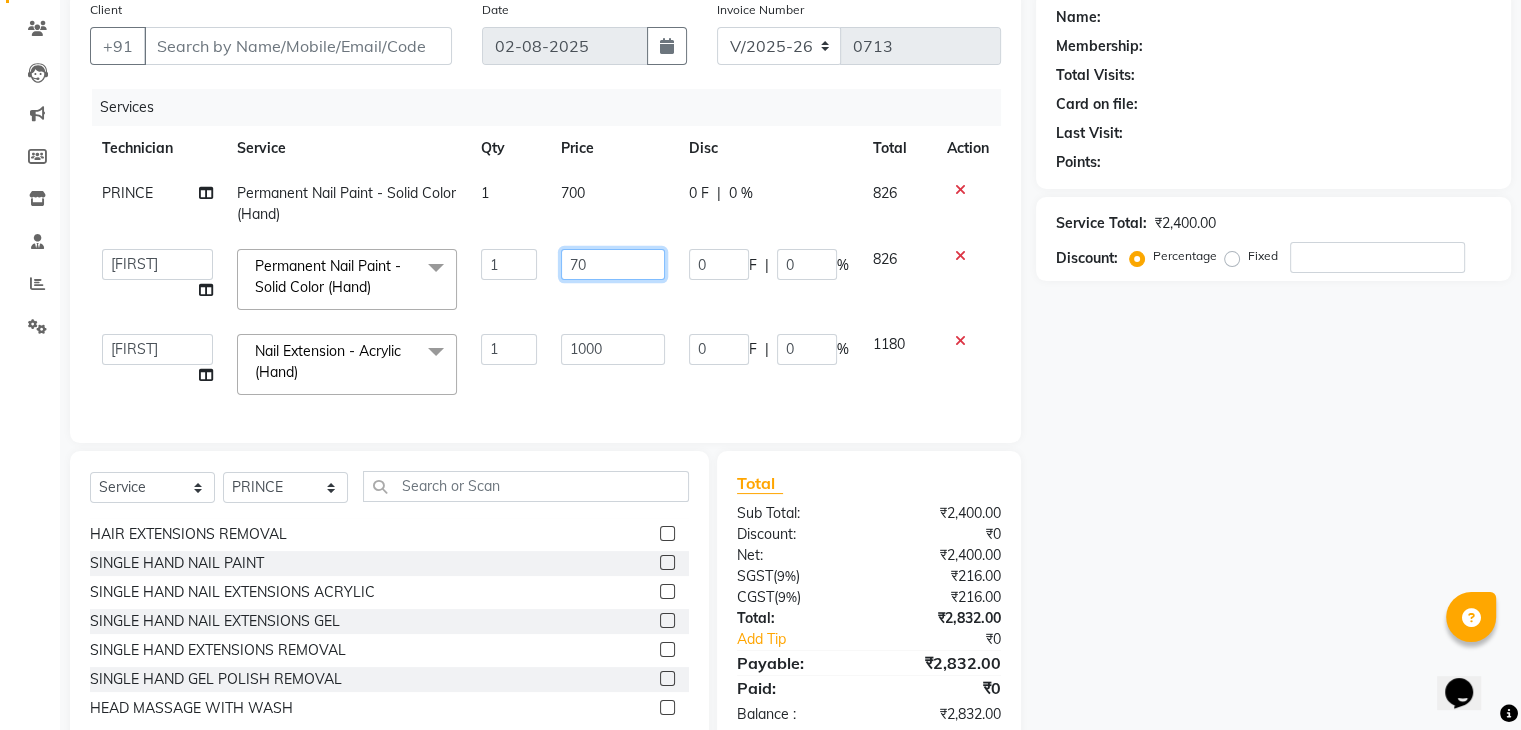 type on "7" 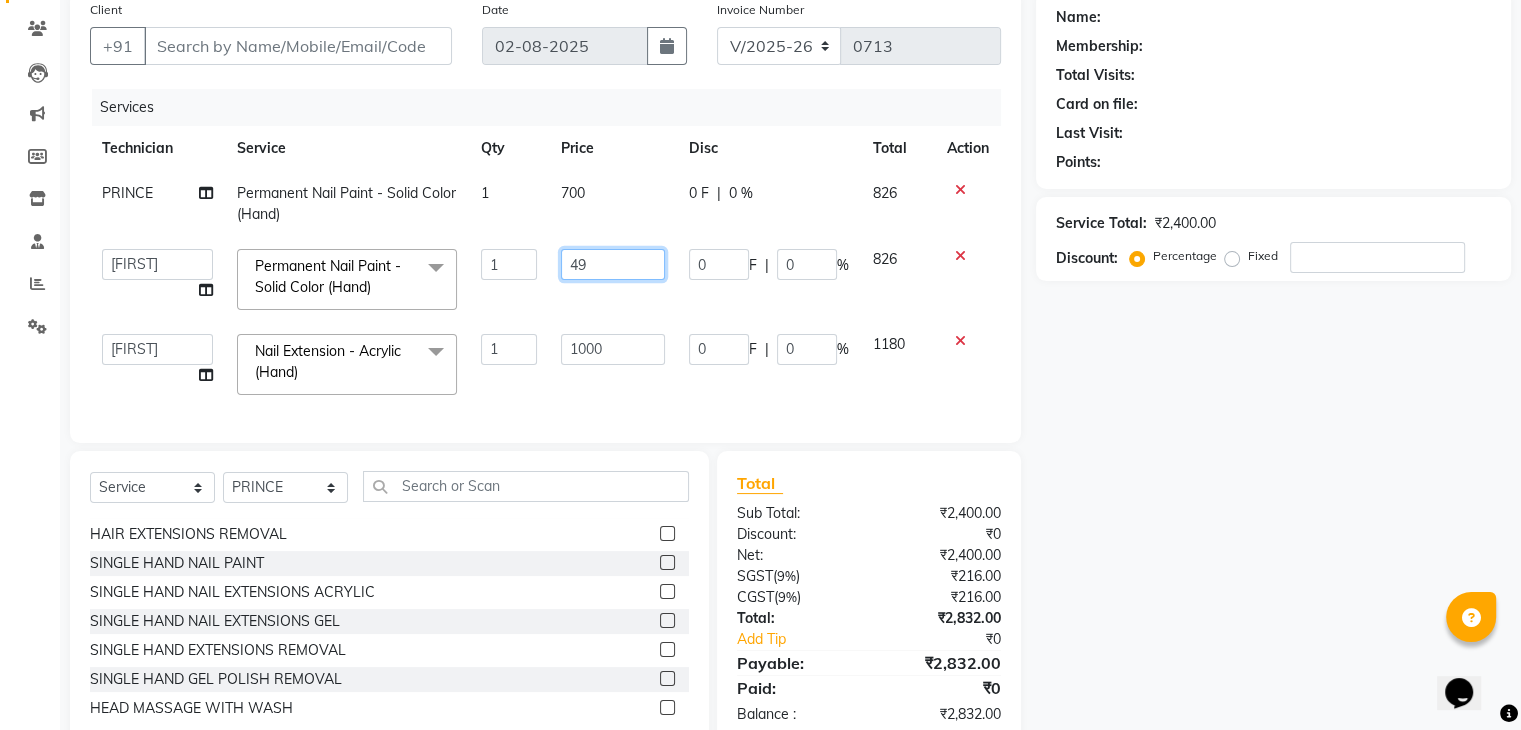 type on "499" 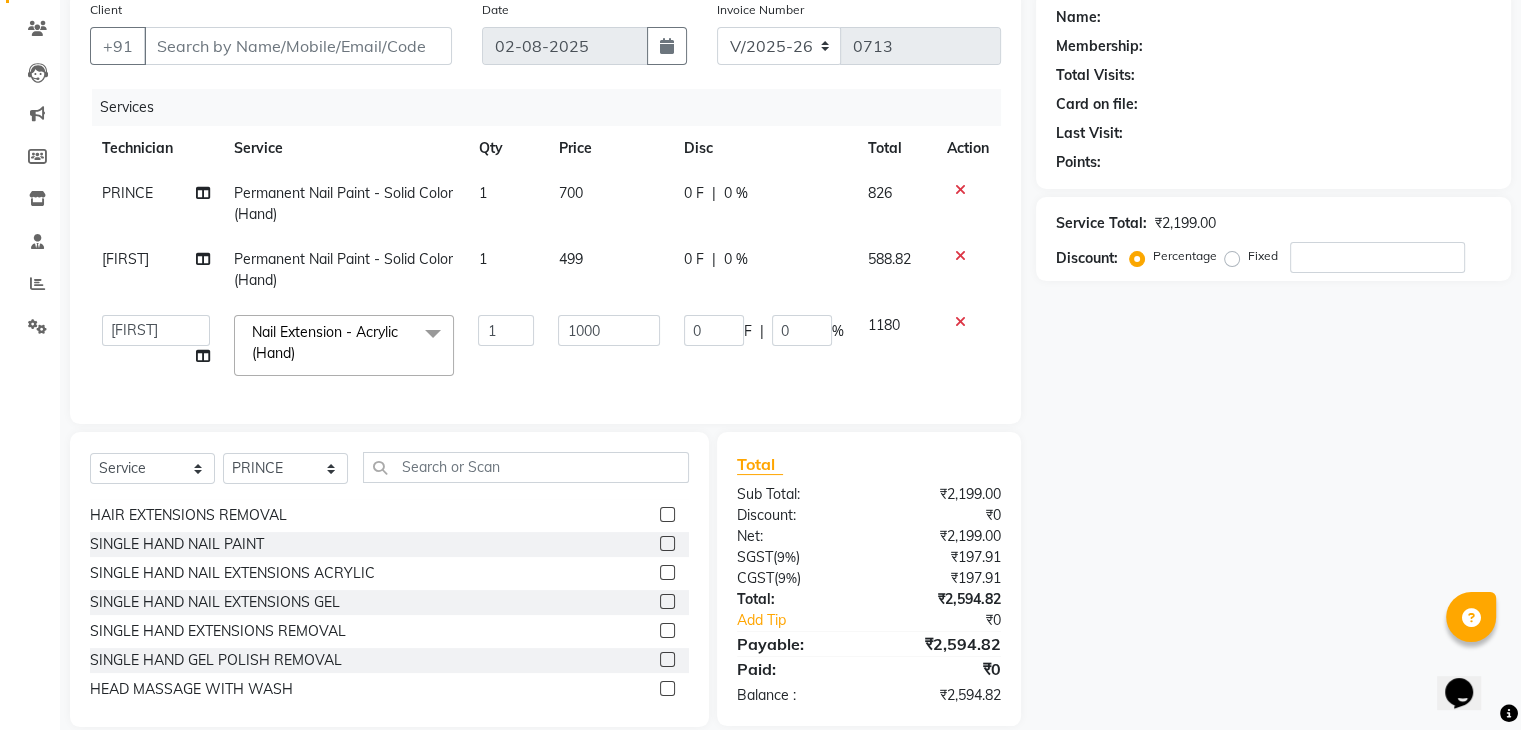 click on "PRINCE Permanent Nail Paint - Solid Color (Hand) 1 700 0 F | 0 % 826 Ranjitha Permanent Nail Paint - Solid Color (Hand) 1 499 0 F | 0 % 588.82 Admin ayaan DAYAL Manager mohith PRINCE Ranjitha Soundarya Nail Extension - Acrylic (Hand) Nail Permanent Nail Paint - Solid Color (Hand) Permanent Nail Paint - French (Hand) Permanent Nail Paint - Solid Color (Toes) Permanent Nail Paint - French (Toes) Nail course Basic Nail Course Advance massage 45 min massage 15 min massage 30 min HAIR EXTENSIONS REMOVAL SINGLE HAND NAIL PAINT SINGLE HAND NAIL EXTENSIONS ACRYLIC SINGLE HAND NAIL EXTENSIONS GEL SINGLE HAND EXTENSIONS REMOVAL SINGLE HAND GEL POLISH REMOVAL HEAD MASSAGE WITH WASH NAILEXTENSINS POLISH HAIR FALL TREATMENT DANDRUFF TREATMENT HAIR SPA HAIR WASH BLOWDRY HYDRA FACIAL D TAN HANDS D TAN LEGS hair wash COMBO PACK Restoration - Gel (Hand) Restoration - Tip Replacement (Hand) Restoration - Touch -up (Hand) Restoration - Gel Color Changes (Hand) Restoration - Removal of Extension (Hand) 1 1000 0" 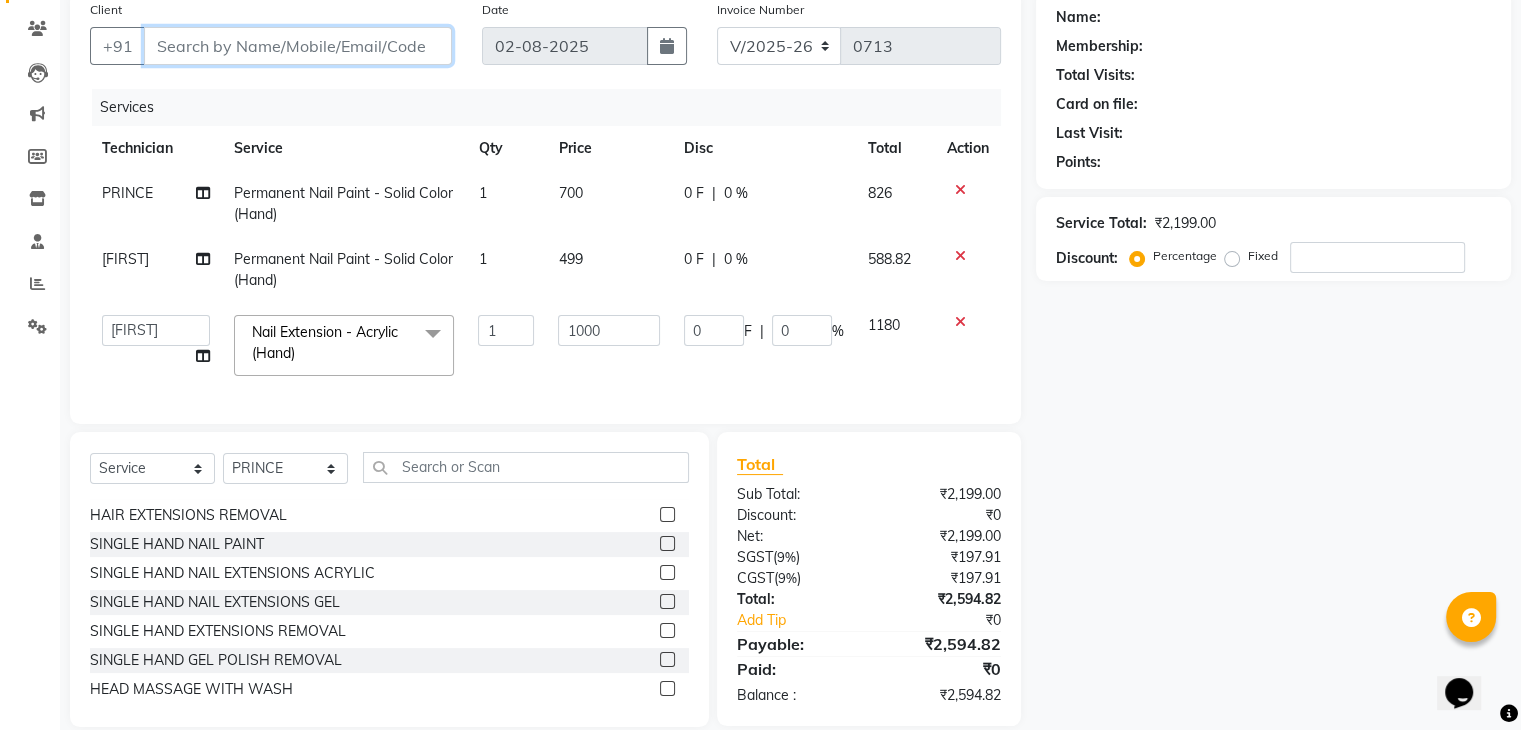 click on "Client" at bounding box center [298, 46] 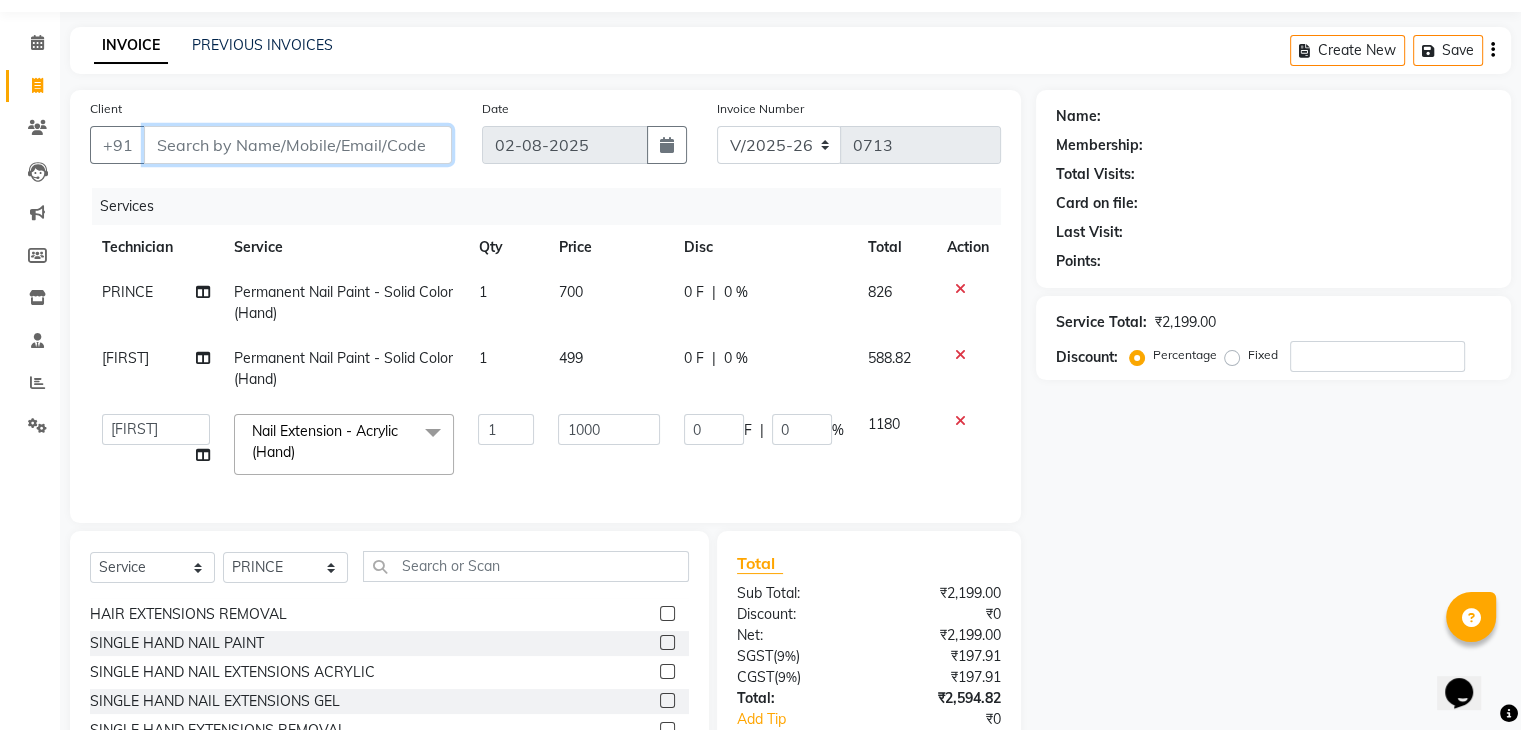scroll, scrollTop: 0, scrollLeft: 0, axis: both 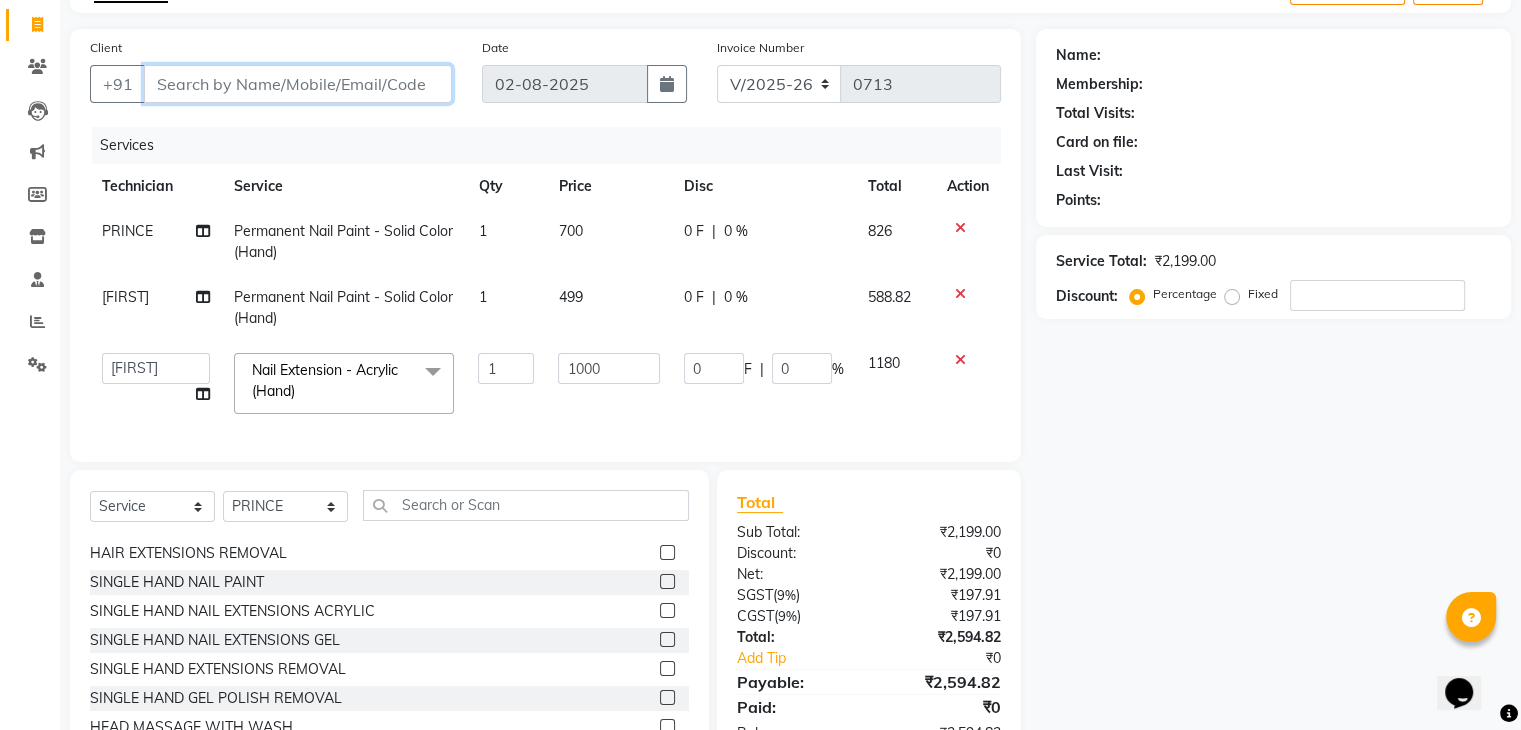 click on "Client" at bounding box center (298, 84) 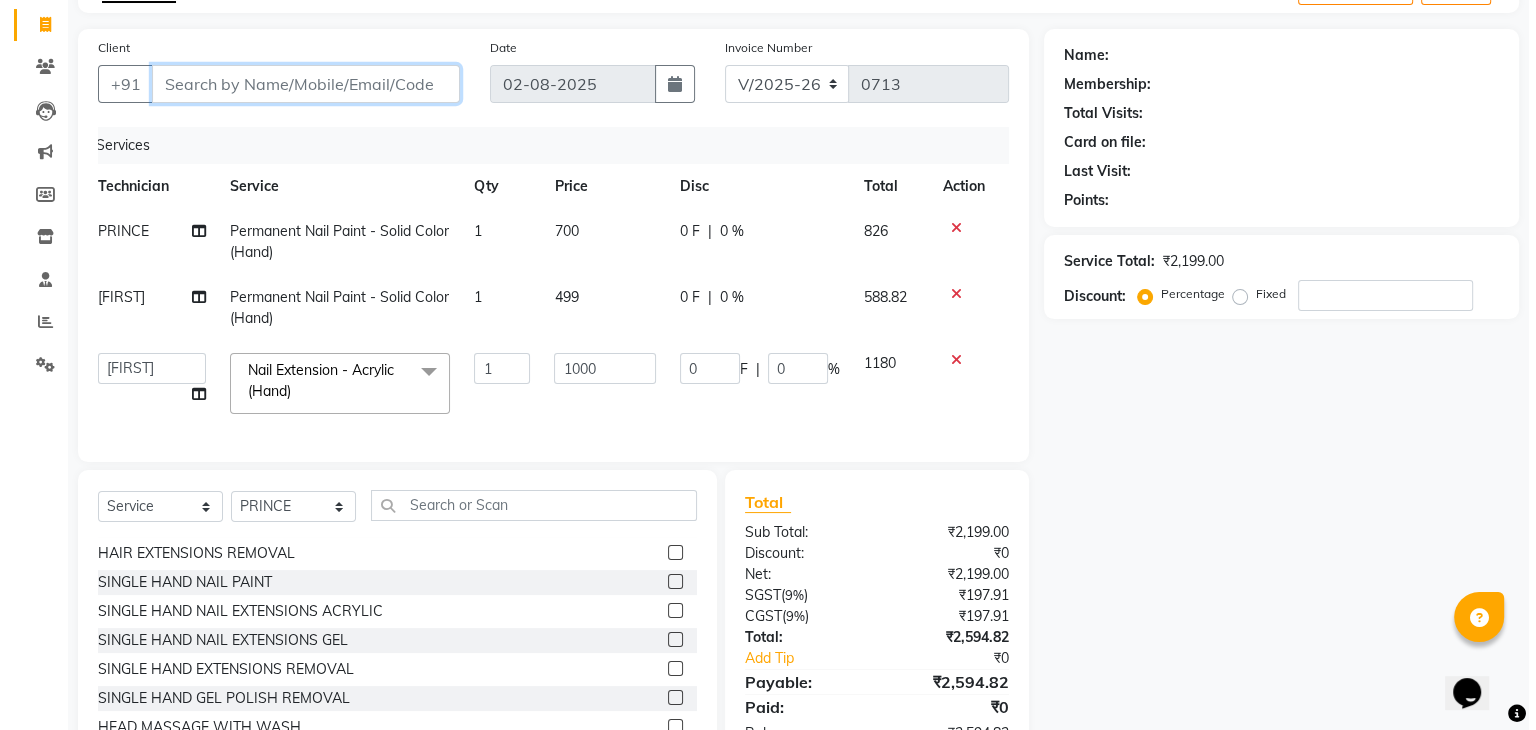 scroll, scrollTop: 0, scrollLeft: 14, axis: horizontal 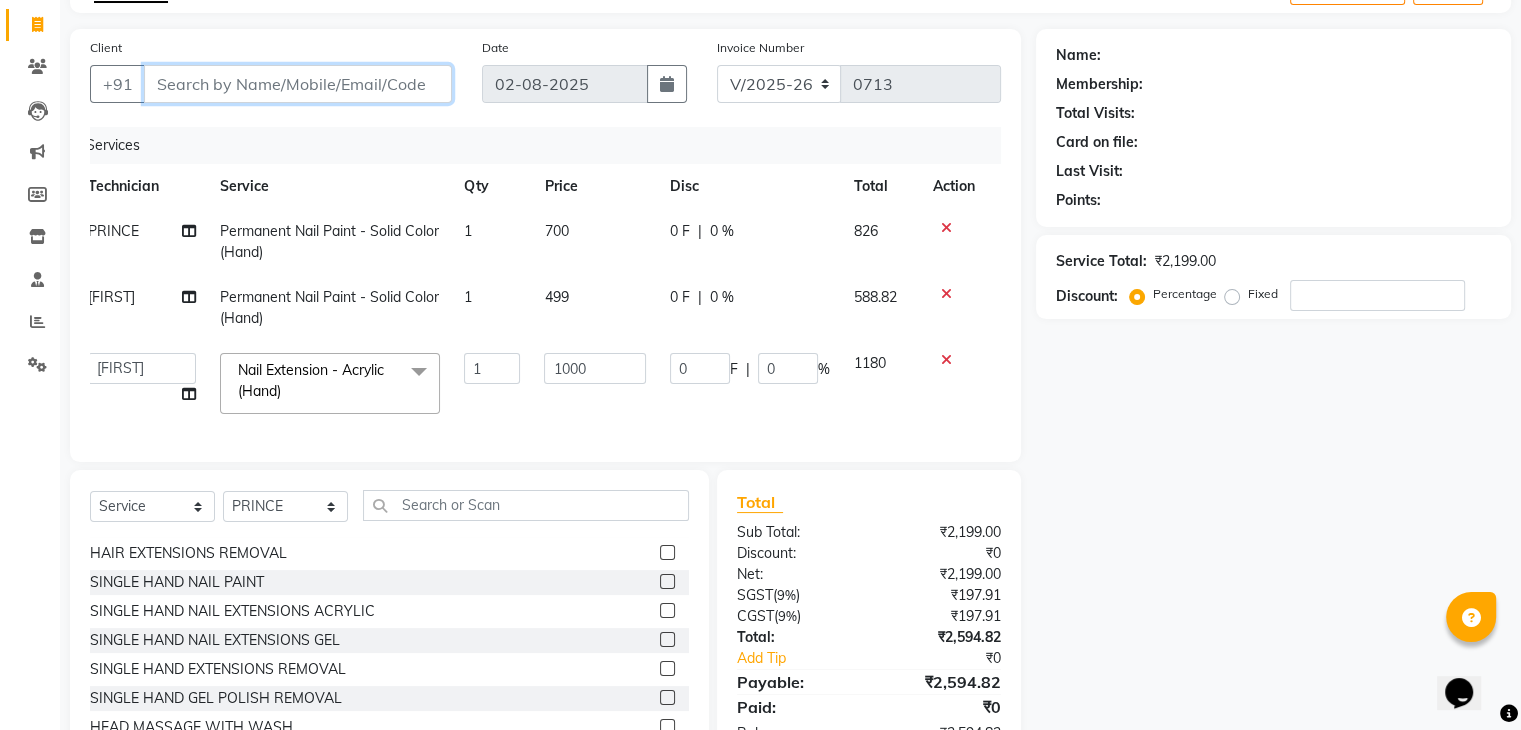 type on "7" 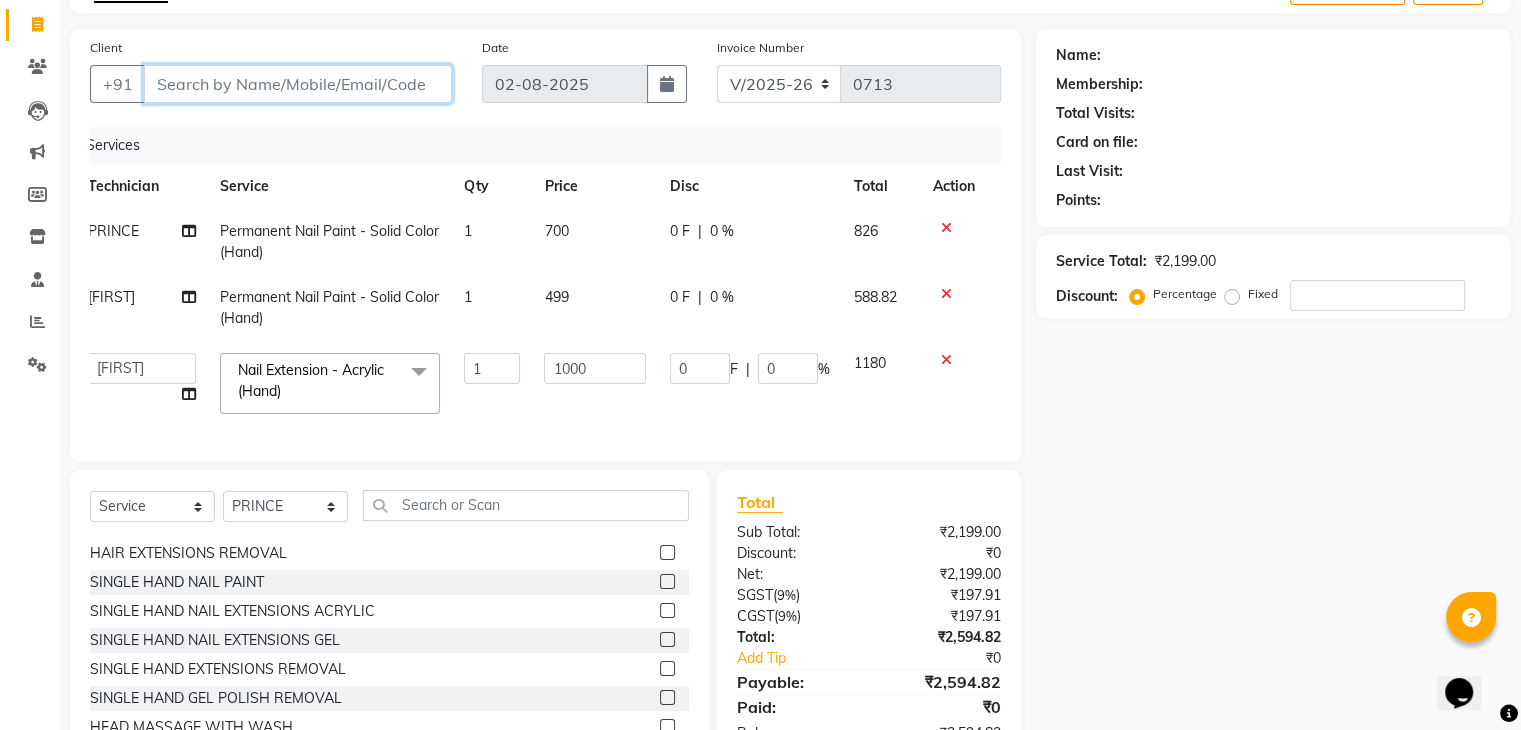 type on "0" 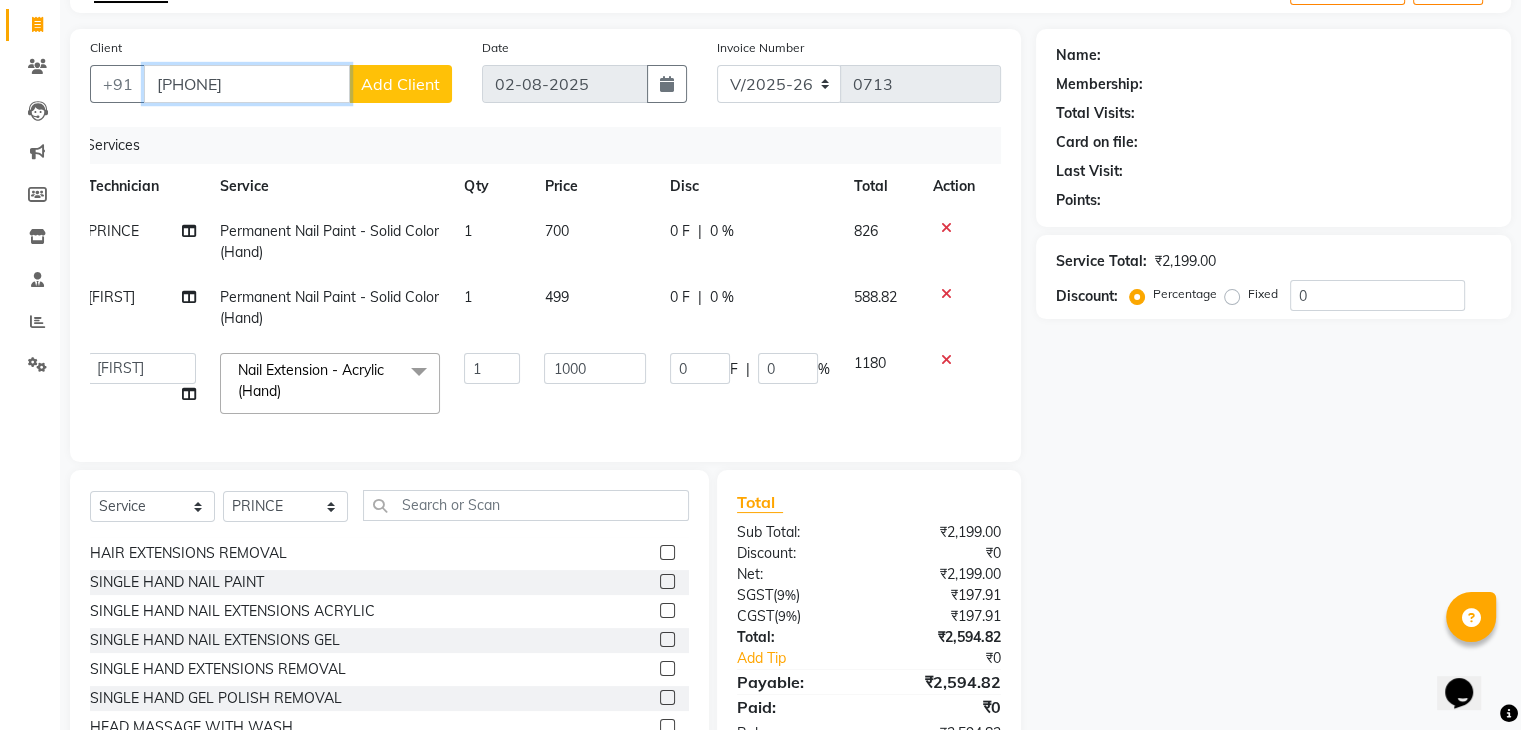 type on "[PHONE]" 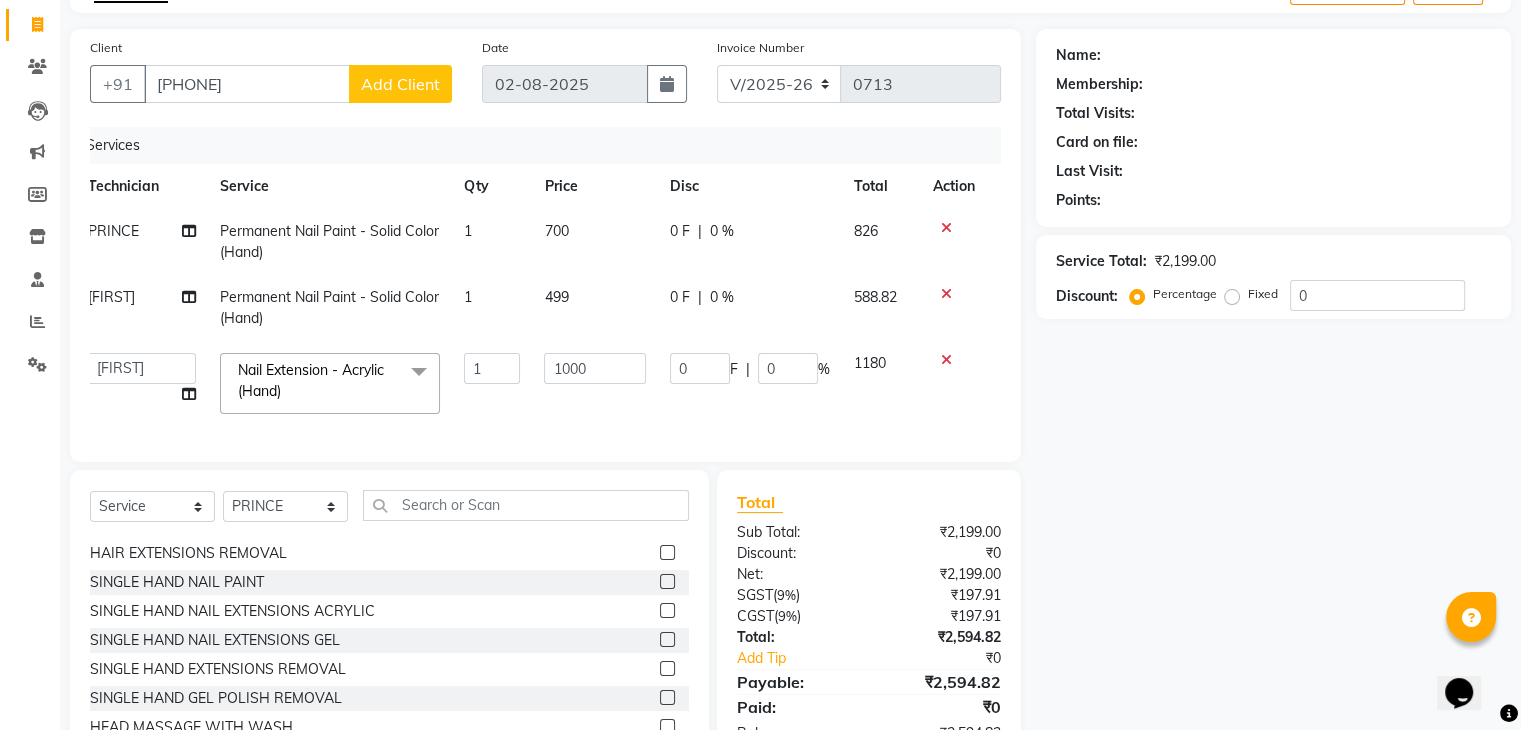 click on "Add Client" 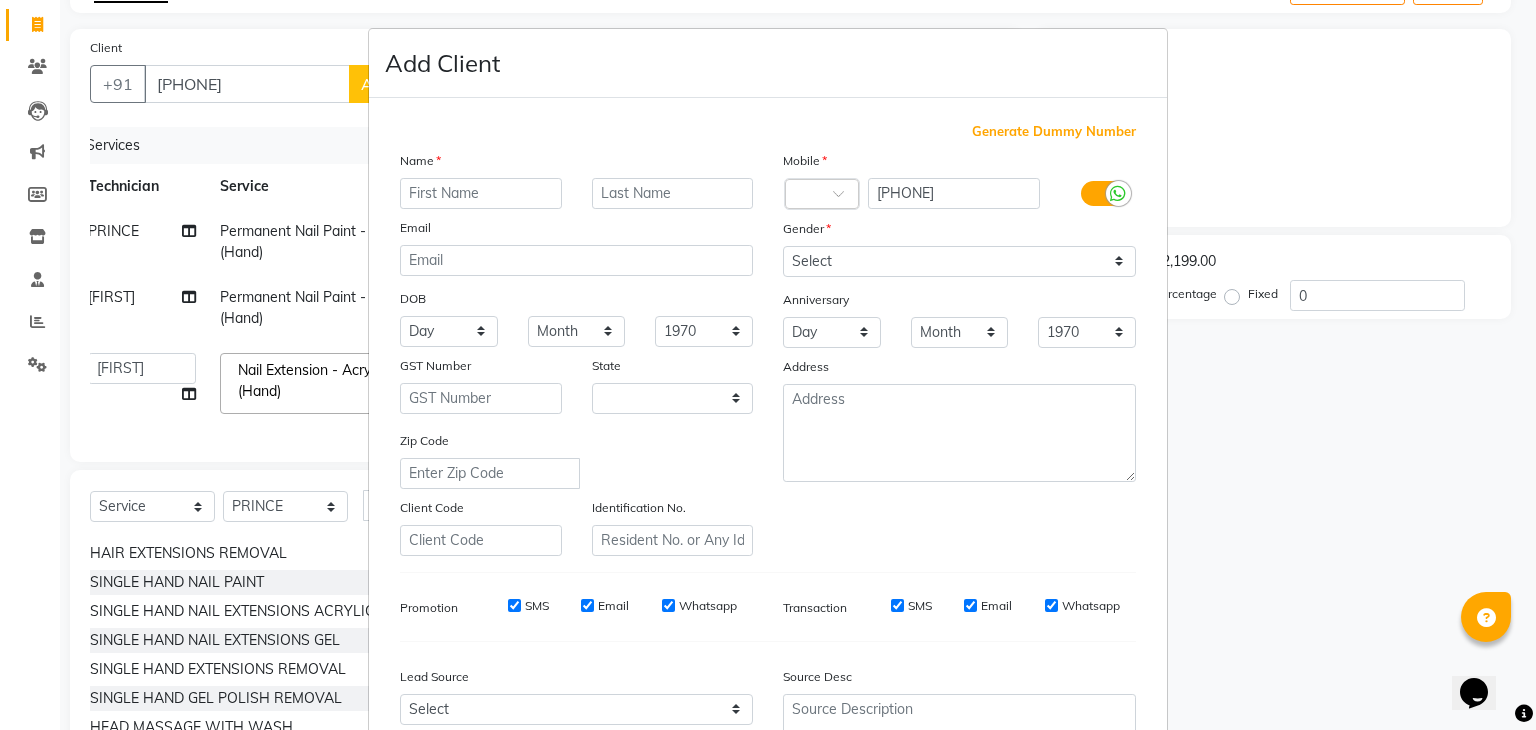 select on "21" 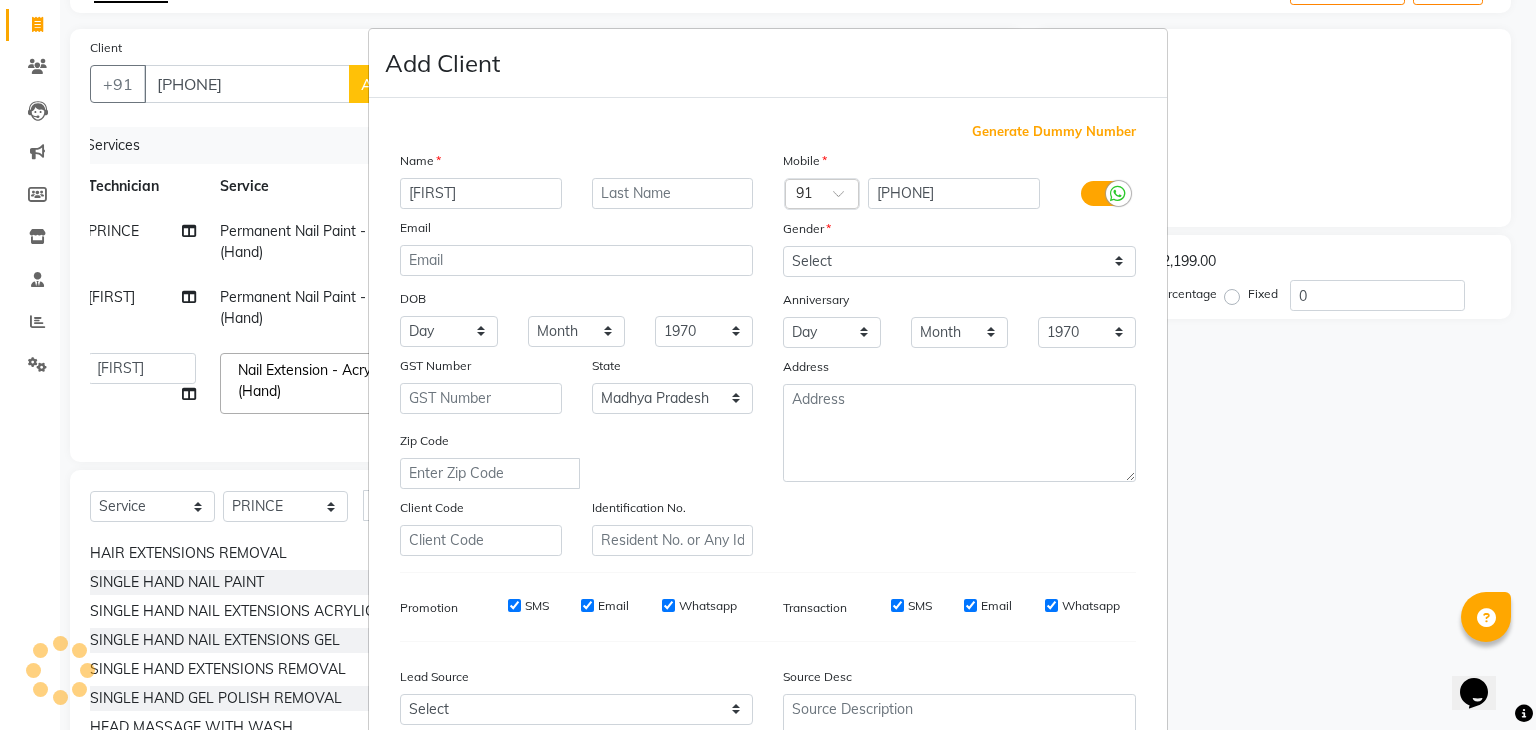 type on "[FIRST]" 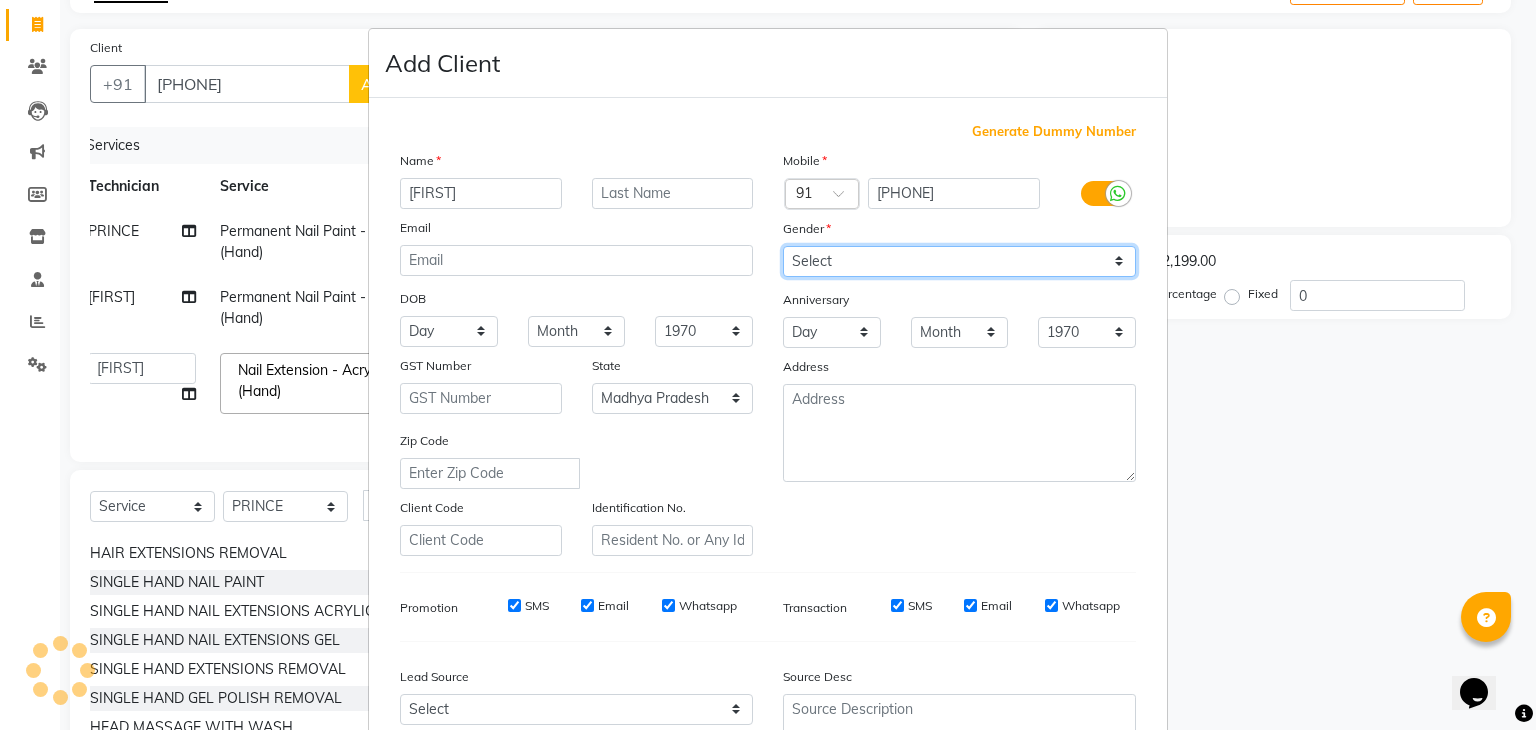 click on "Select Male Female Other Prefer Not To Say" at bounding box center [959, 261] 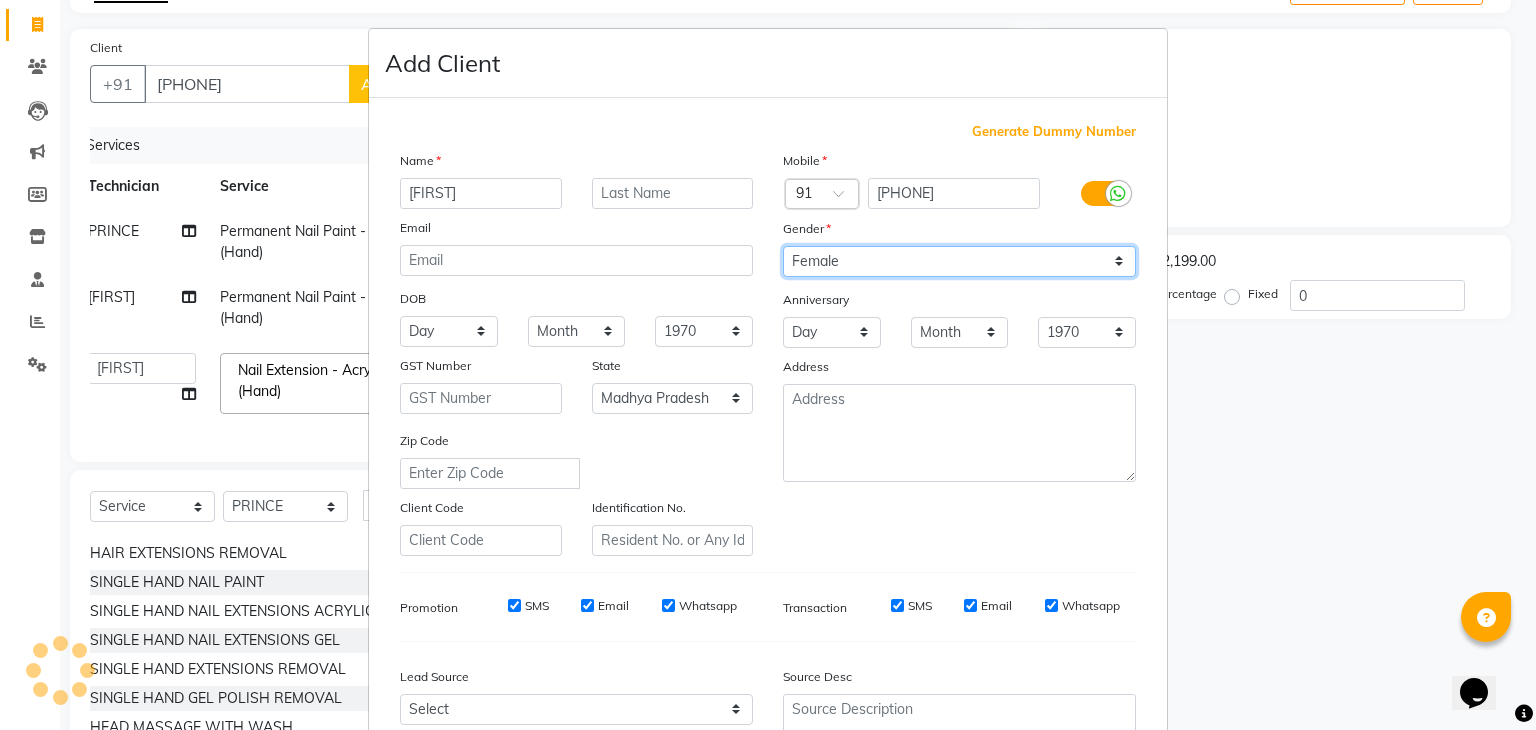click on "Select Male Female Other Prefer Not To Say" at bounding box center [959, 261] 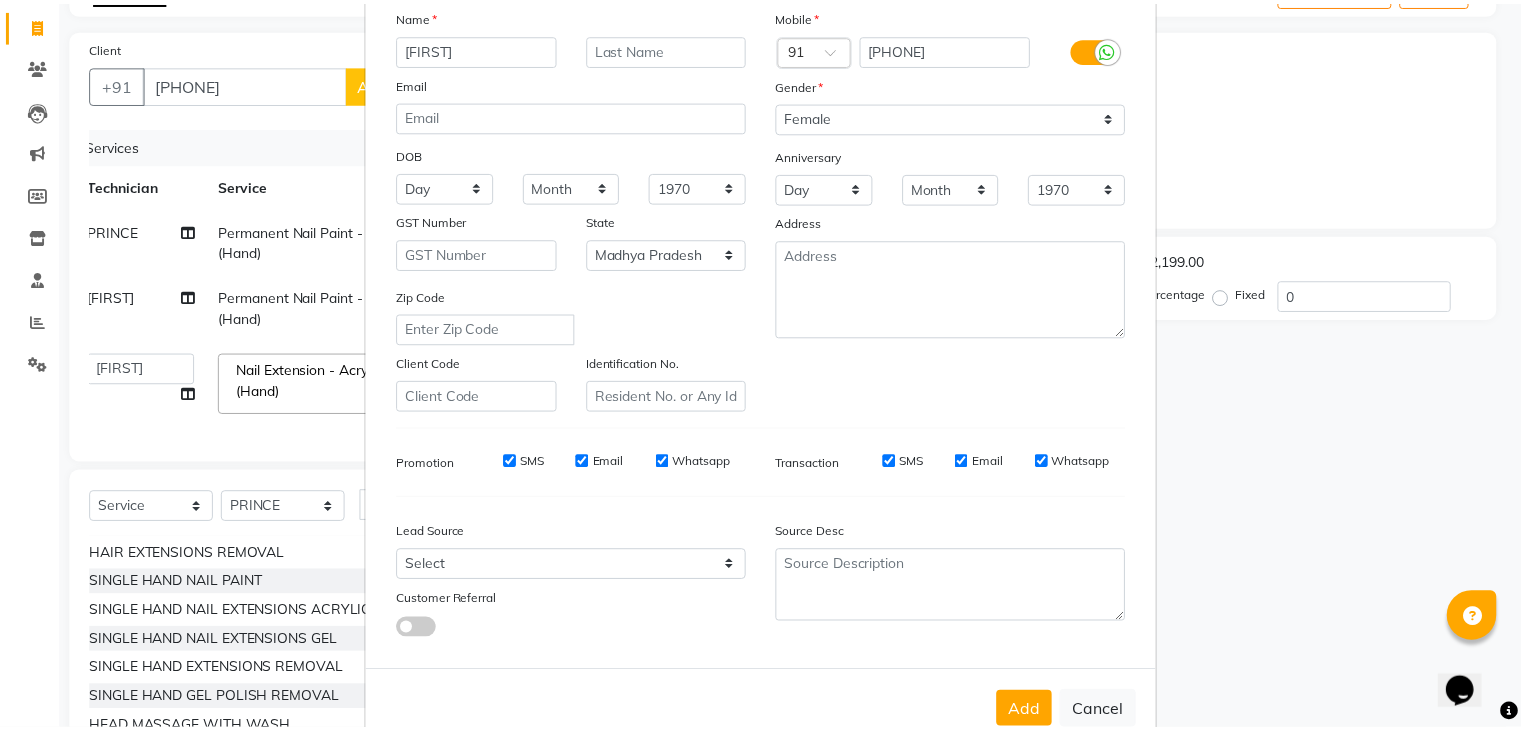 scroll, scrollTop: 203, scrollLeft: 0, axis: vertical 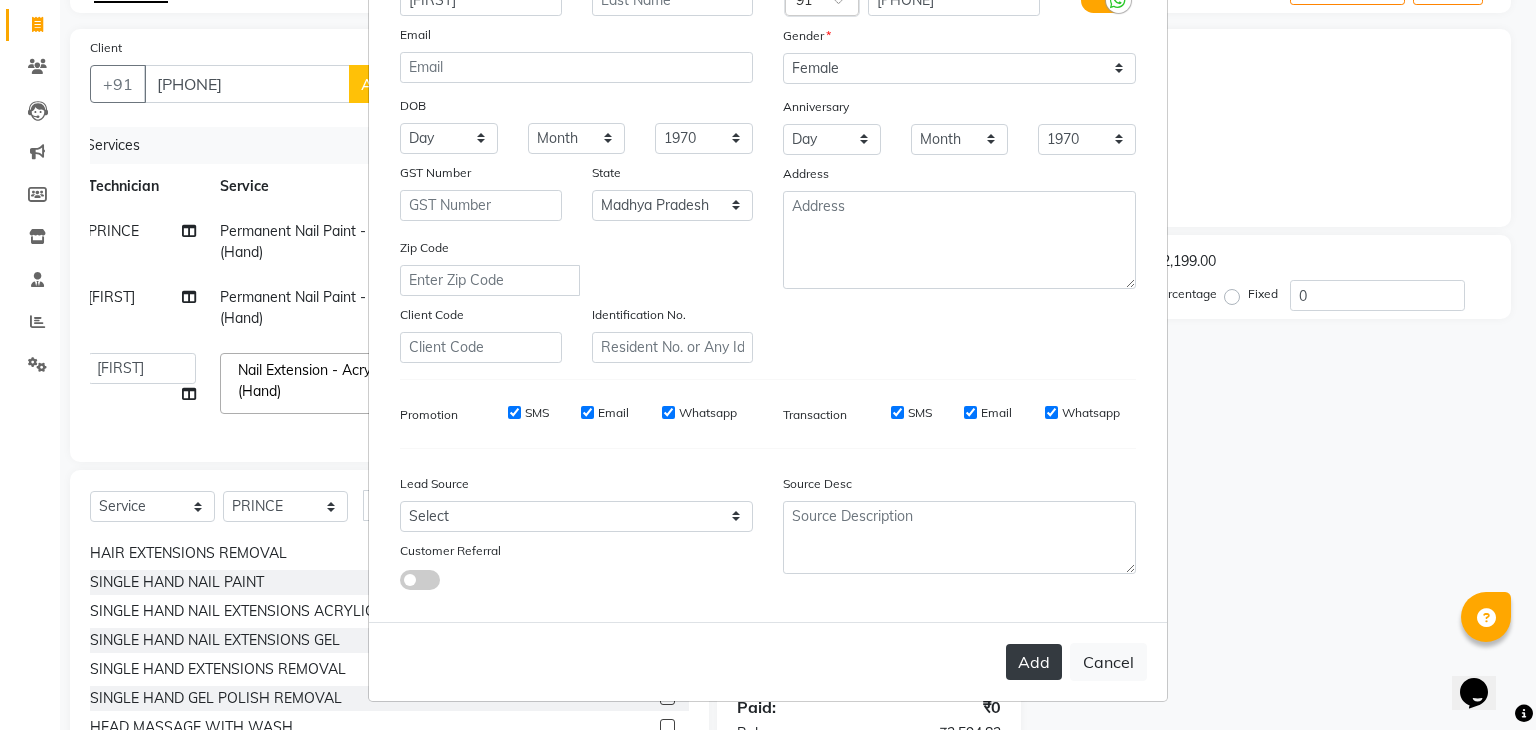 click on "Add" at bounding box center [1034, 662] 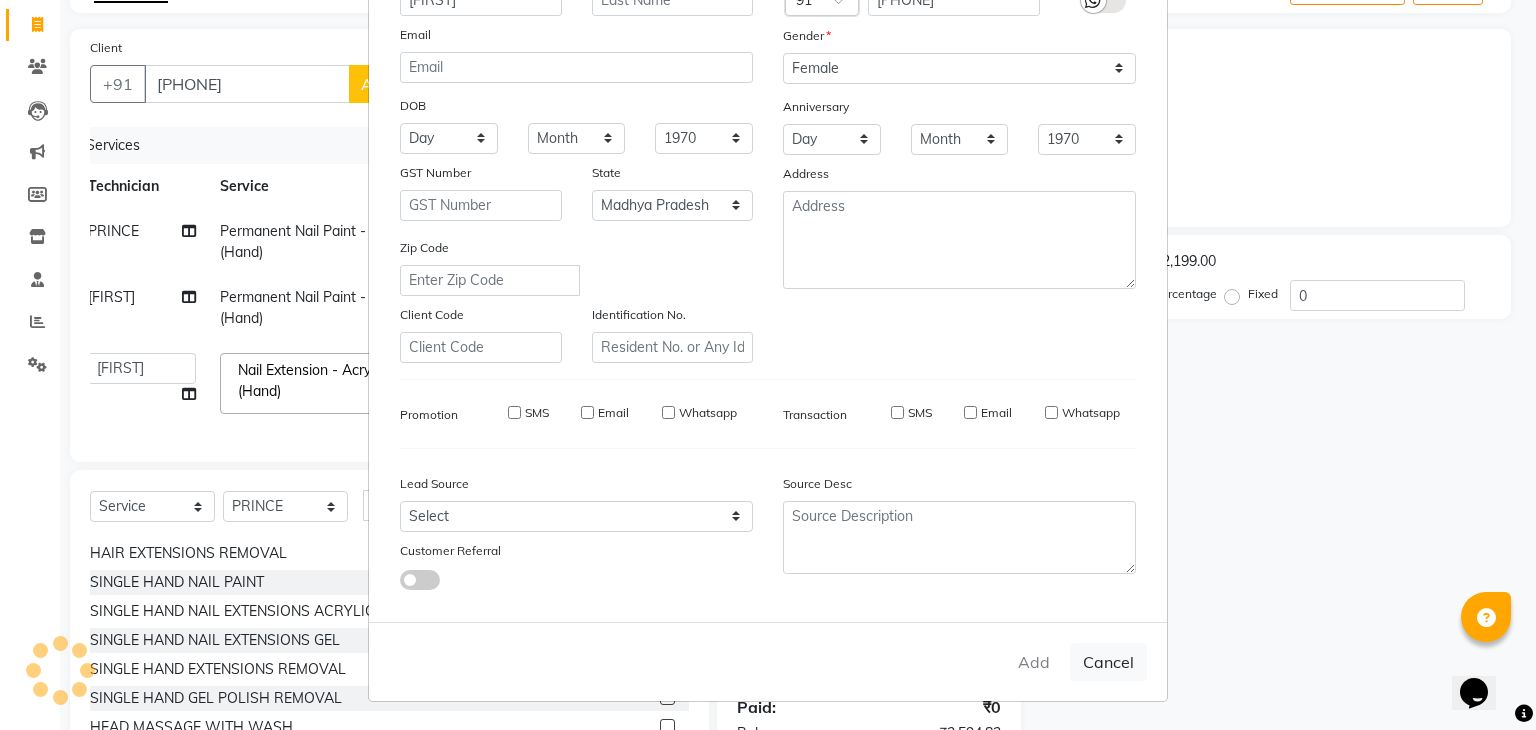 type on "79******88" 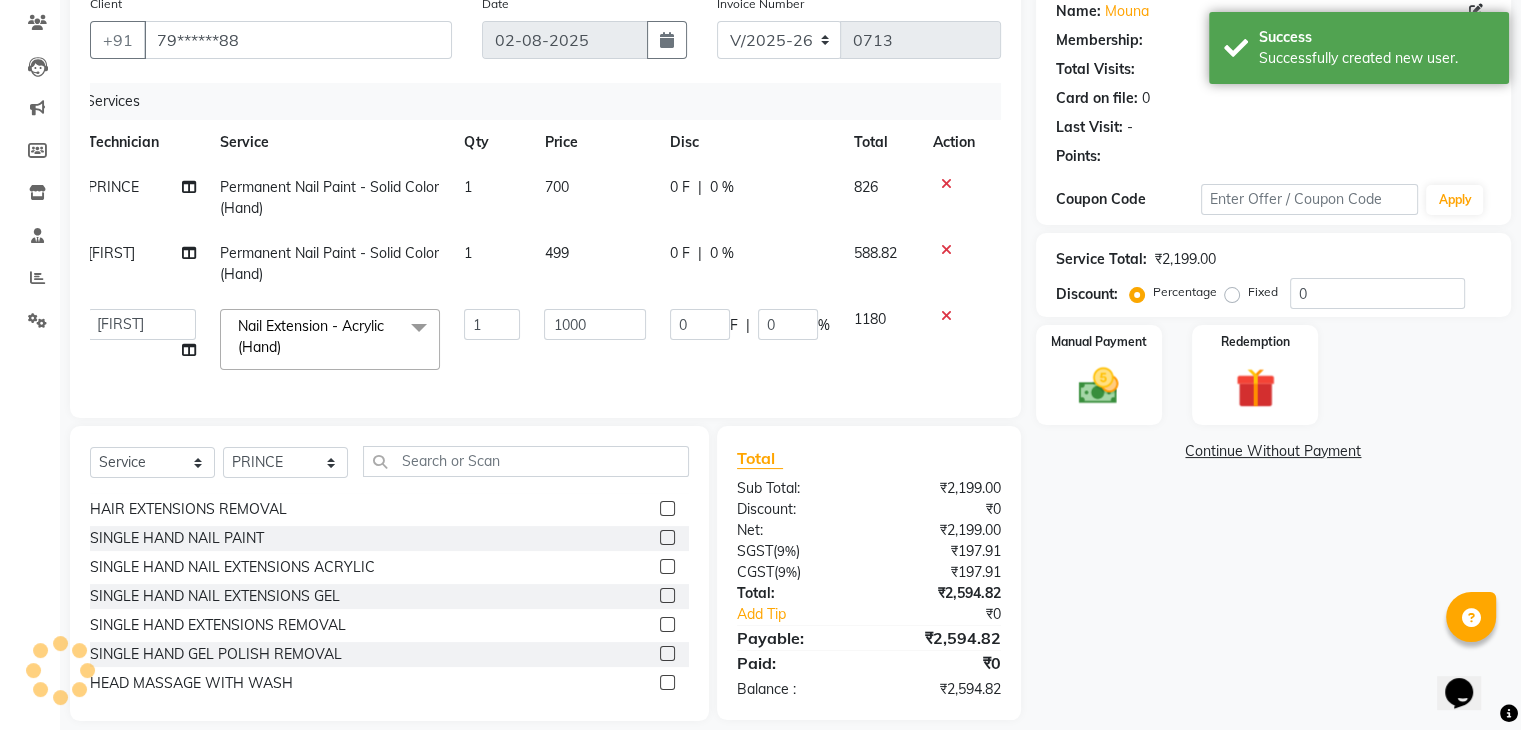 scroll, scrollTop: 201, scrollLeft: 0, axis: vertical 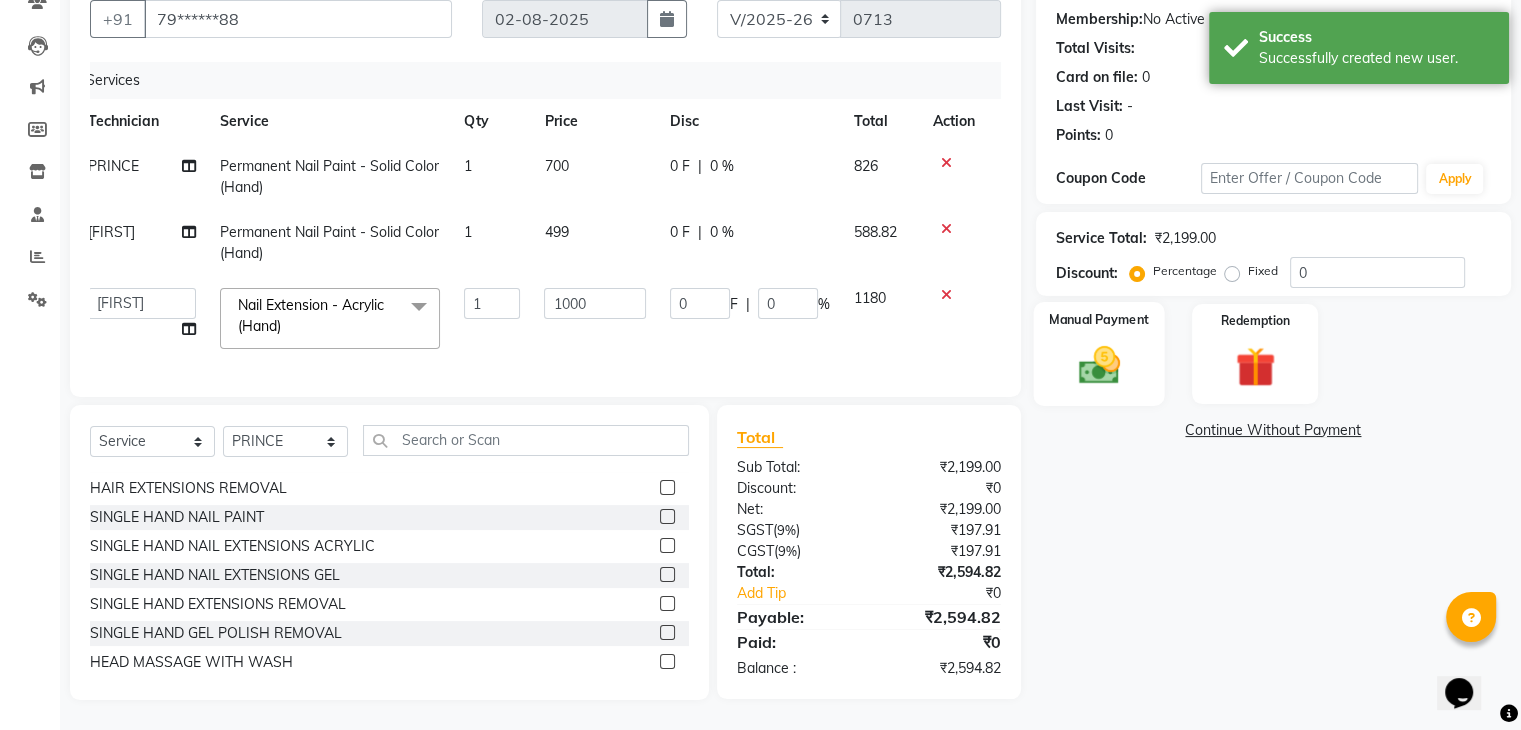 click 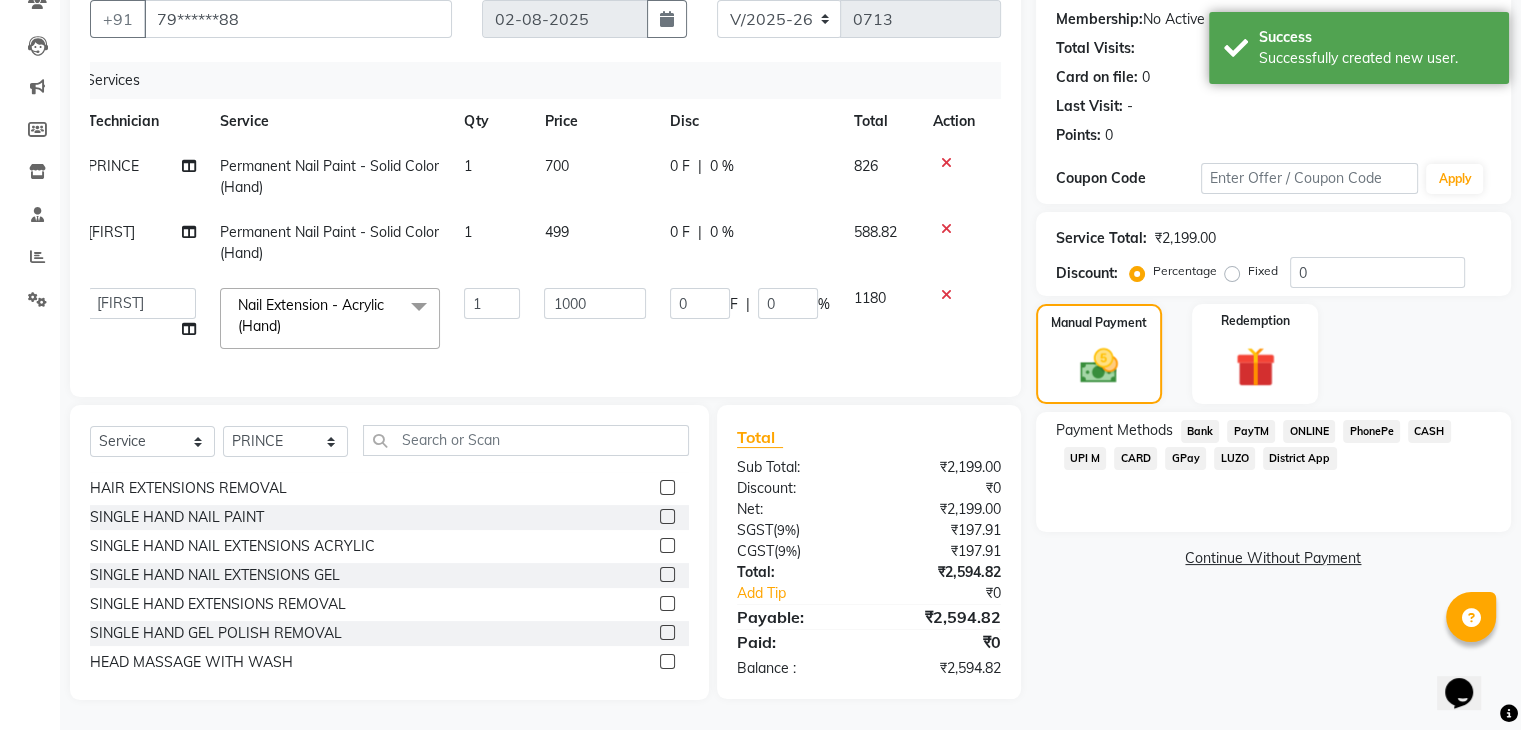 click on "ONLINE" 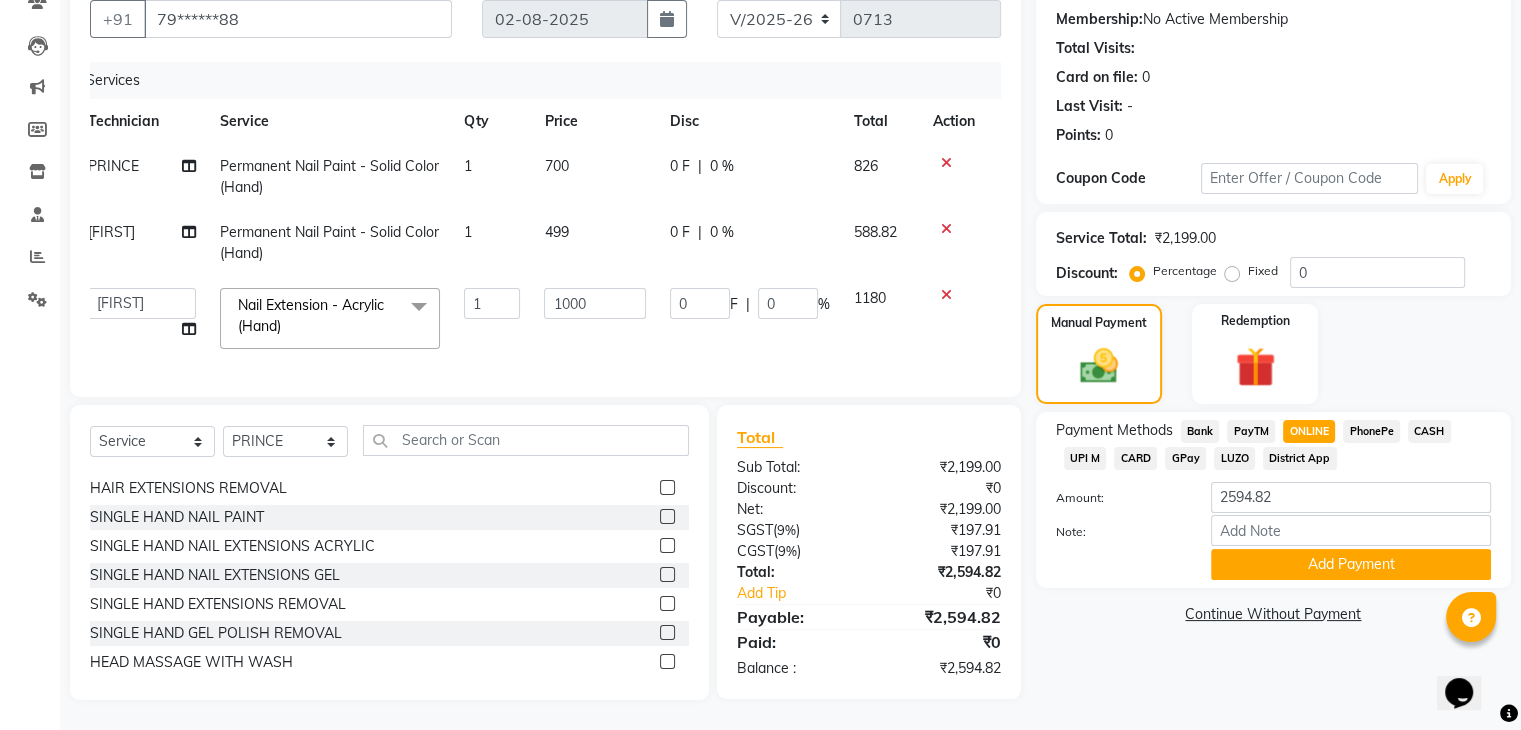 click on "Fixed" 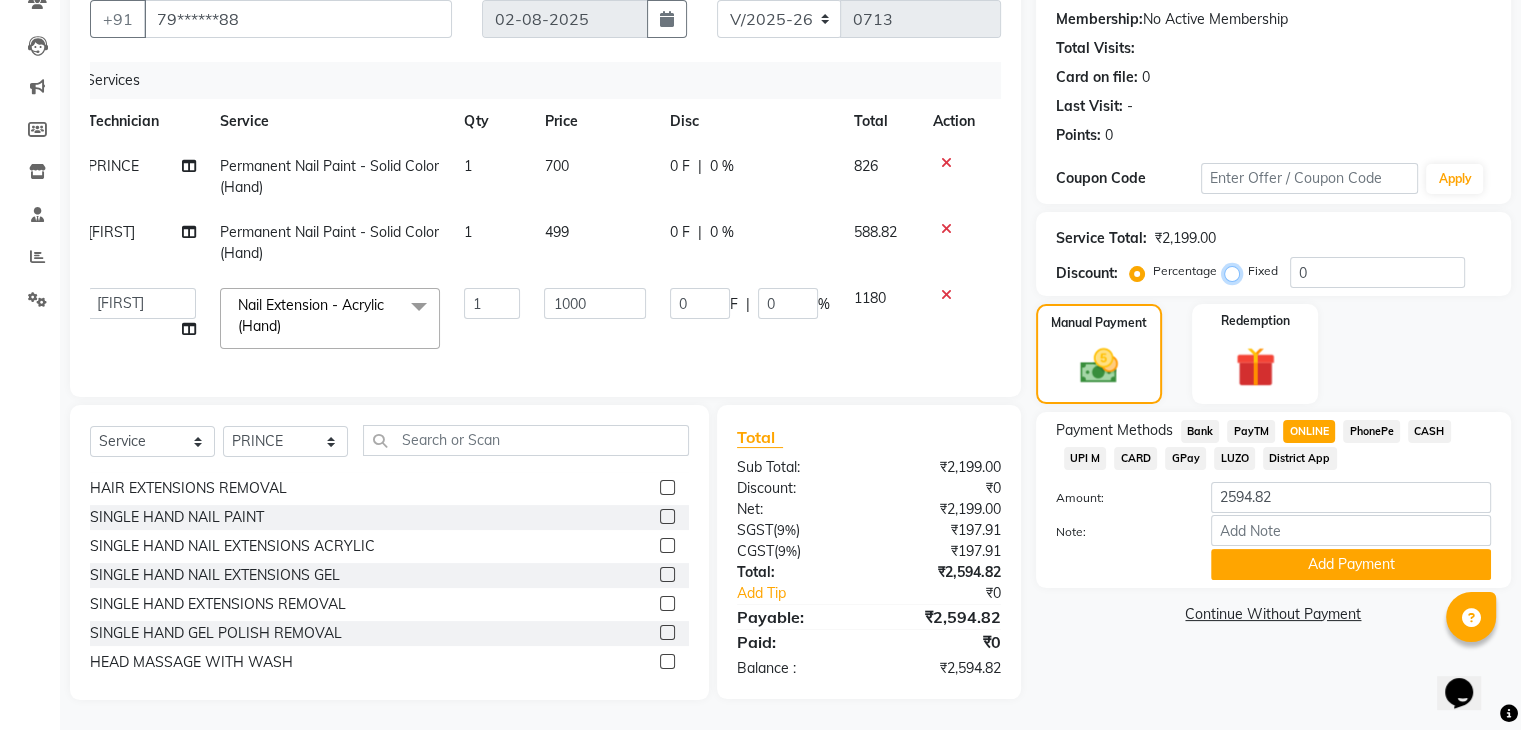 click on "Fixed" at bounding box center (1236, 271) 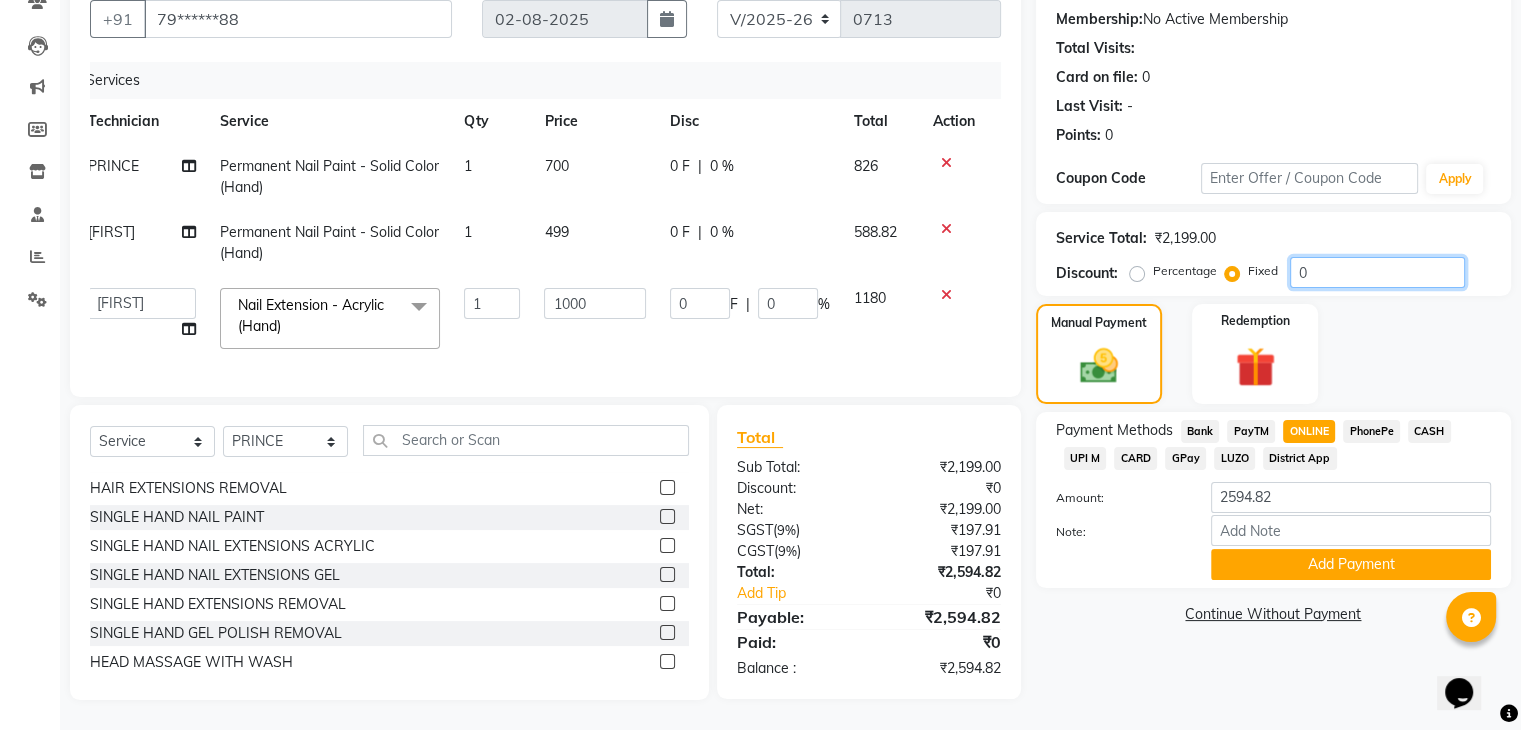 click on "0" 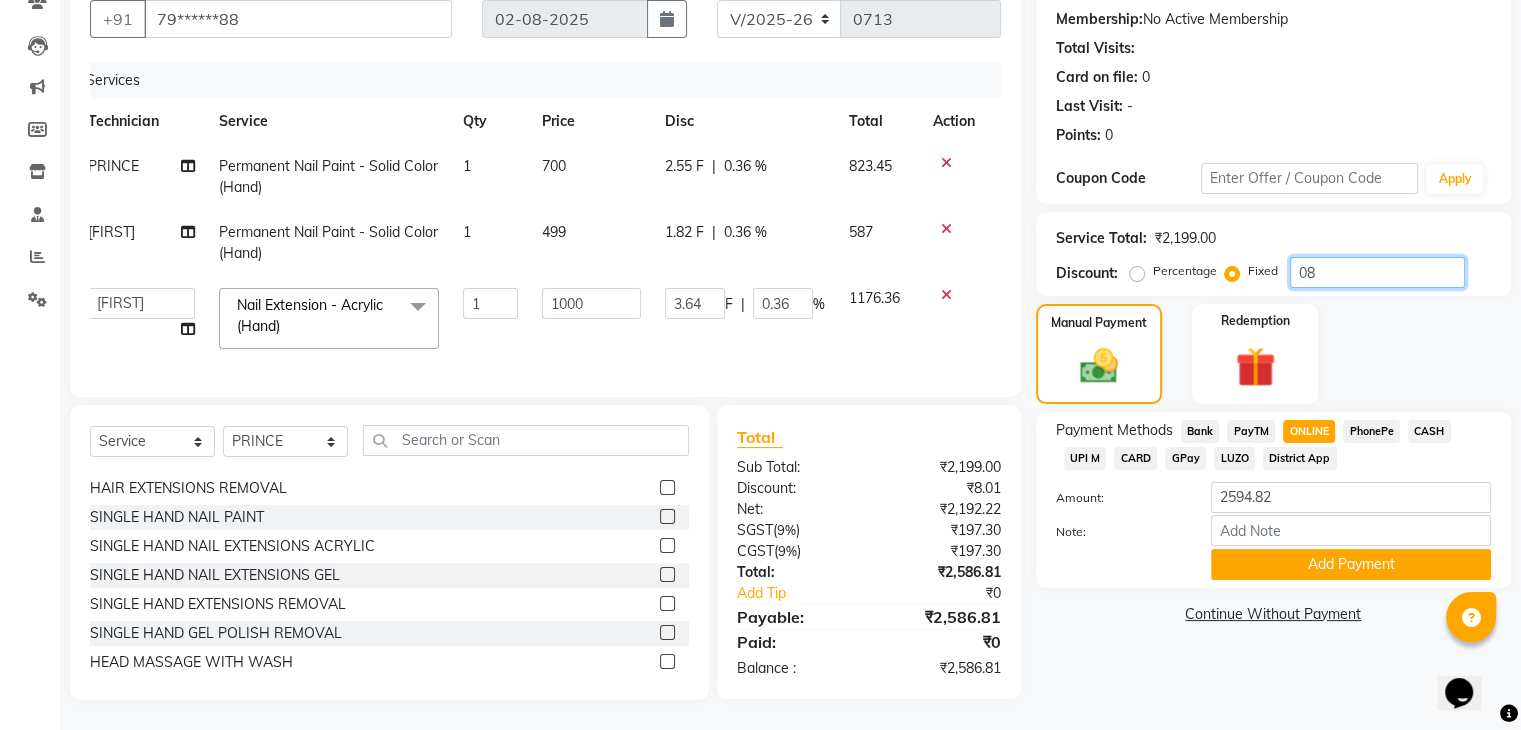 type on "0" 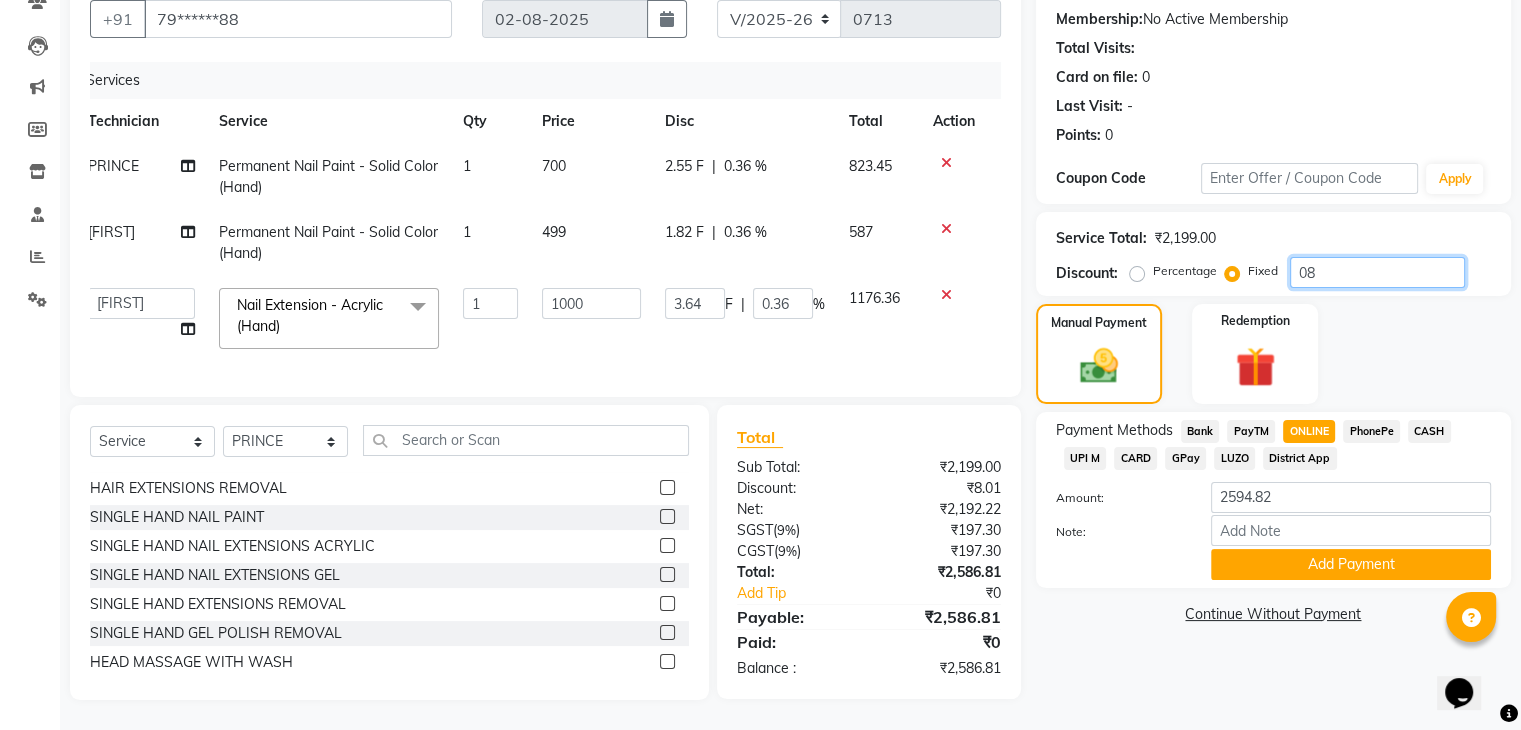 type on "0" 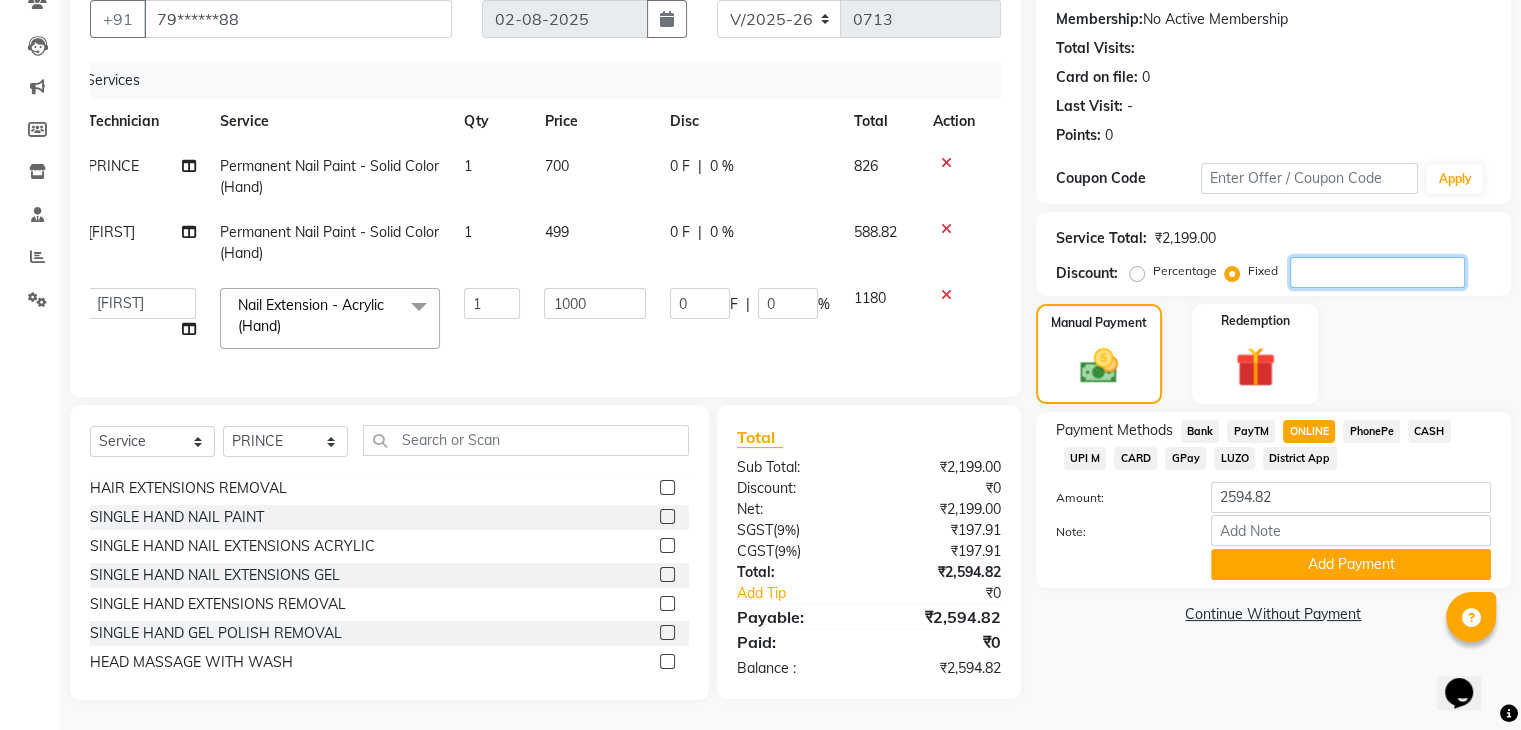 type on ".8" 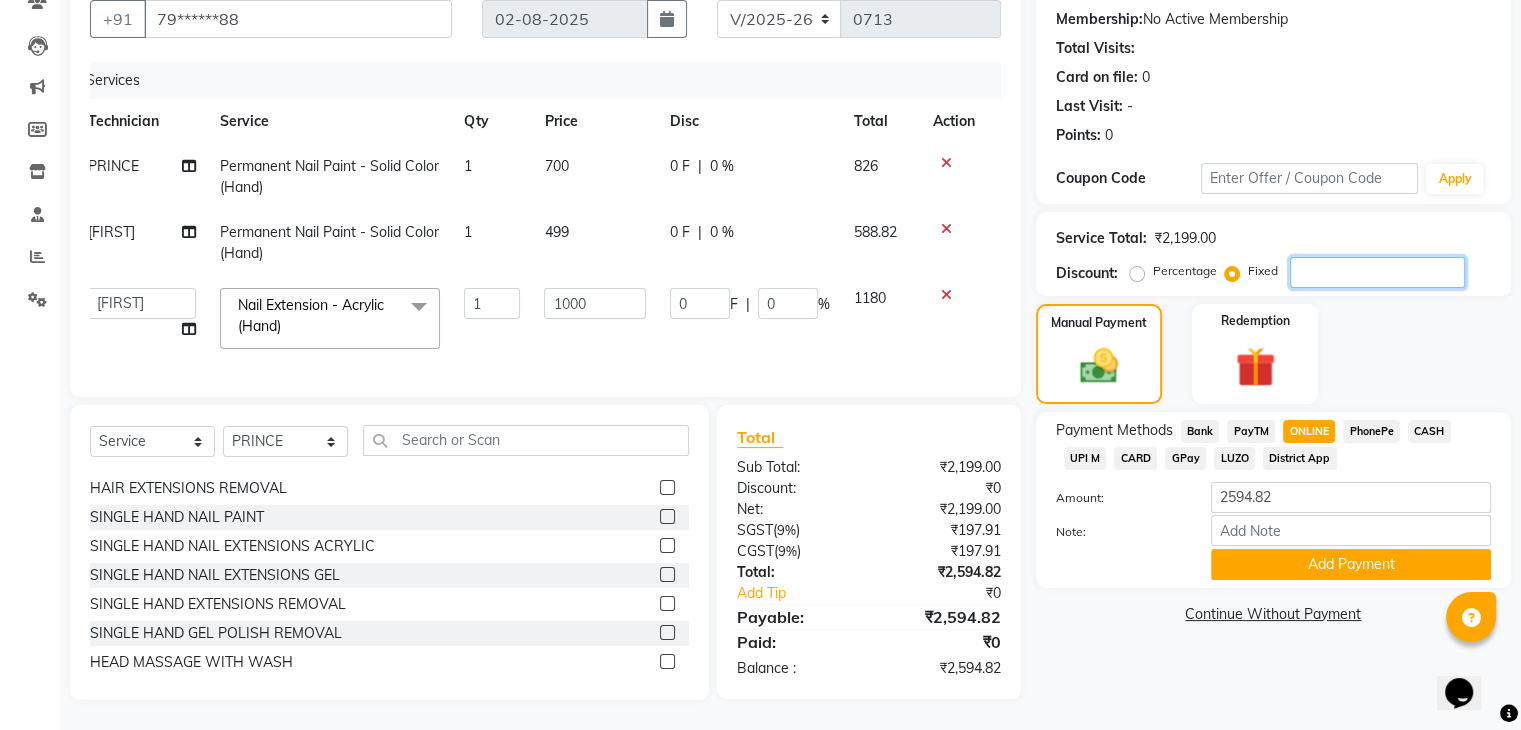 type on "0.36" 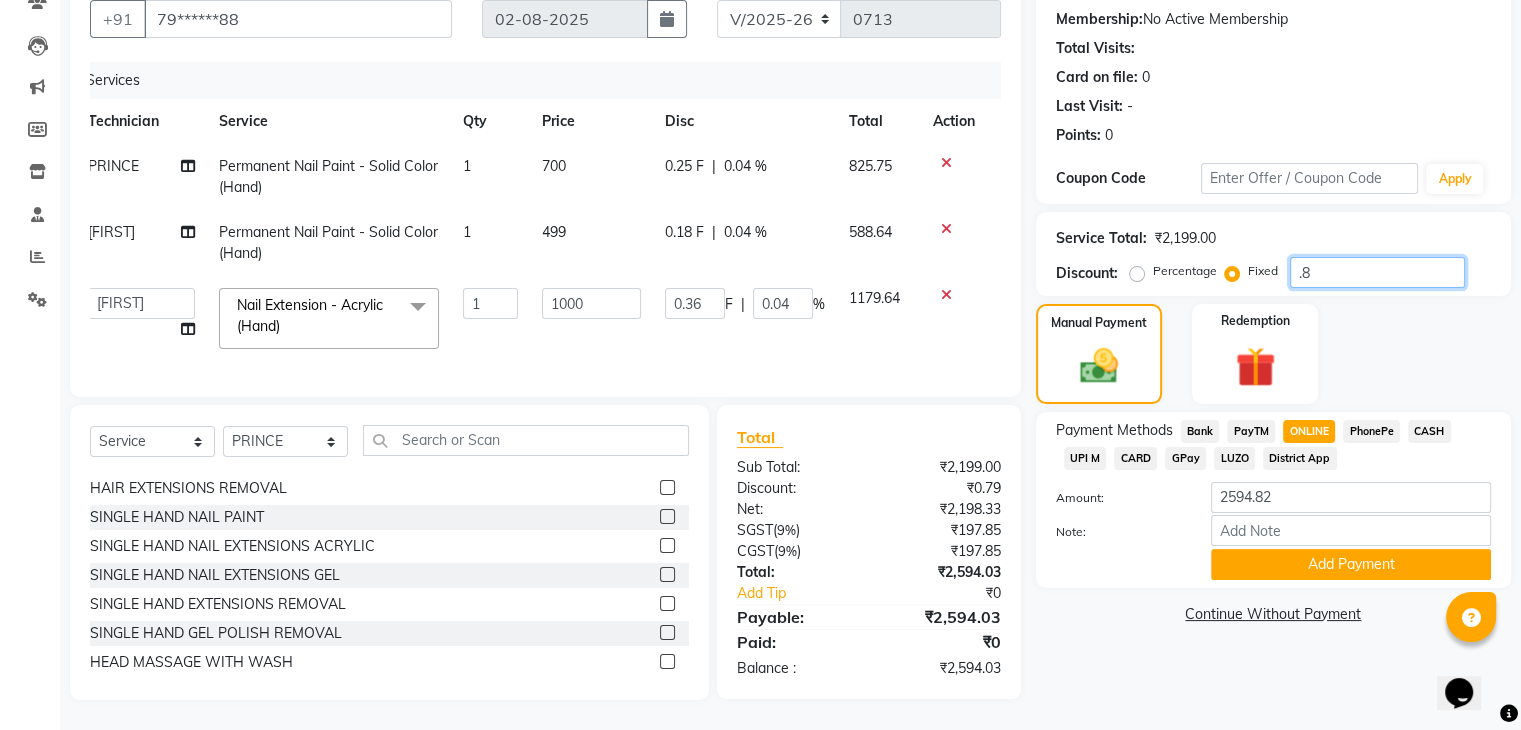 type on ".82" 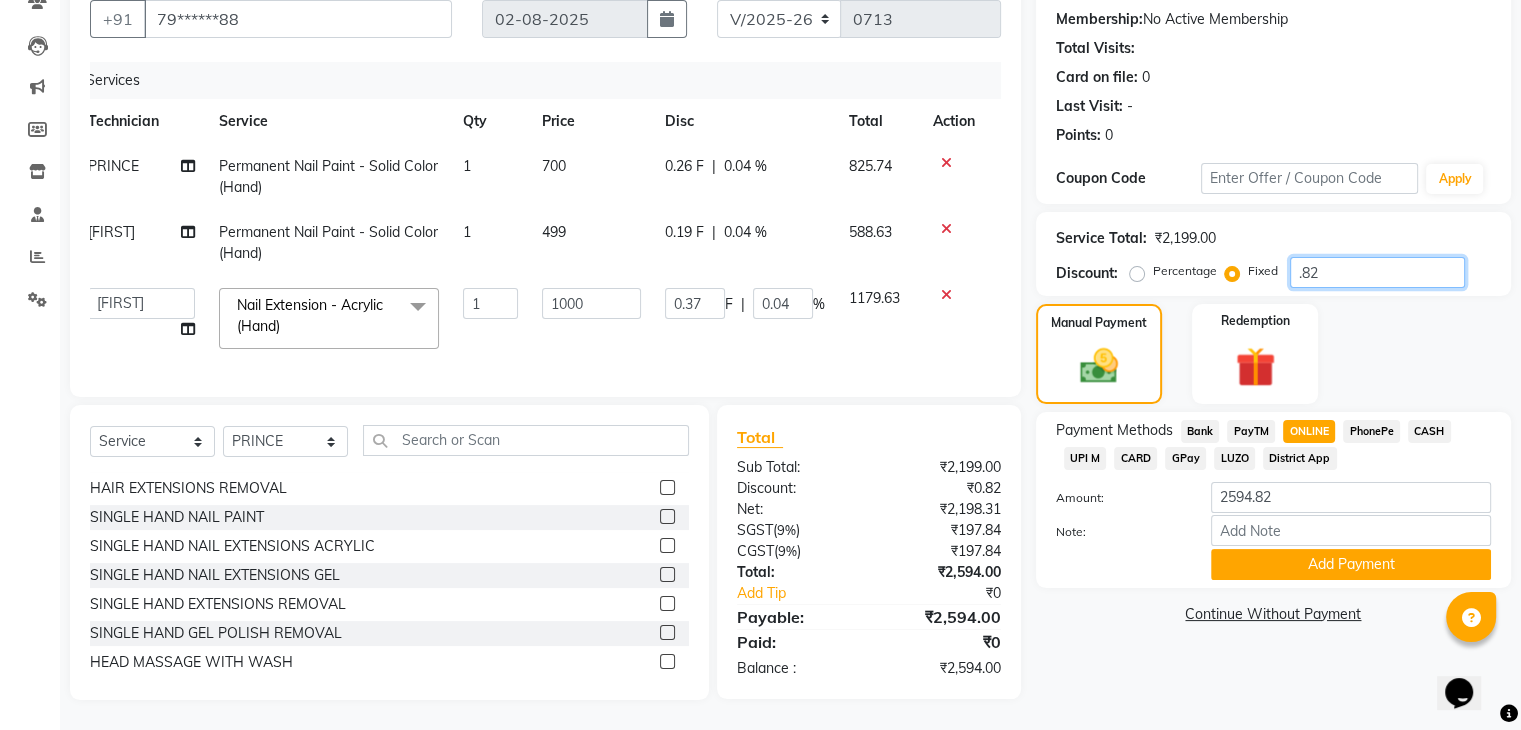 type on ".82" 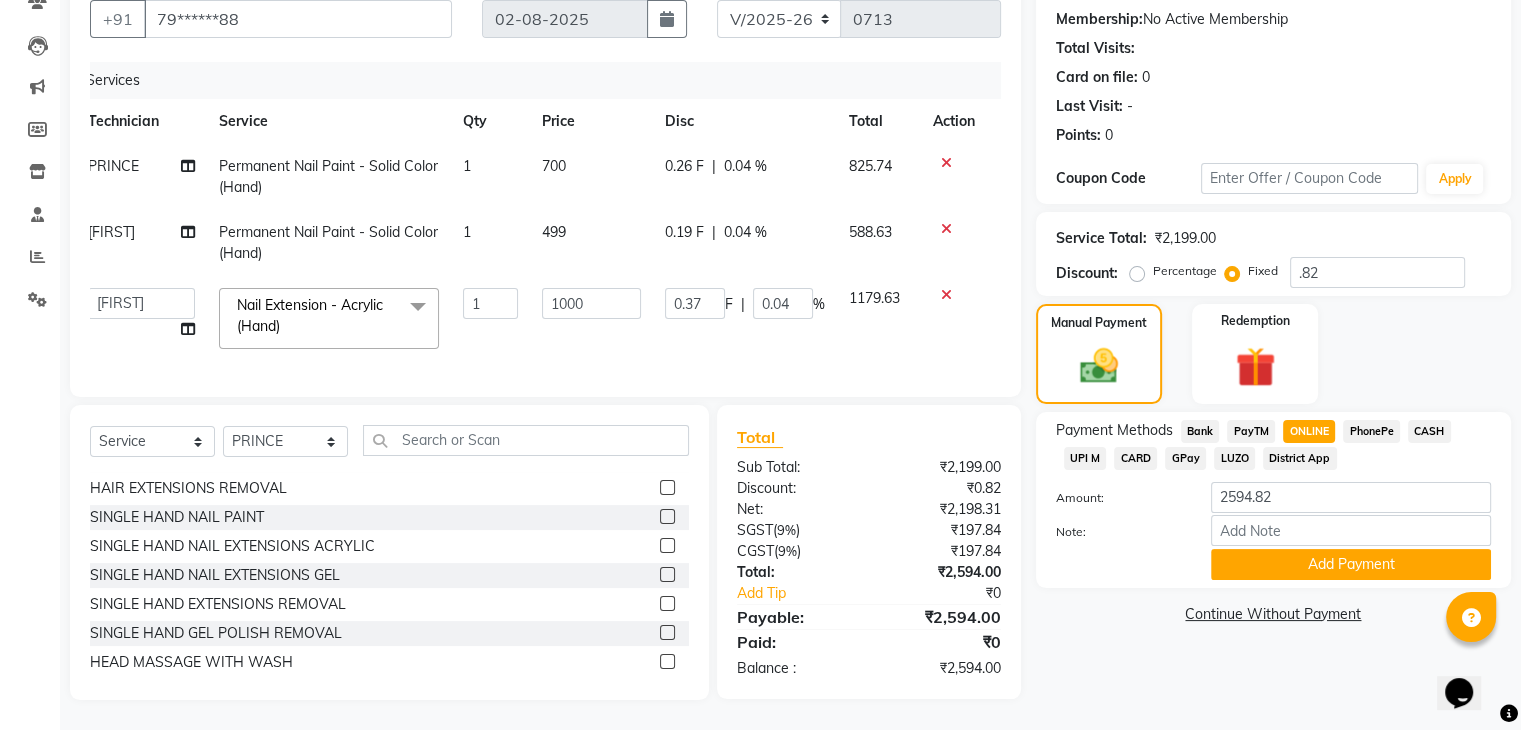 click on "CASH" 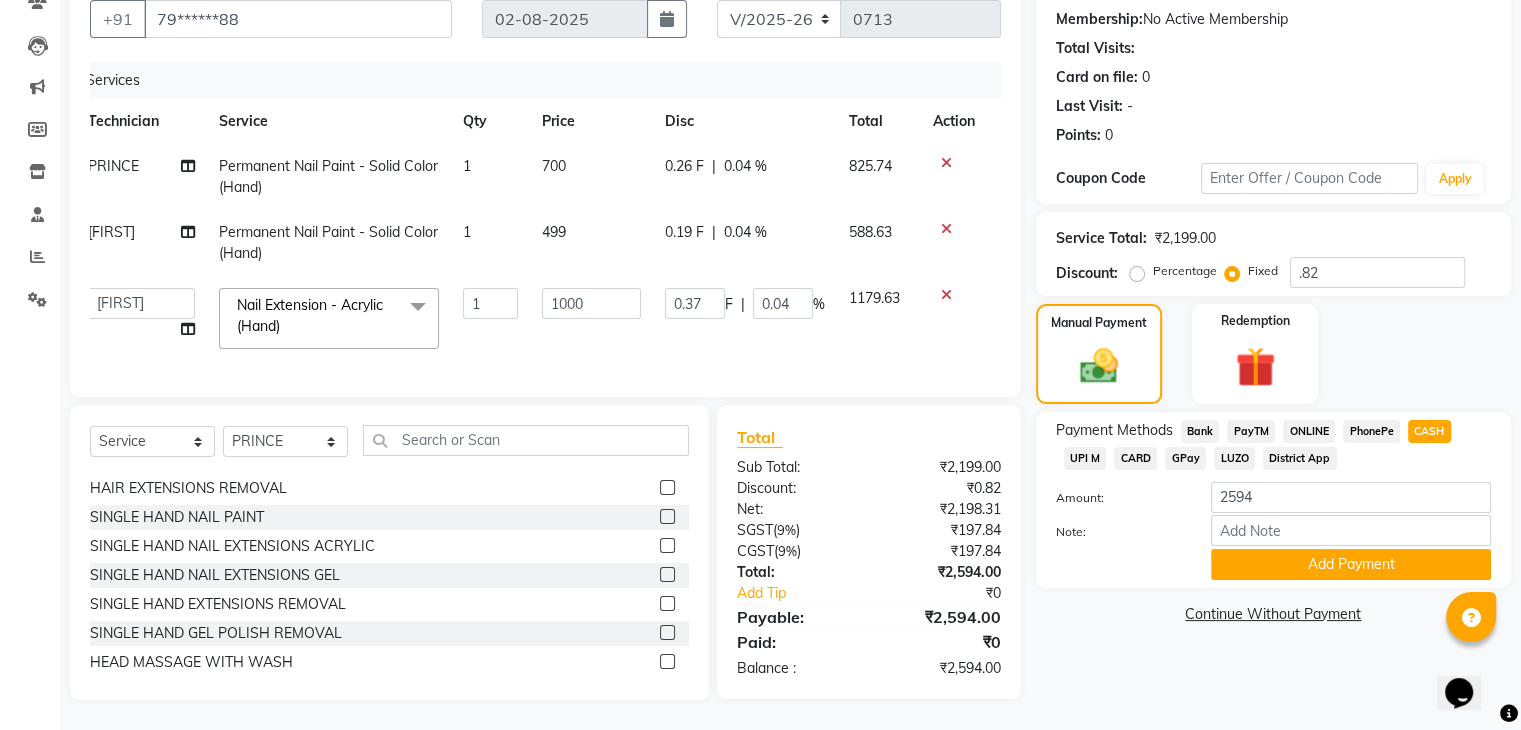 click on "ONLINE" 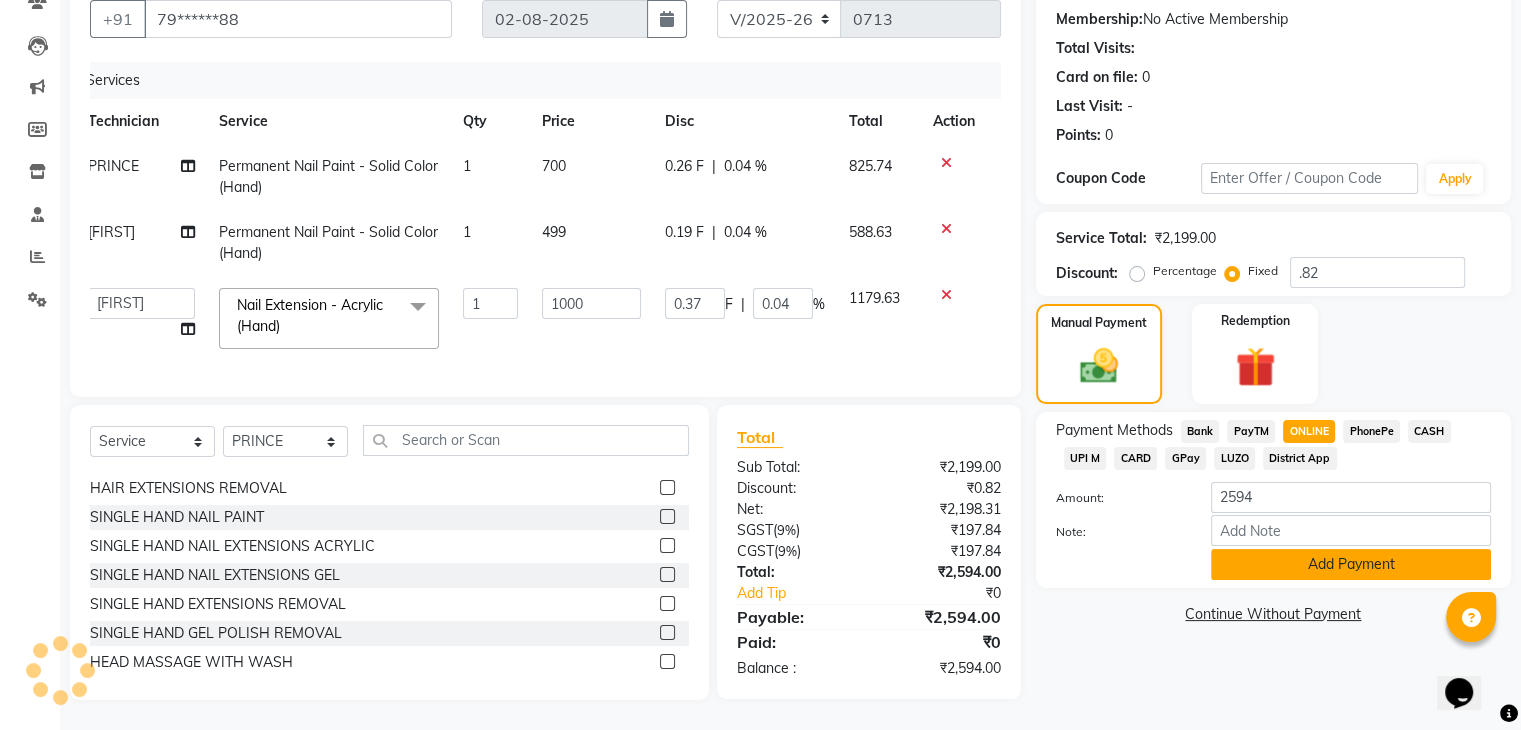 click on "Add Payment" 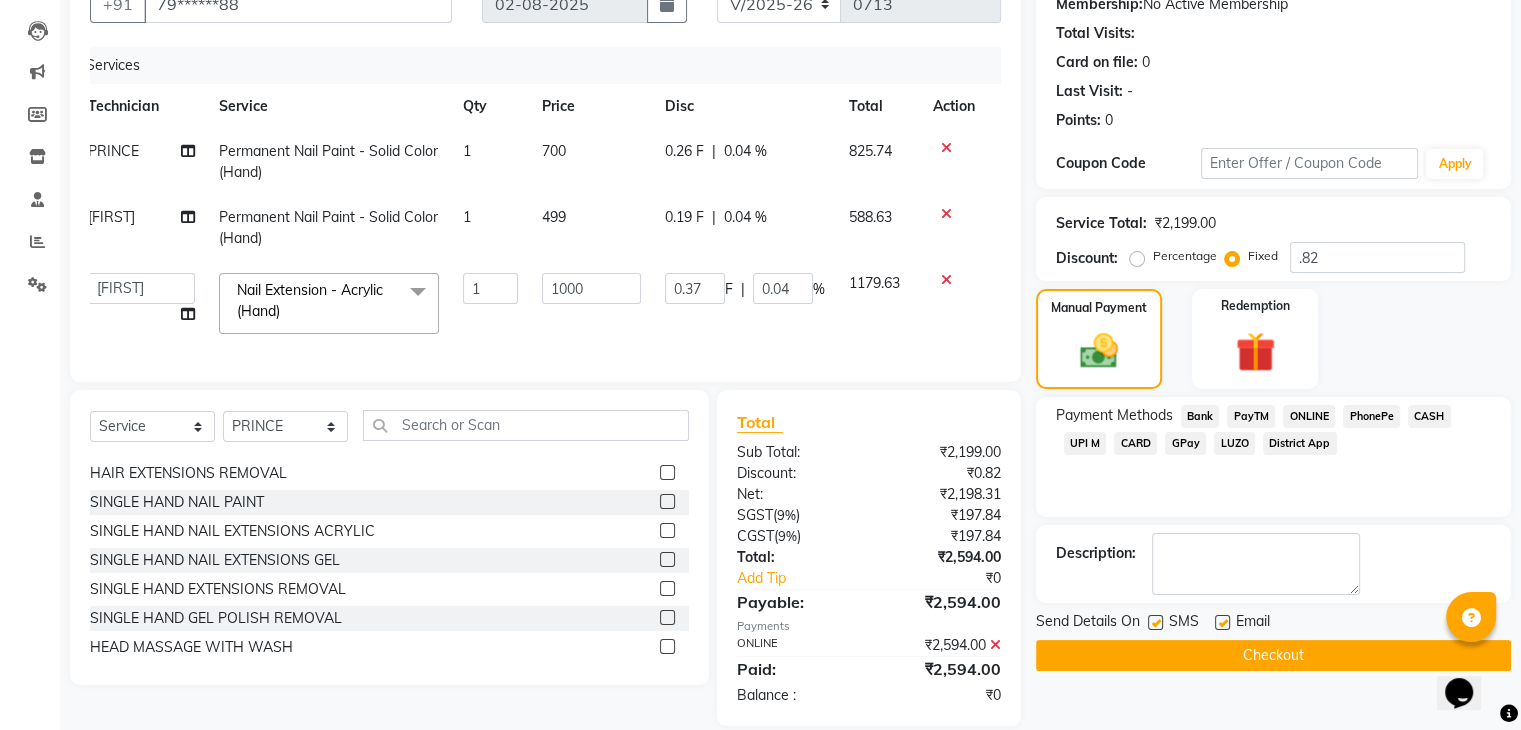 click on "Checkout" 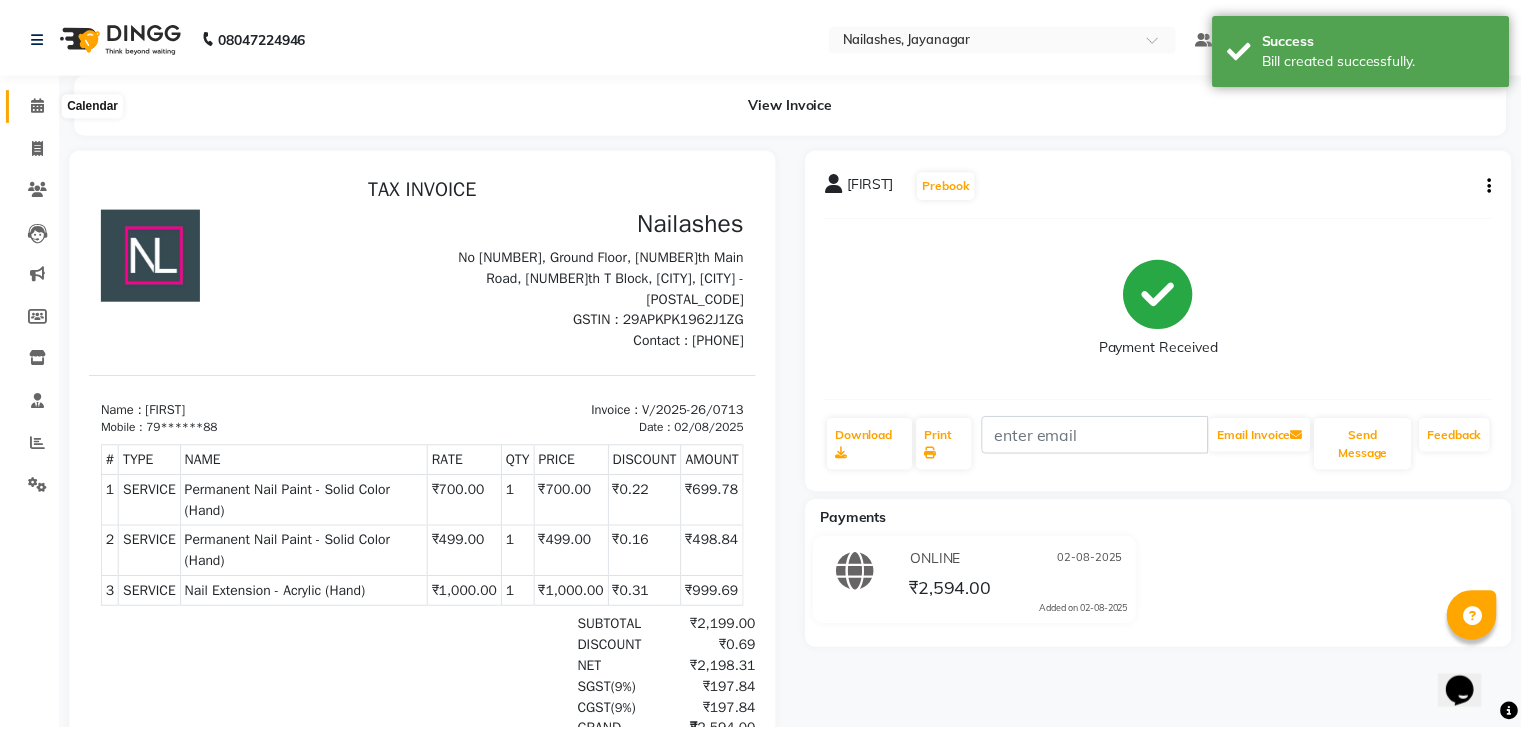 scroll, scrollTop: 0, scrollLeft: 0, axis: both 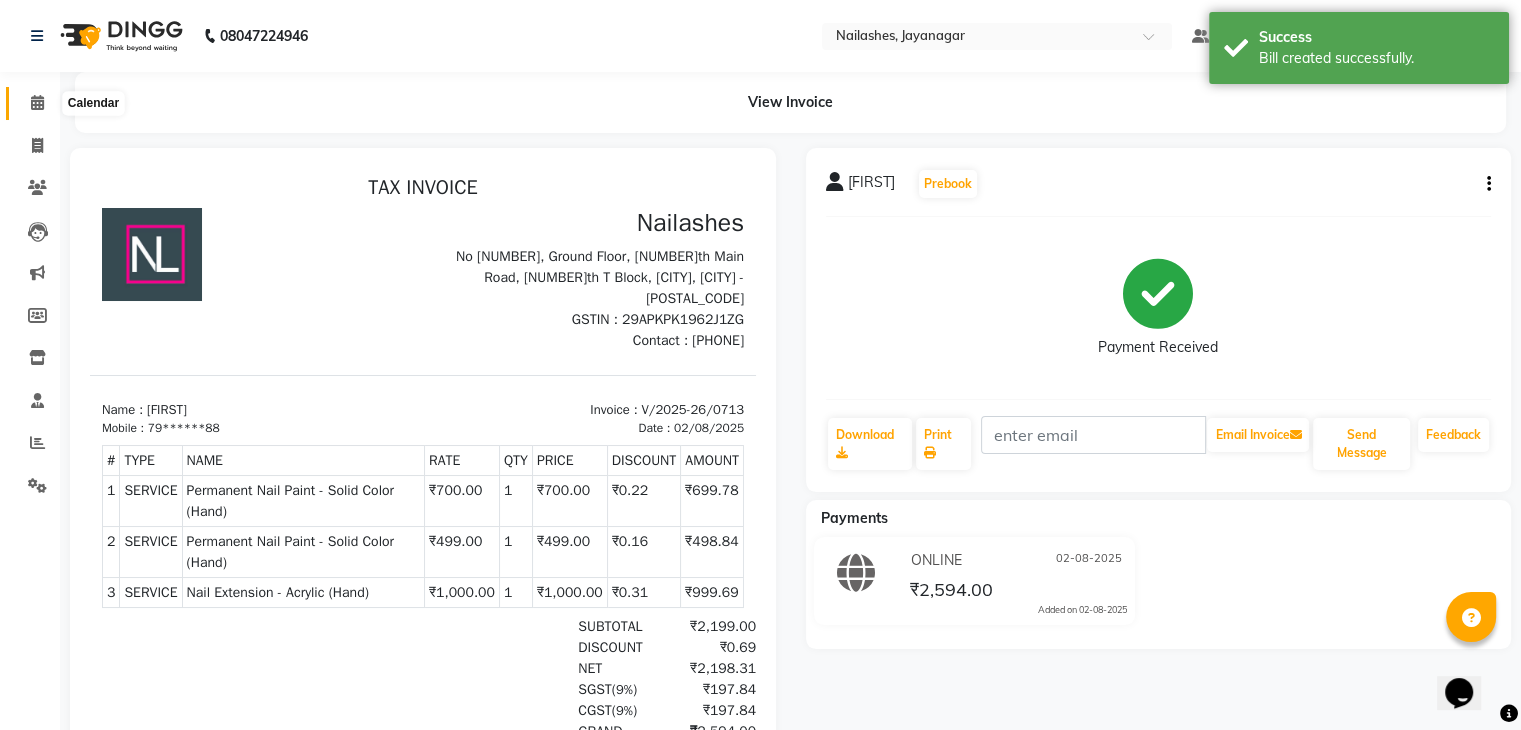 click 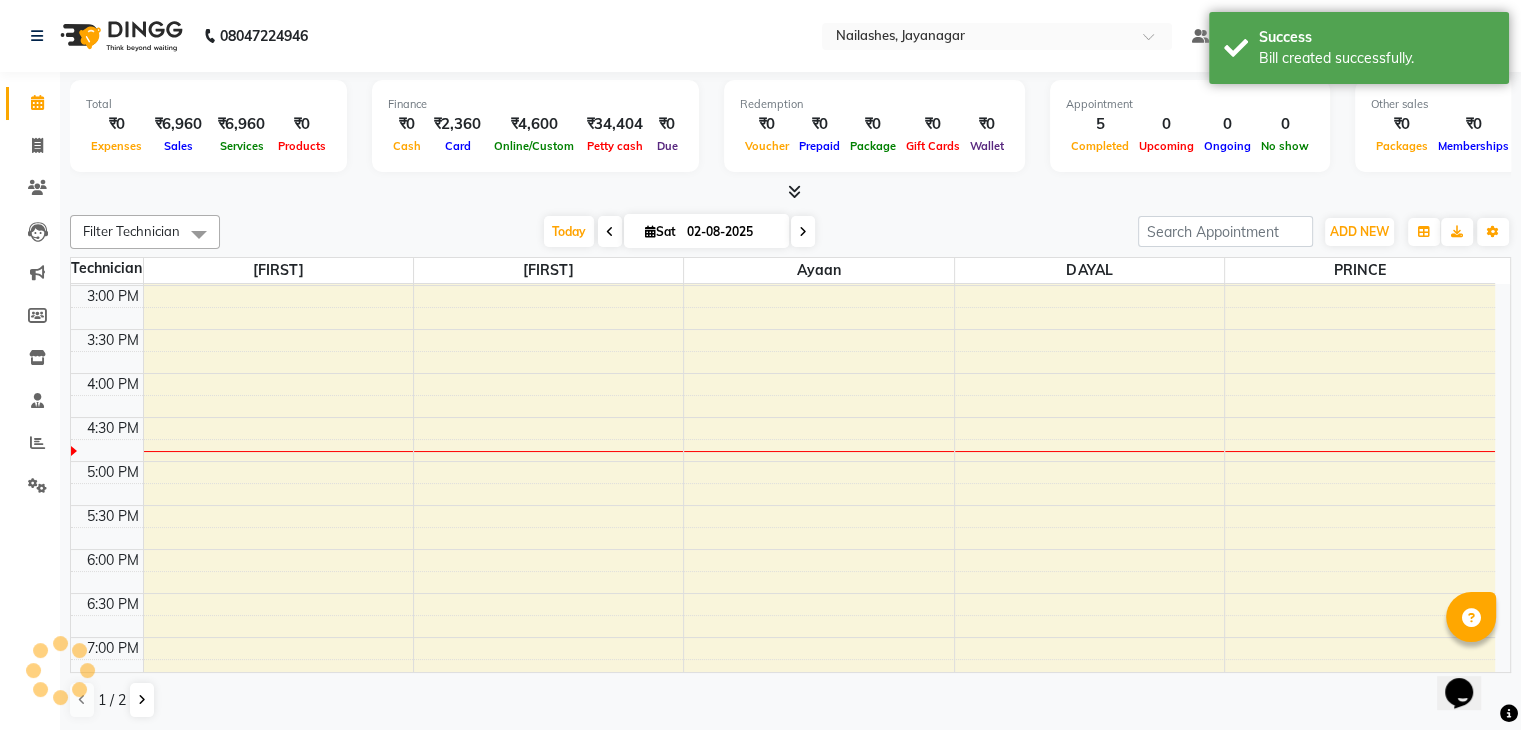 scroll, scrollTop: 0, scrollLeft: 0, axis: both 